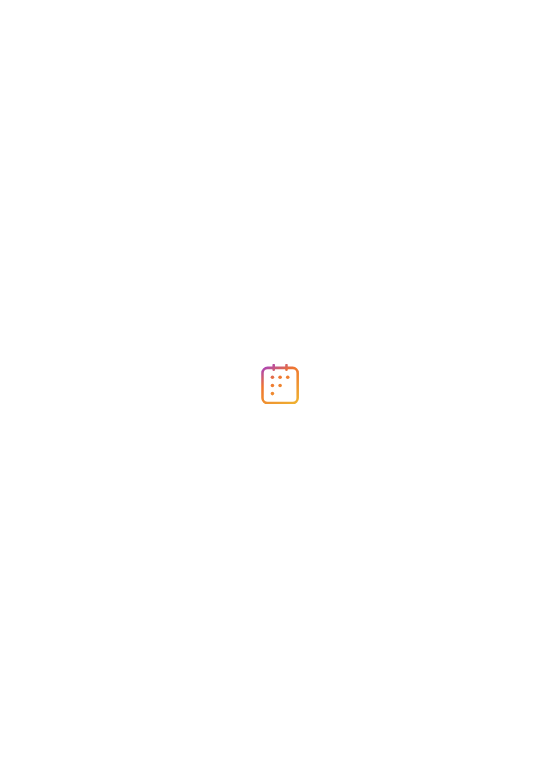 scroll, scrollTop: 0, scrollLeft: 0, axis: both 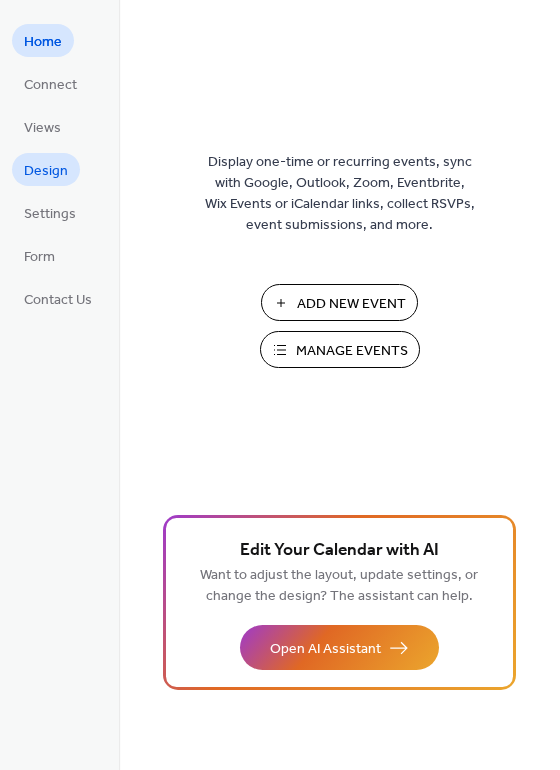 click on "Design" at bounding box center [46, 171] 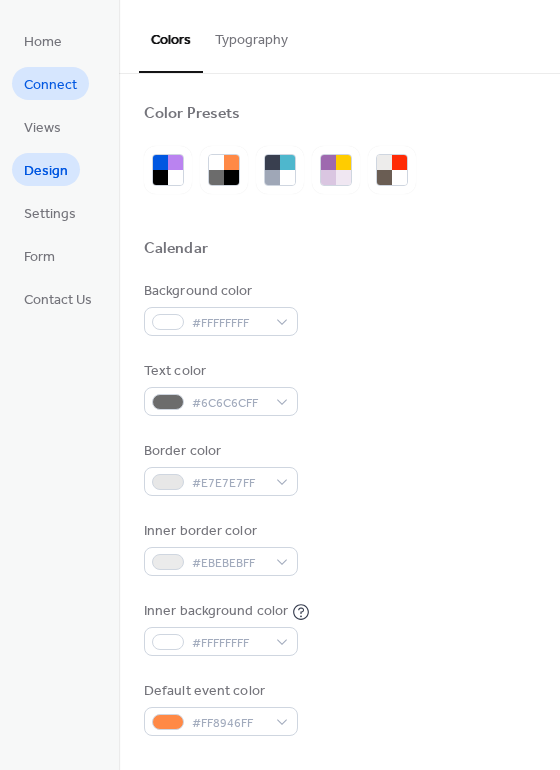 click on "Connect" at bounding box center [50, 85] 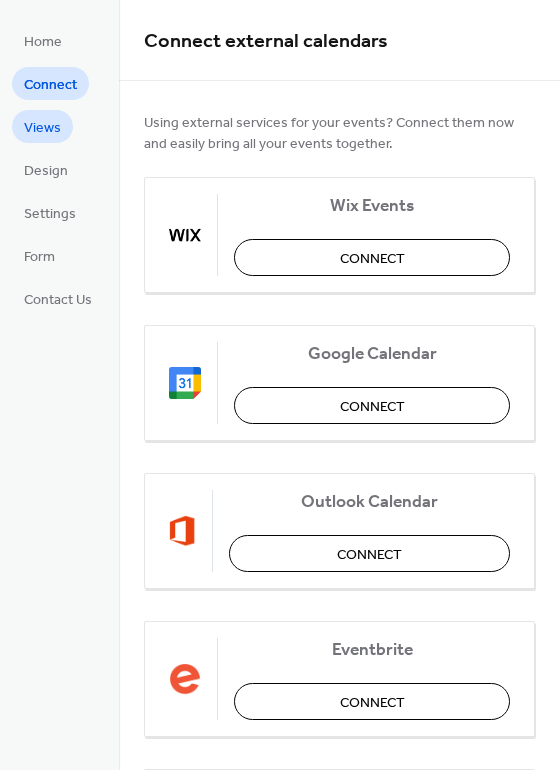 click on "Views" at bounding box center (42, 128) 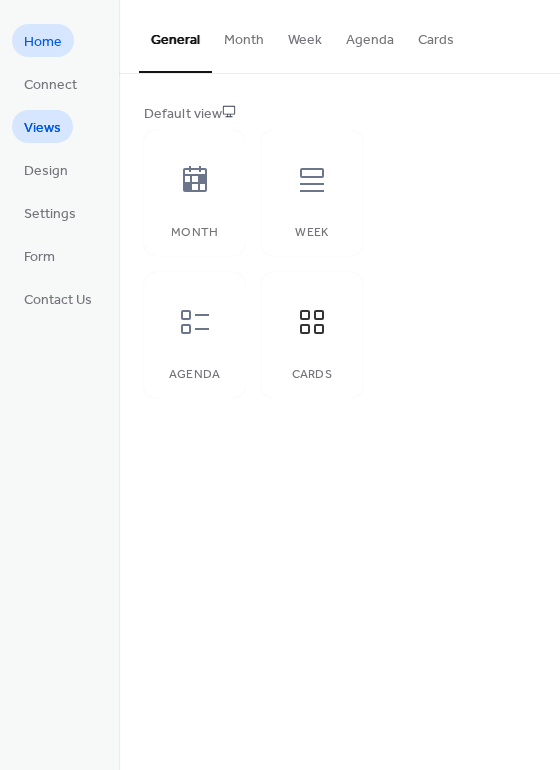 click on "Home" at bounding box center (43, 42) 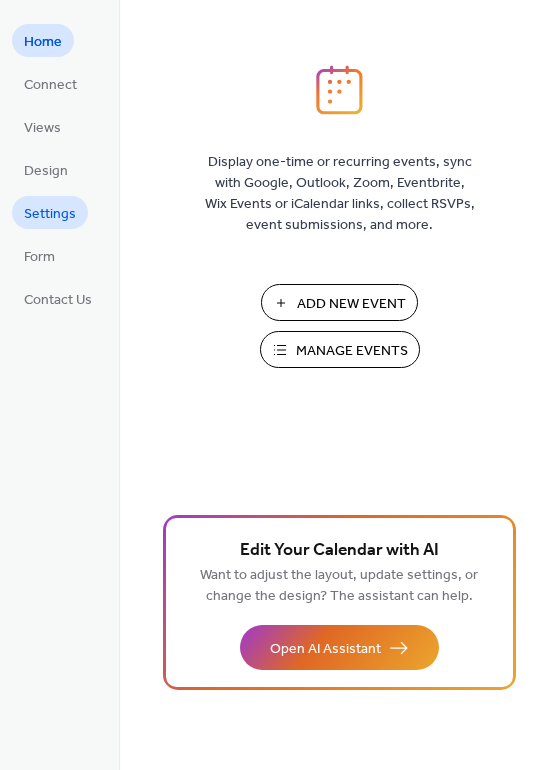 click on "Settings" at bounding box center (50, 214) 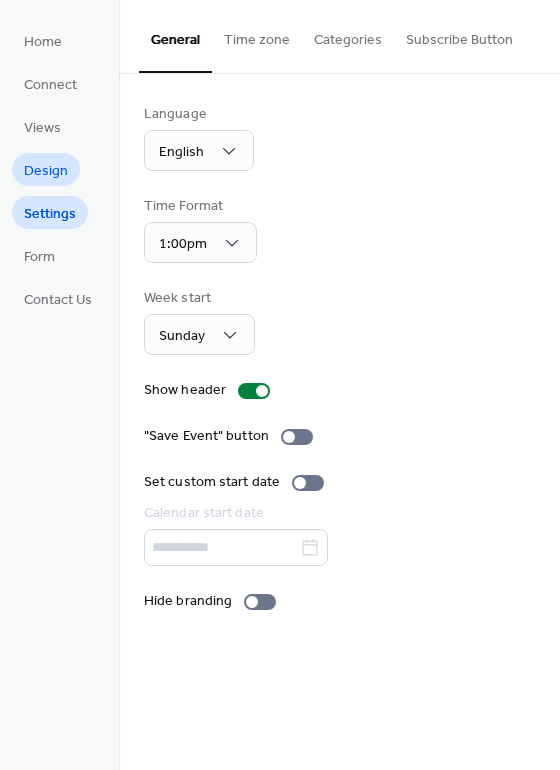 click on "Design" at bounding box center [46, 171] 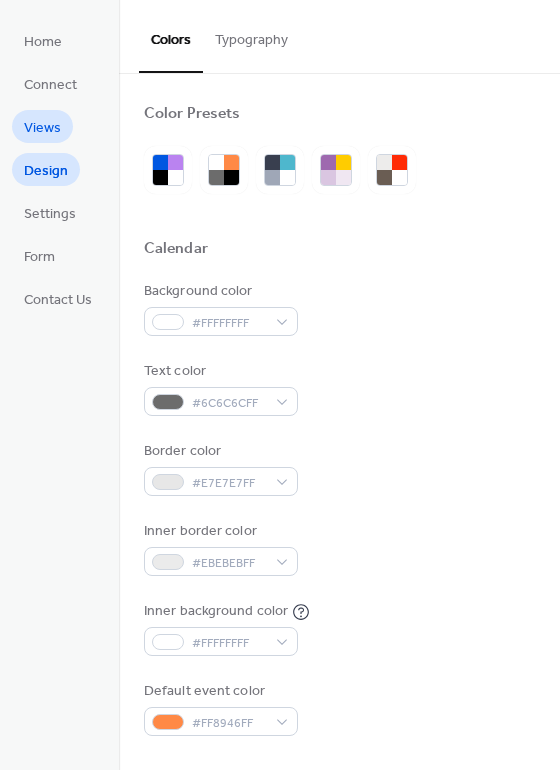 click on "Views" at bounding box center (42, 128) 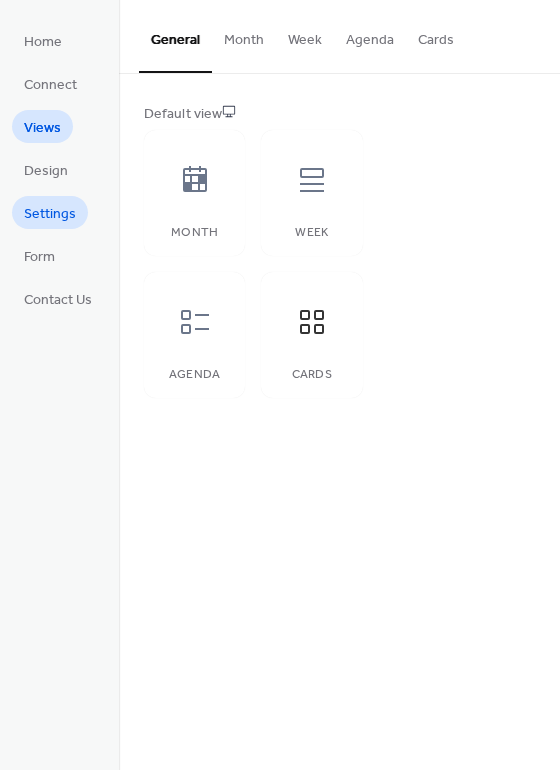click on "Settings" at bounding box center (50, 214) 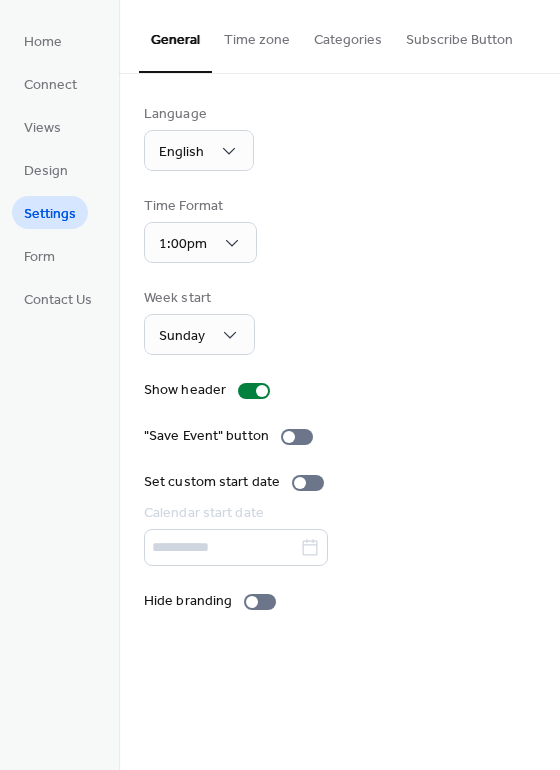 click on "Settings" at bounding box center [50, 214] 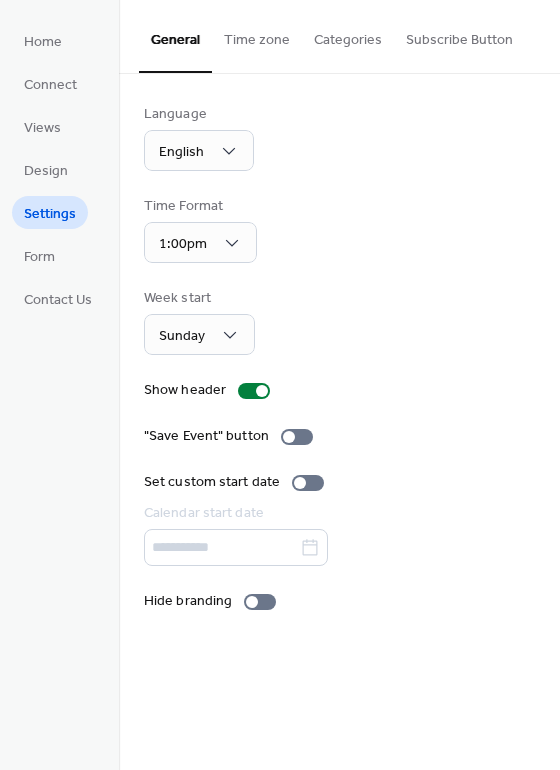 click on "Settings" at bounding box center (50, 214) 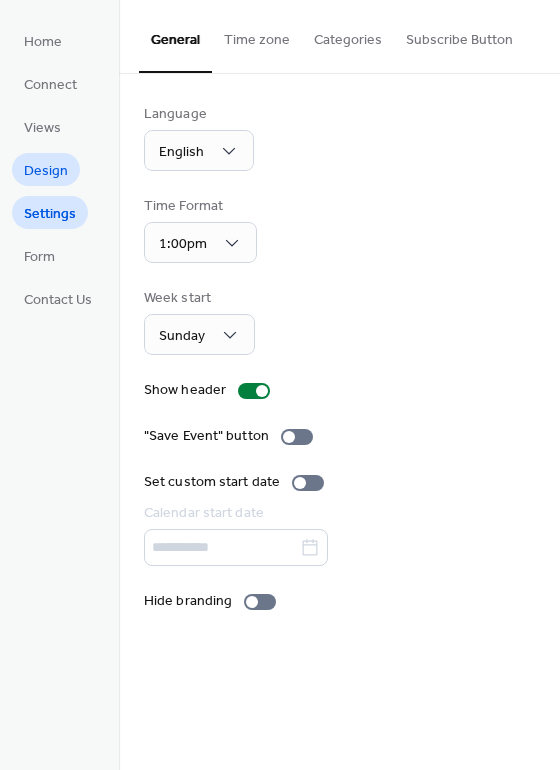 click on "Design" at bounding box center [46, 171] 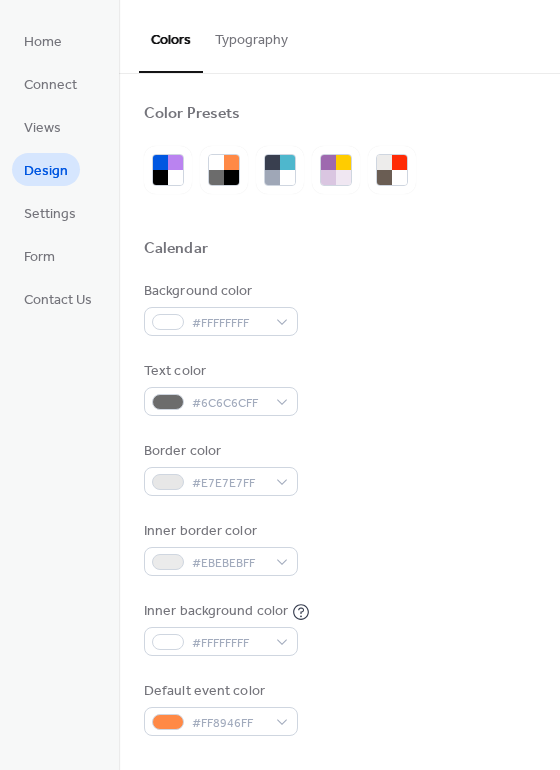 click on "Home Connect Views Design Settings Form Contact Us" at bounding box center [58, 169] 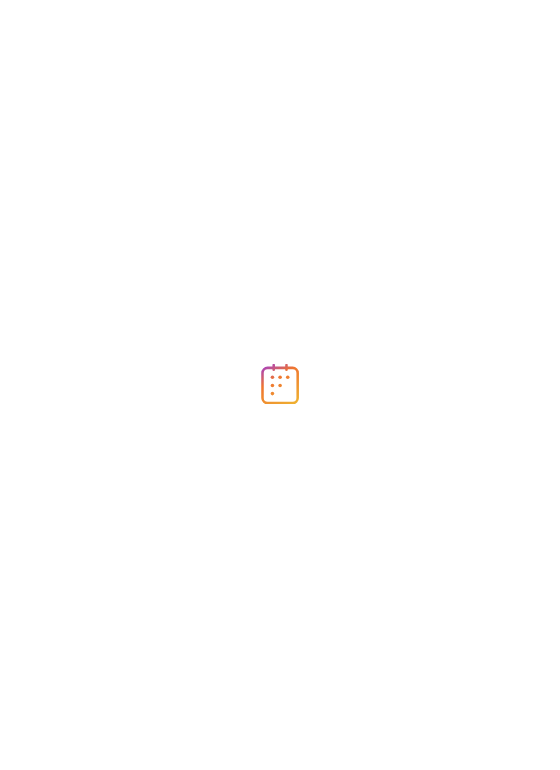 scroll, scrollTop: 0, scrollLeft: 0, axis: both 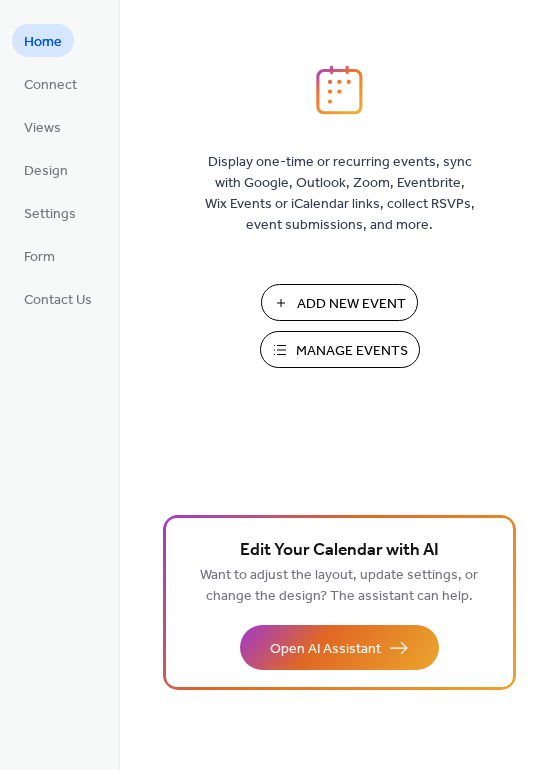 click on "Manage Events" at bounding box center [352, 351] 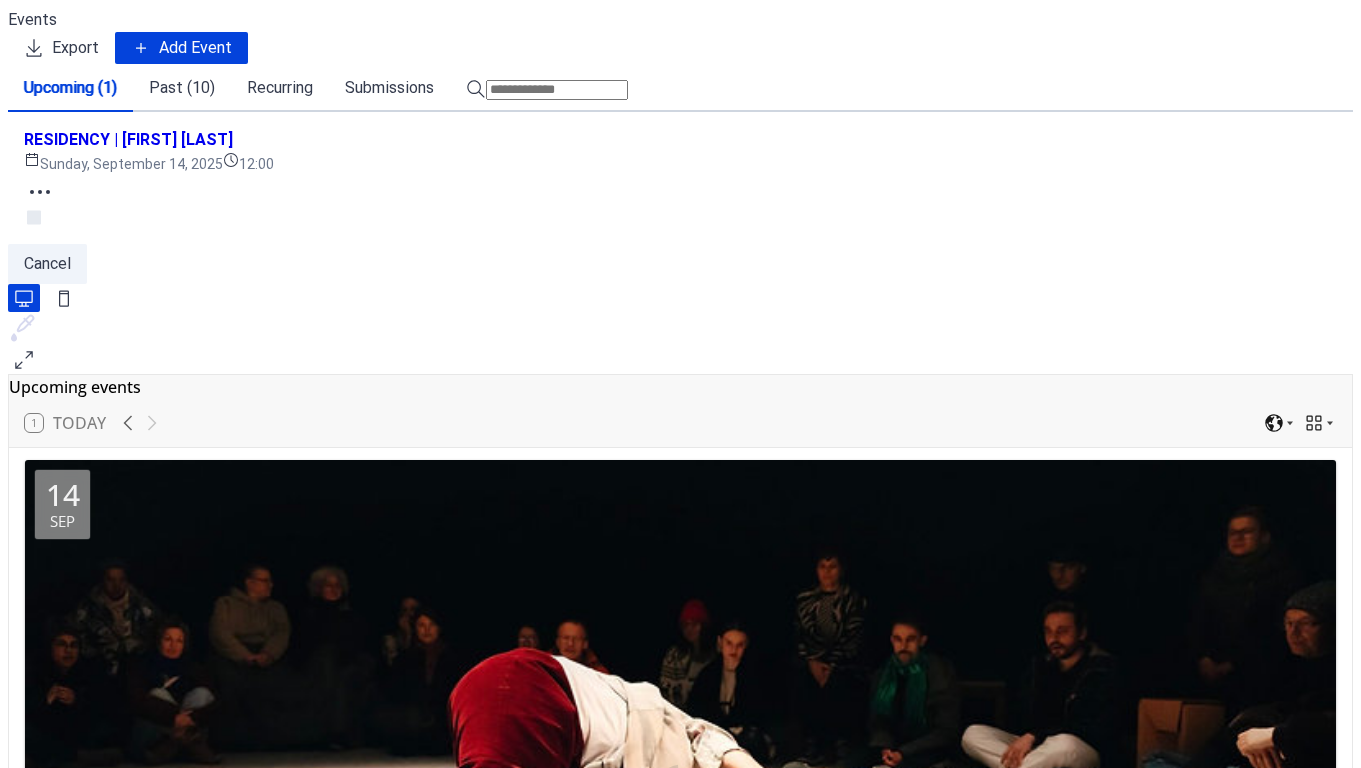 scroll, scrollTop: 0, scrollLeft: 0, axis: both 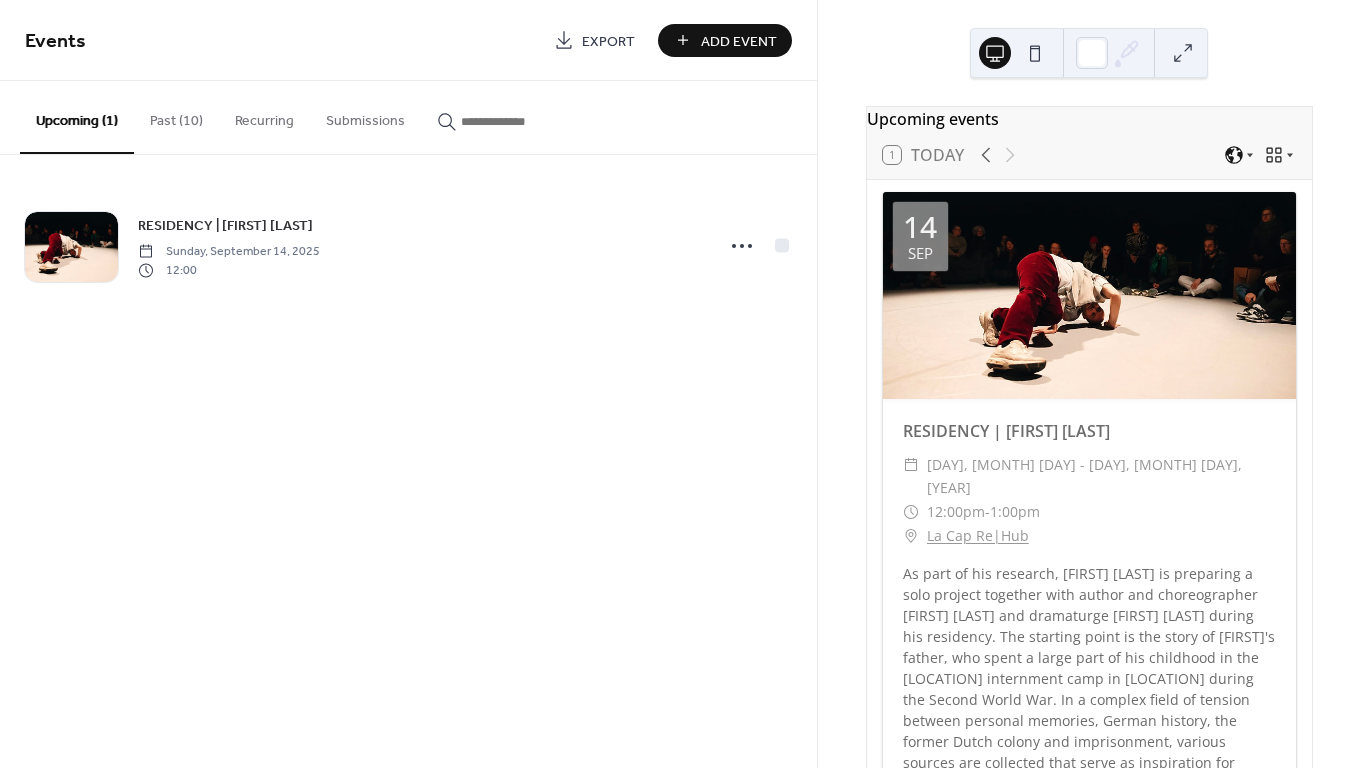 click on "Past (10)" at bounding box center (176, 116) 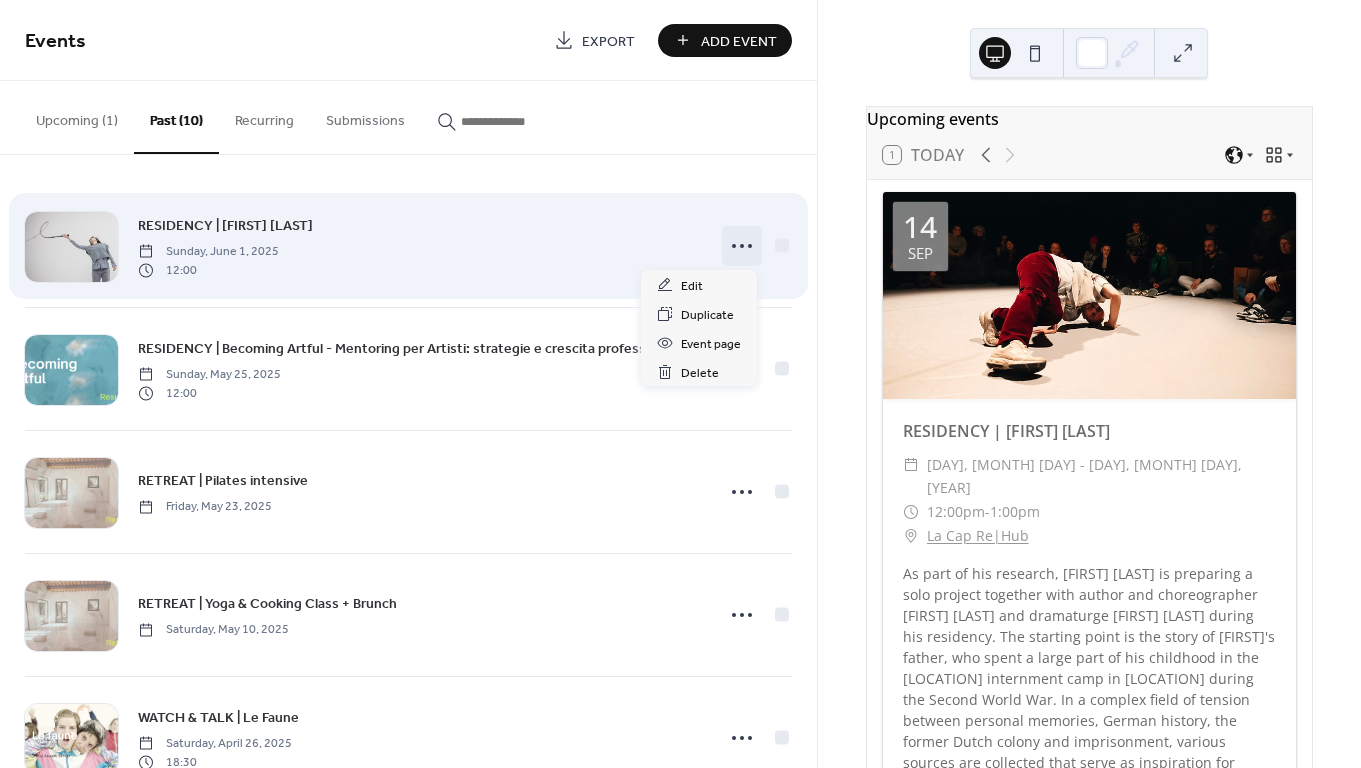 click 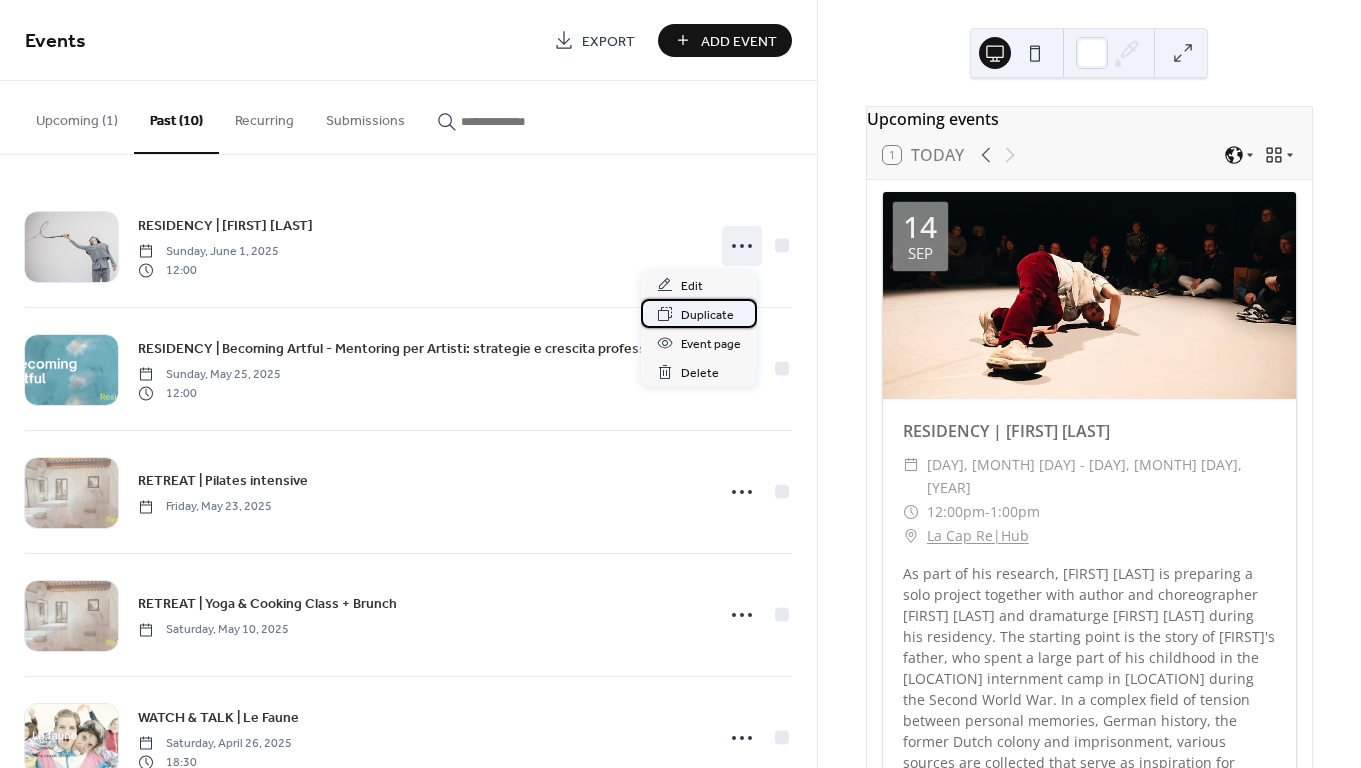 click on "Duplicate" at bounding box center [707, 315] 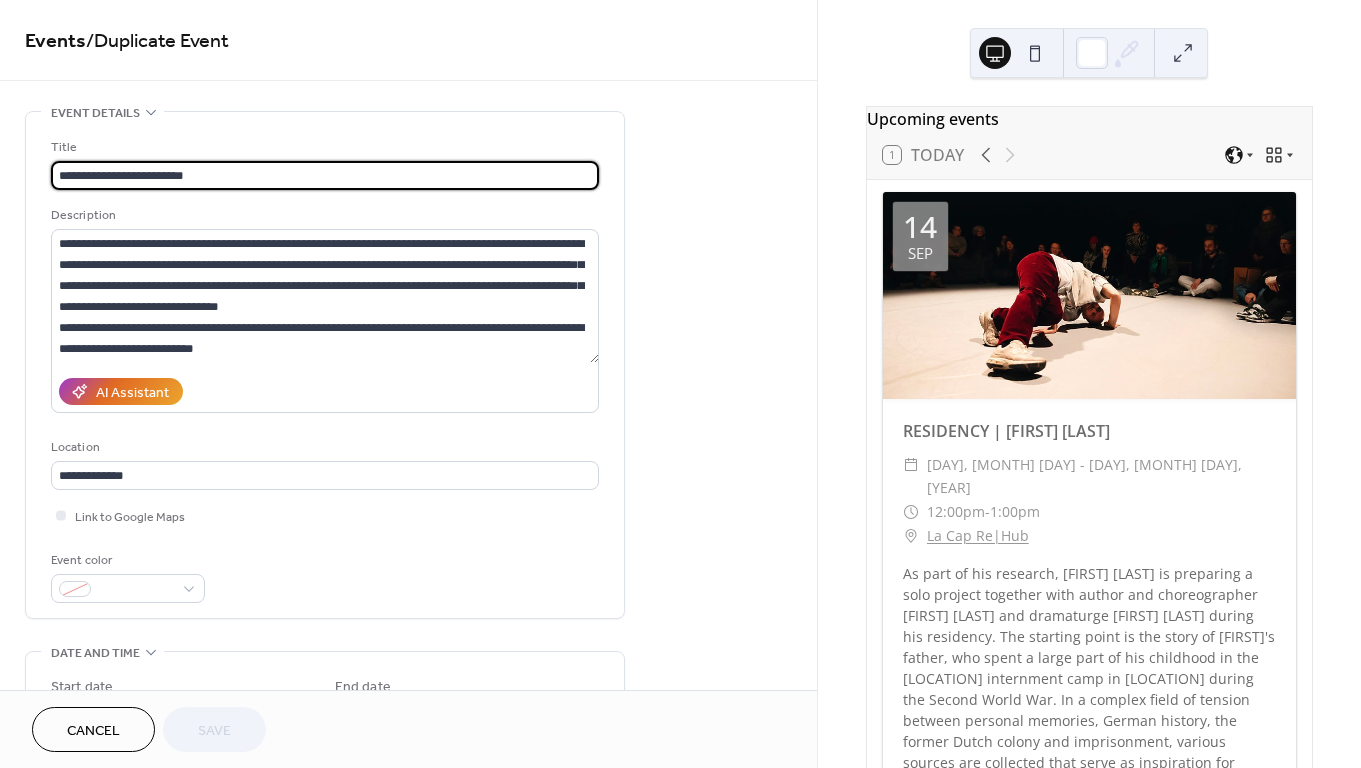 drag, startPoint x: 130, startPoint y: 177, endPoint x: 280, endPoint y: 189, distance: 150.47923 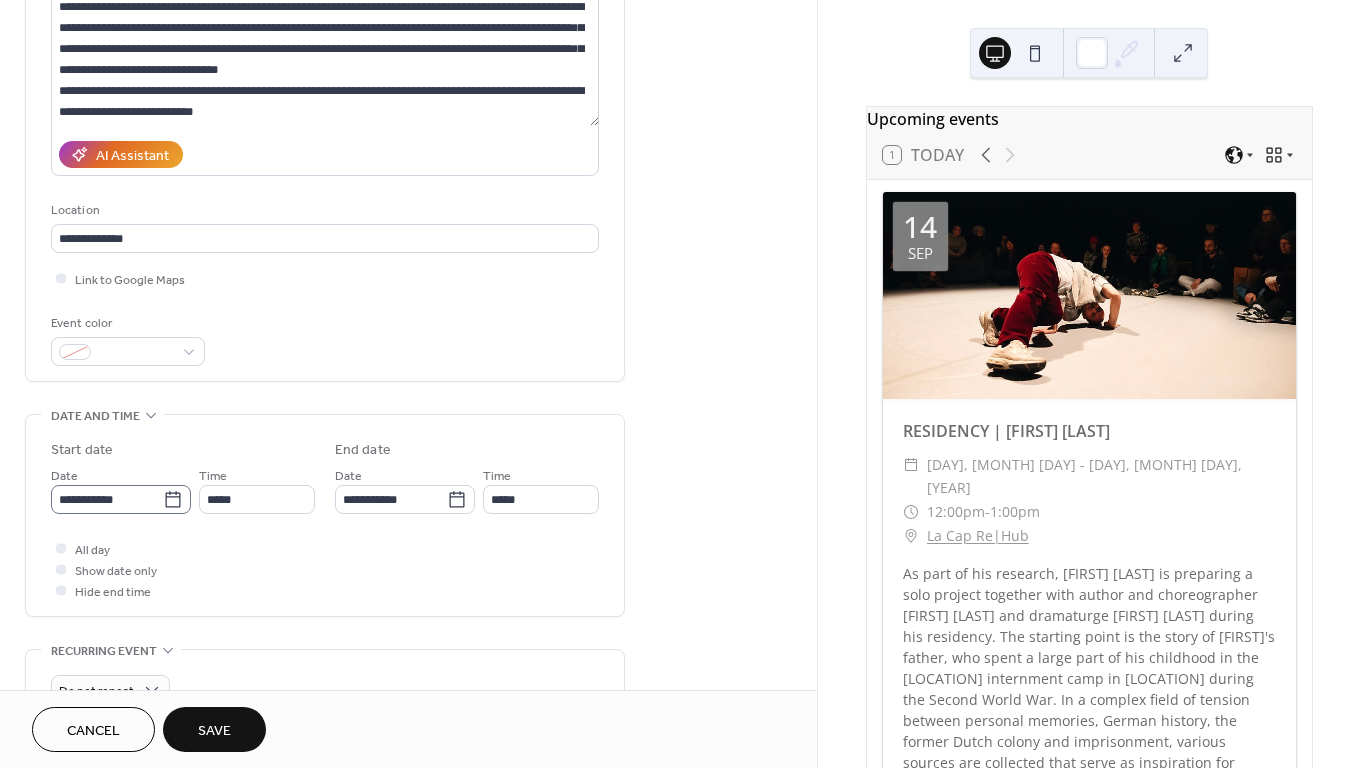 scroll, scrollTop: 239, scrollLeft: 0, axis: vertical 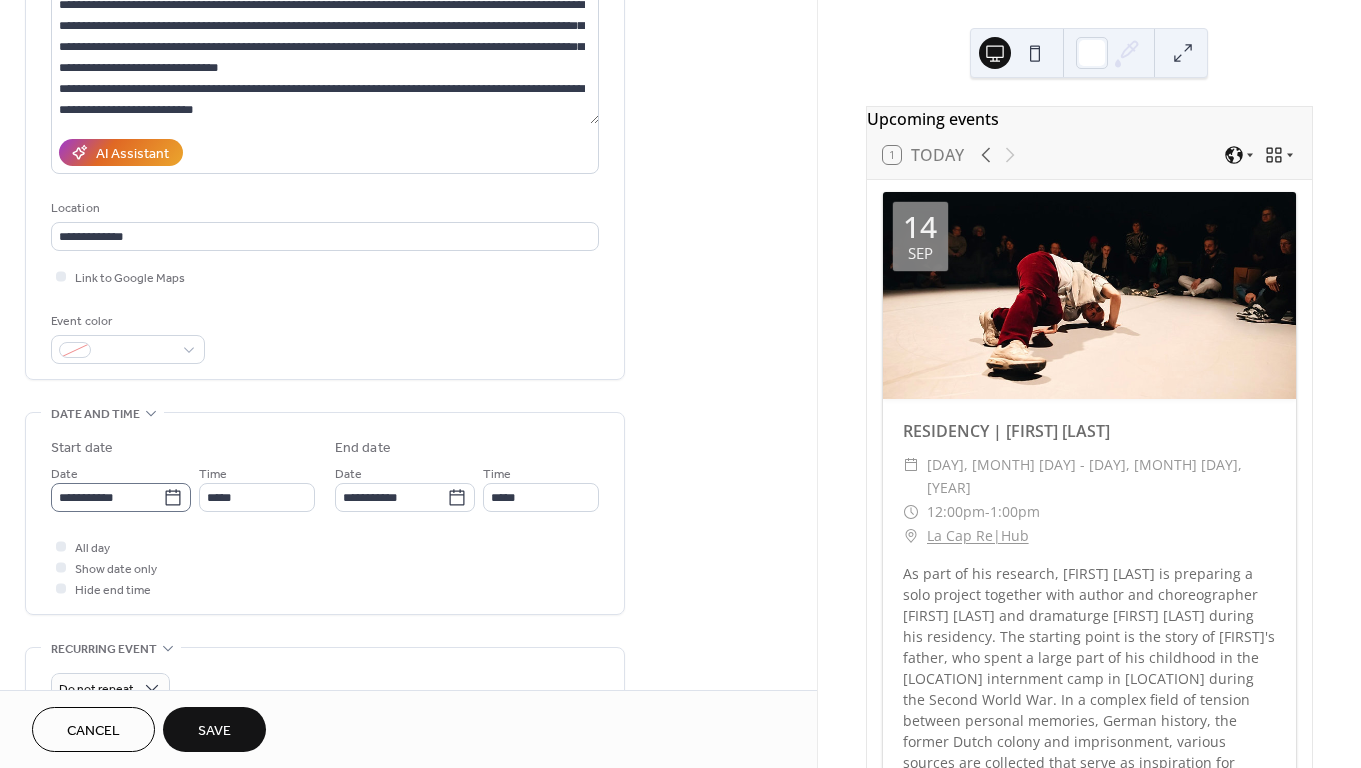 type on "**********" 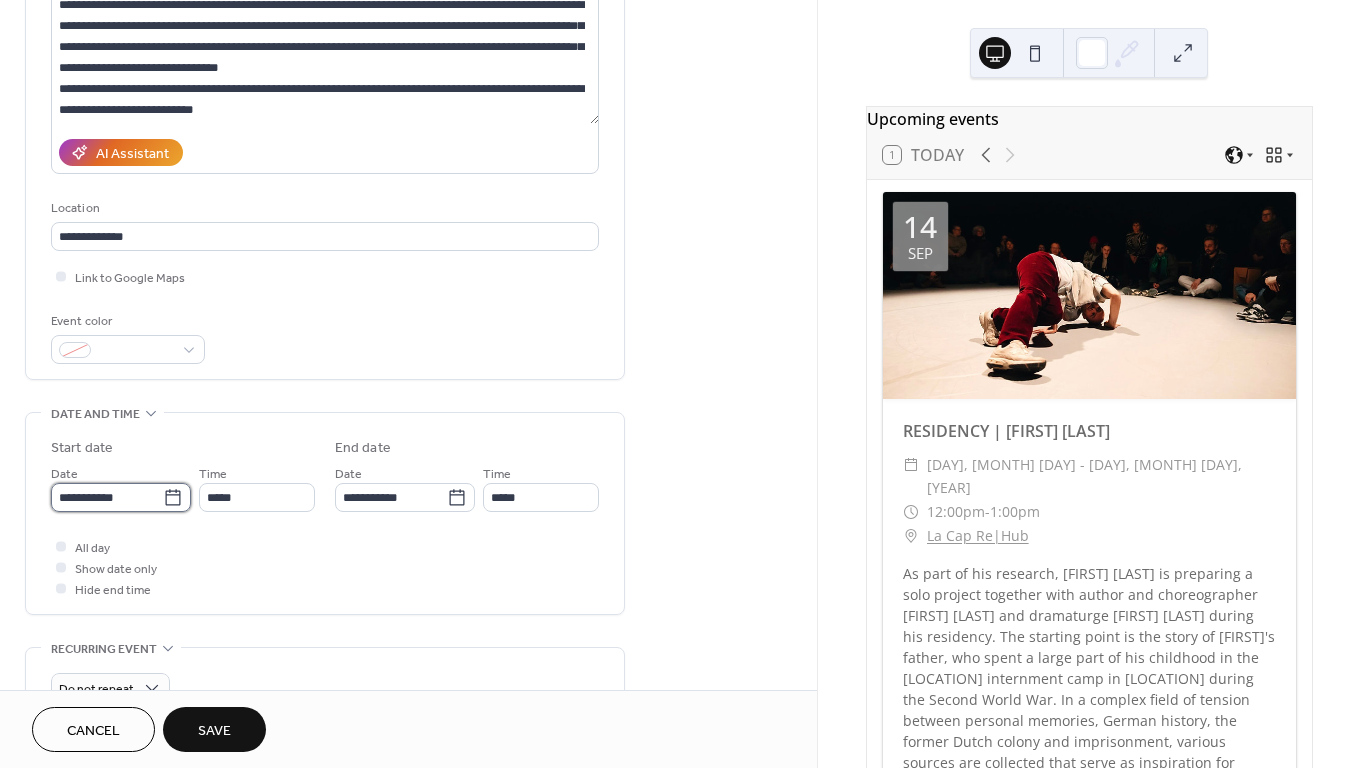 click on "**********" at bounding box center [107, 497] 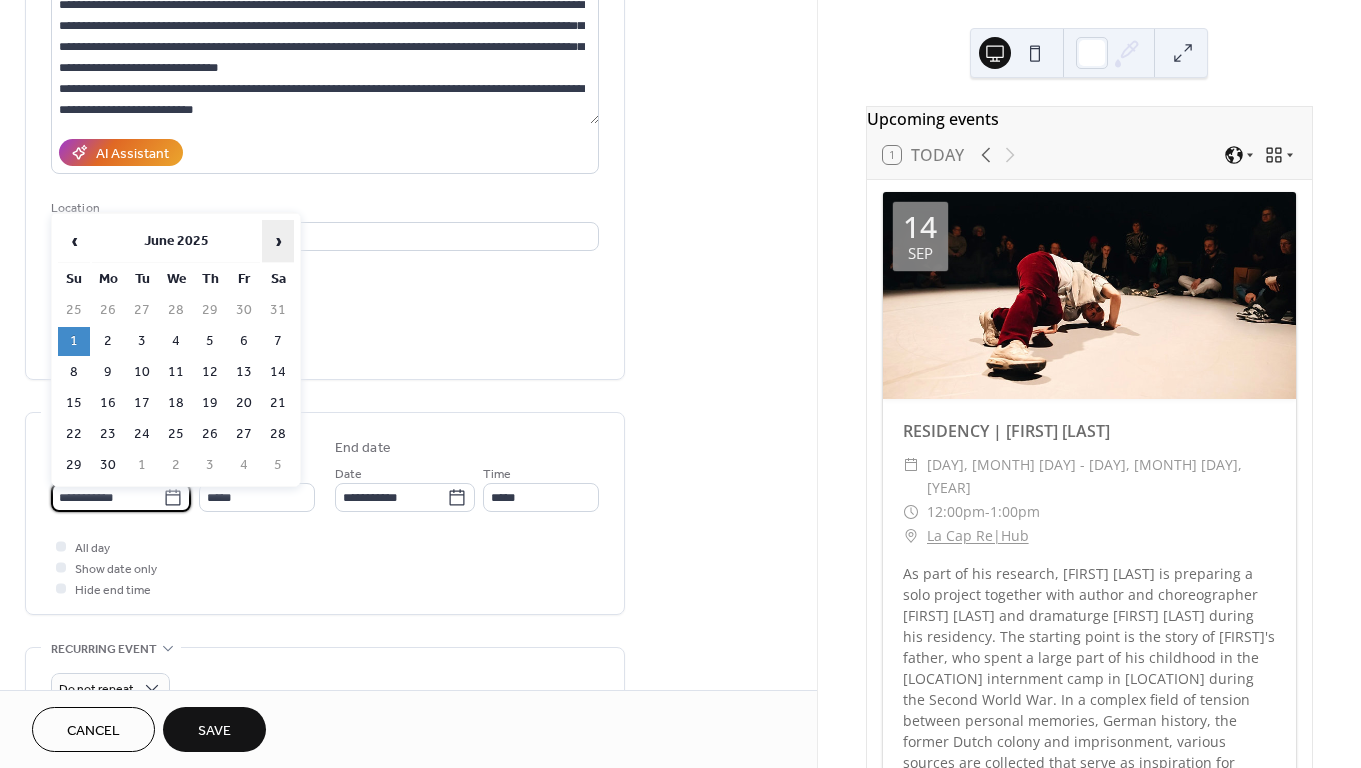 click on "›" at bounding box center [278, 241] 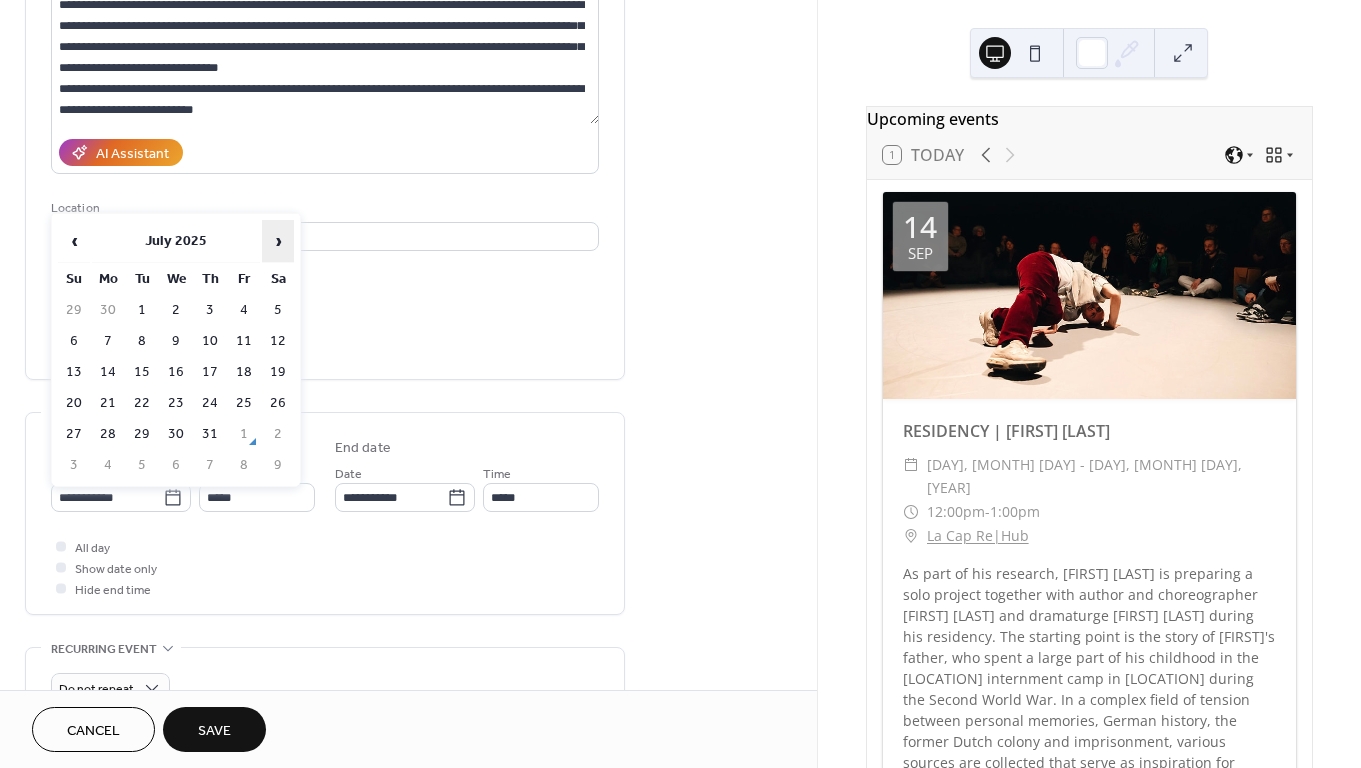 click on "›" at bounding box center (278, 241) 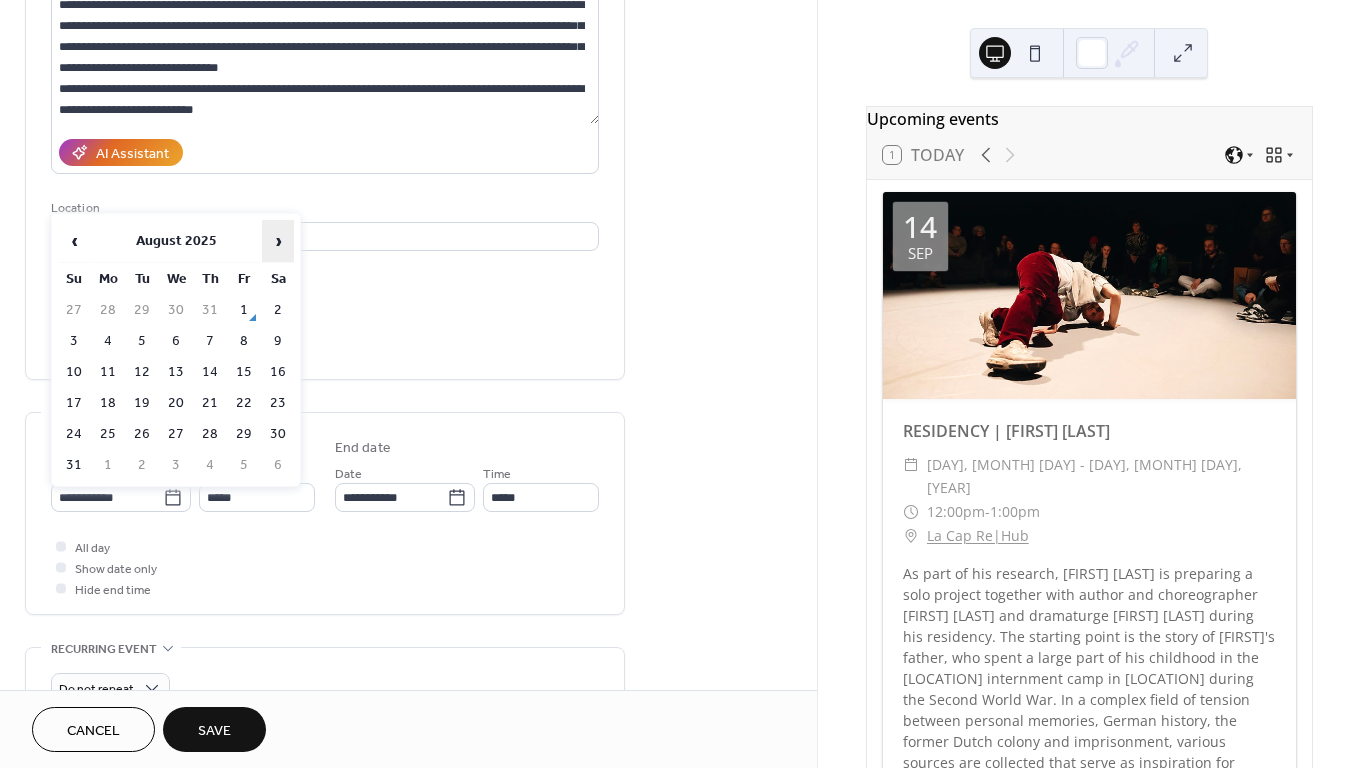 click on "›" at bounding box center (278, 241) 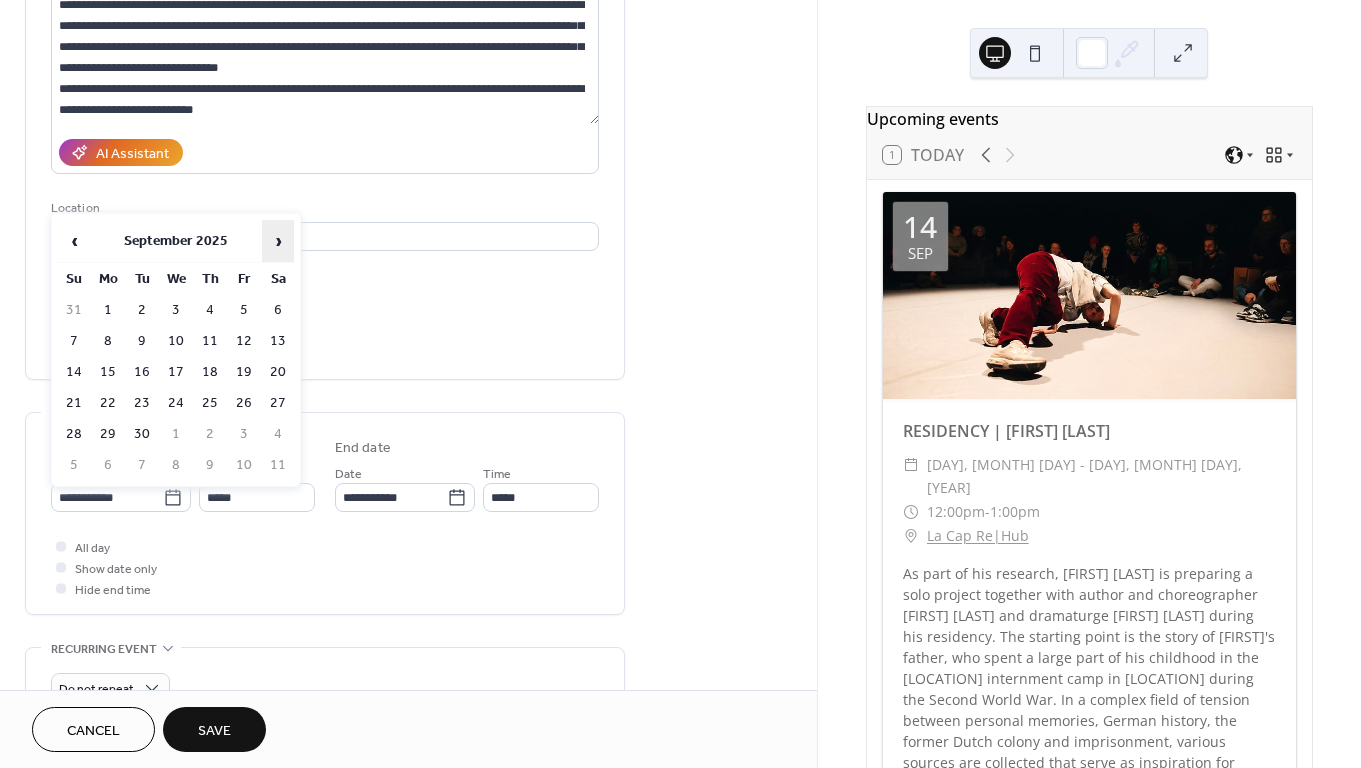 click on "›" at bounding box center [278, 241] 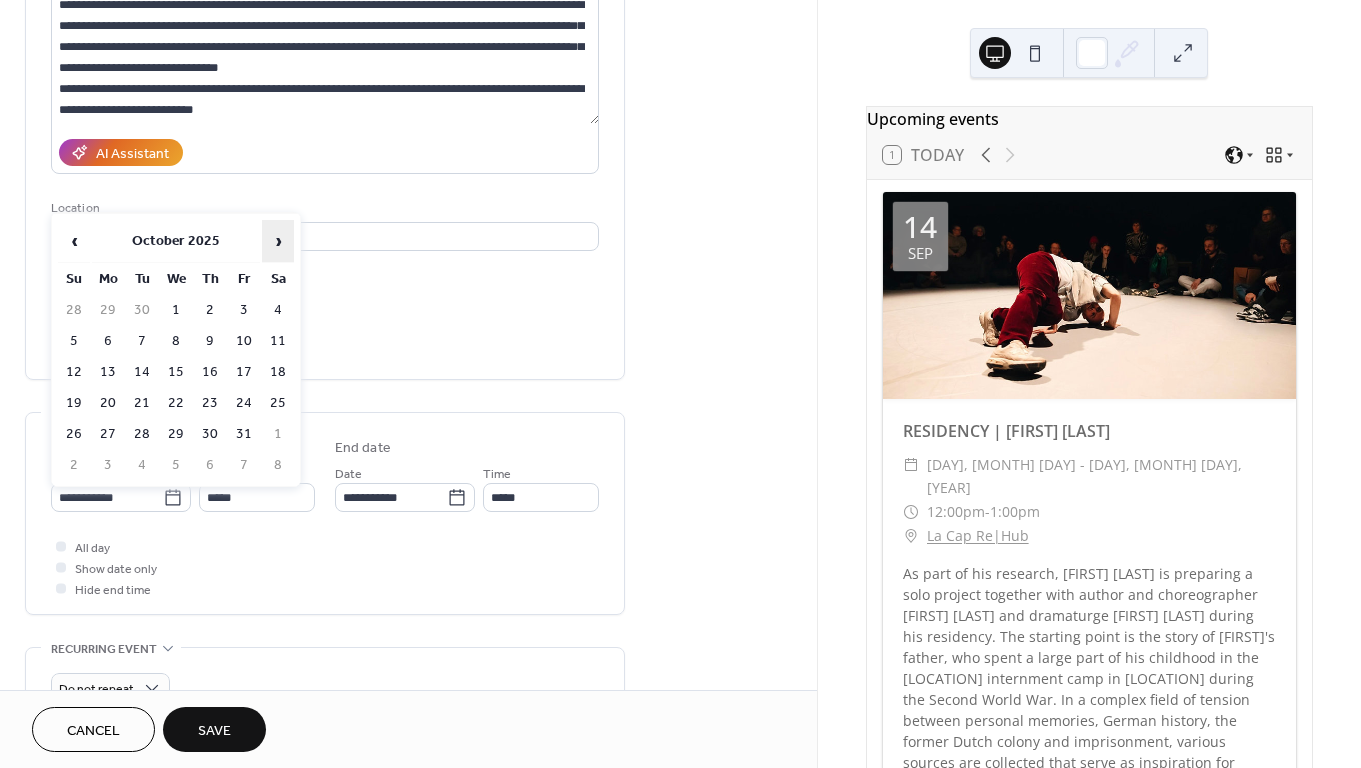 click on "›" at bounding box center (278, 241) 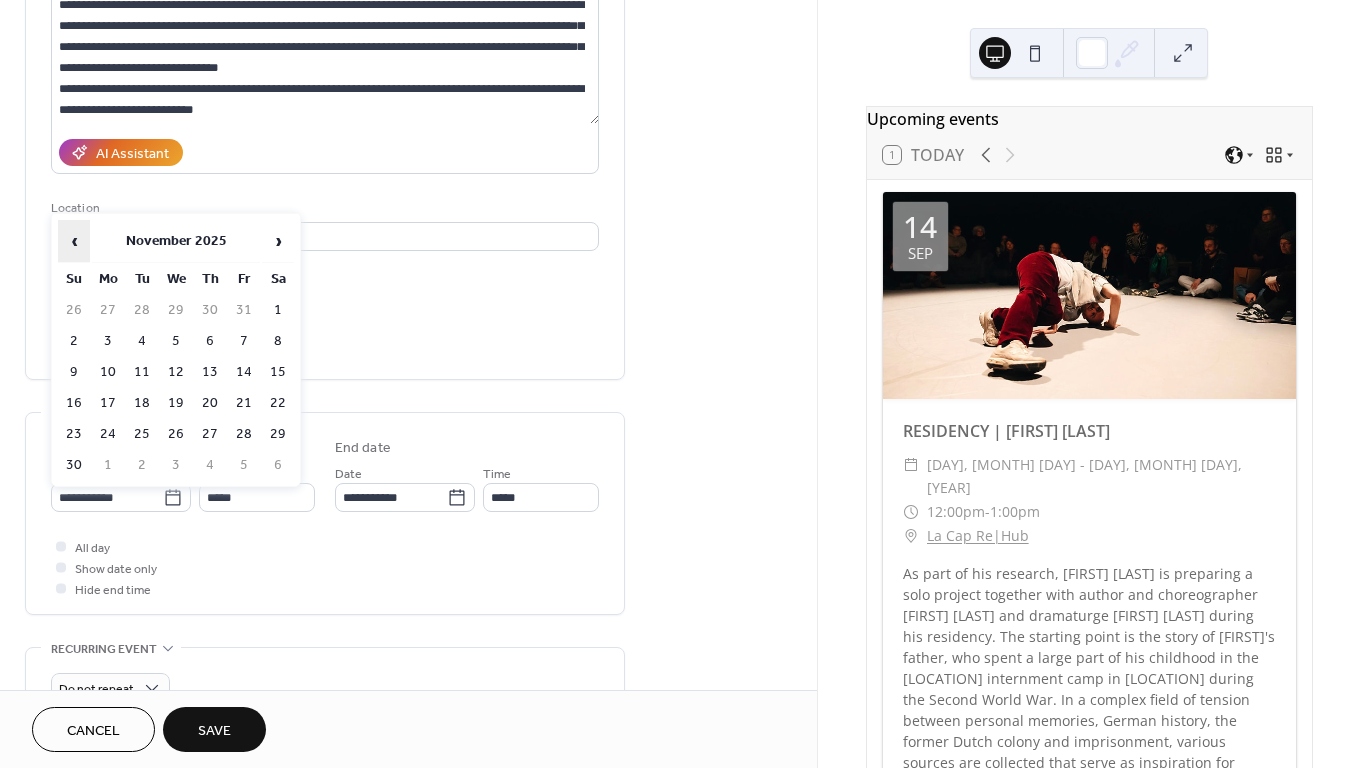 click on "‹" at bounding box center (74, 241) 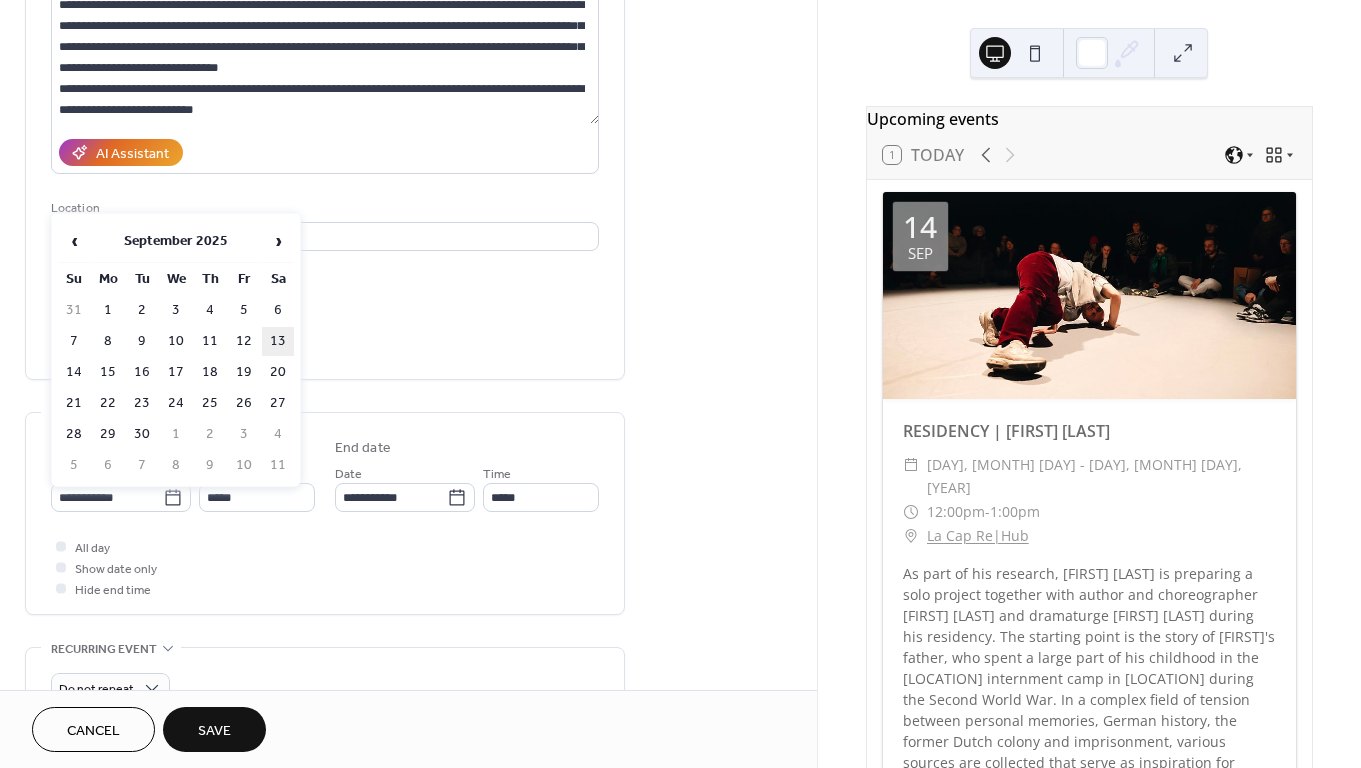 click on "13" at bounding box center (278, 341) 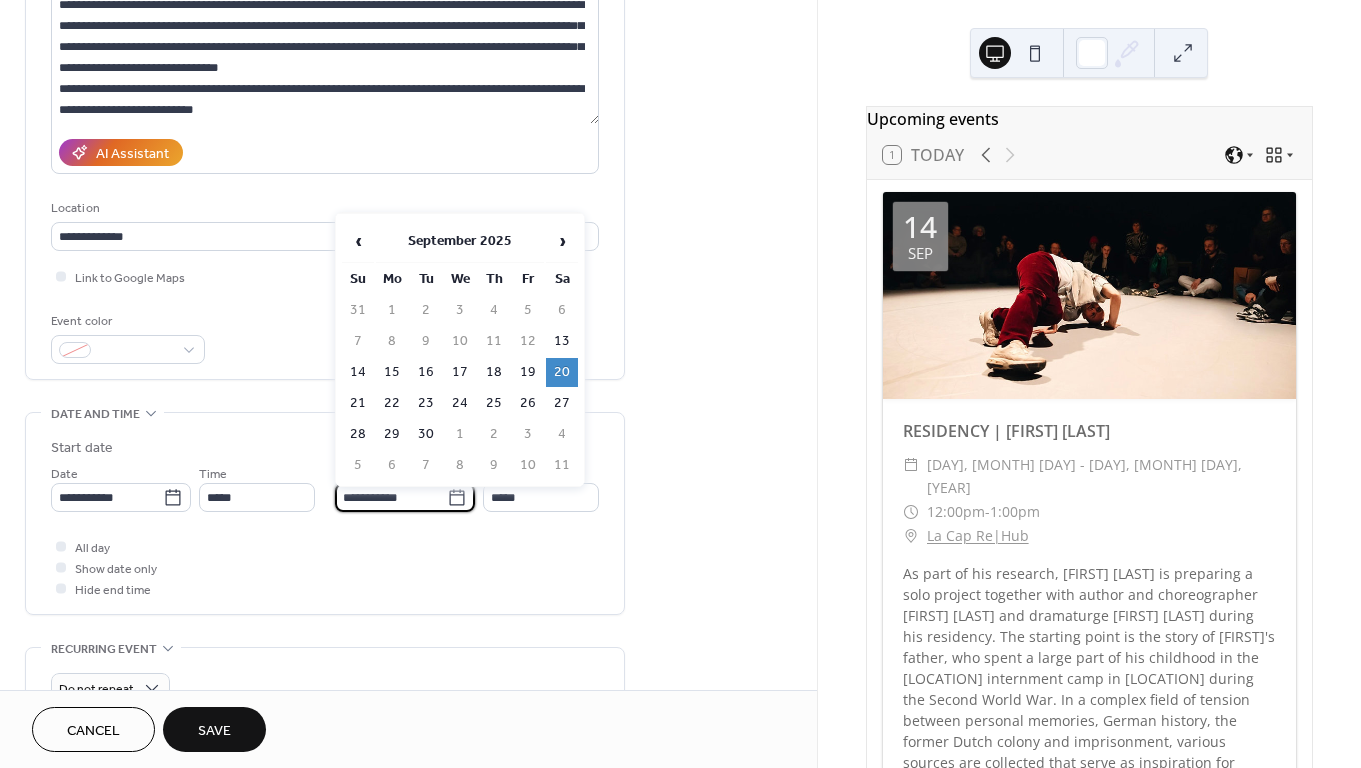 click on "**********" at bounding box center [391, 497] 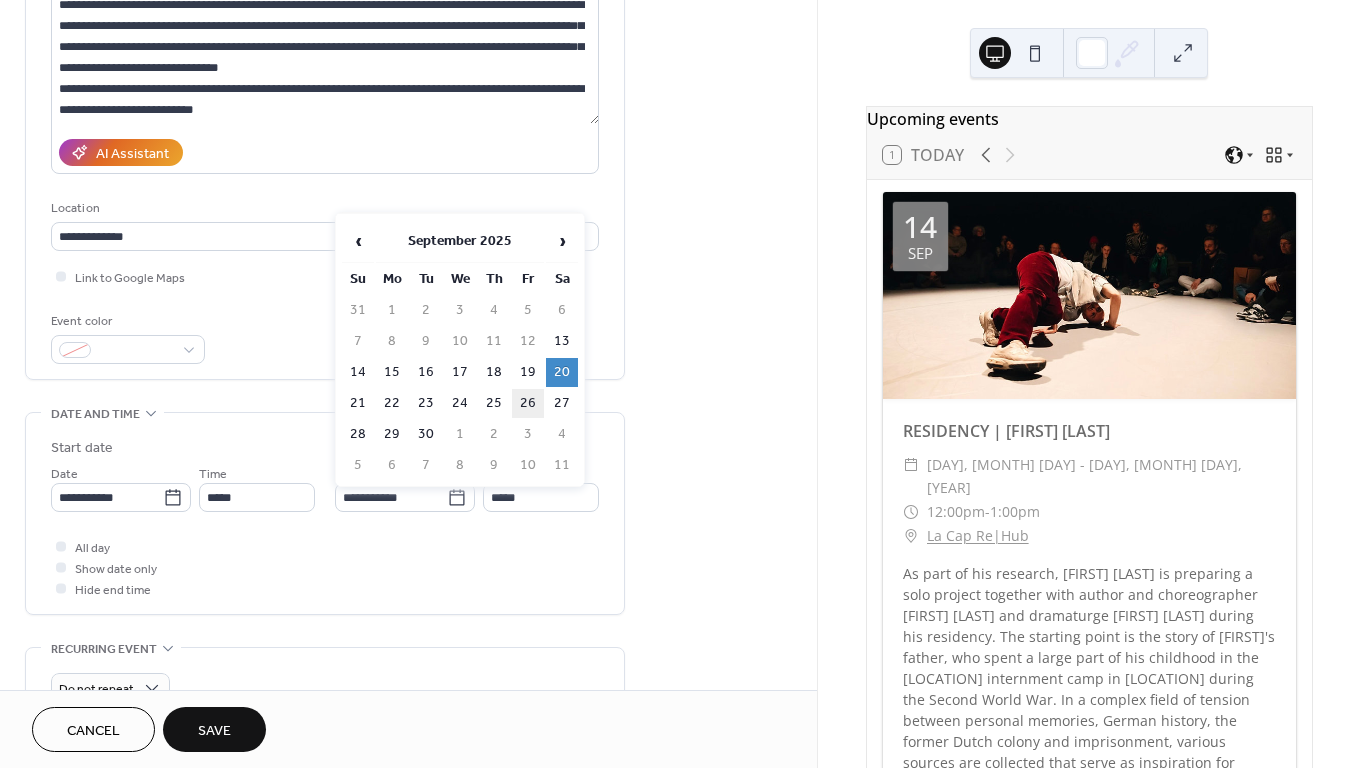 click on "26" at bounding box center (528, 403) 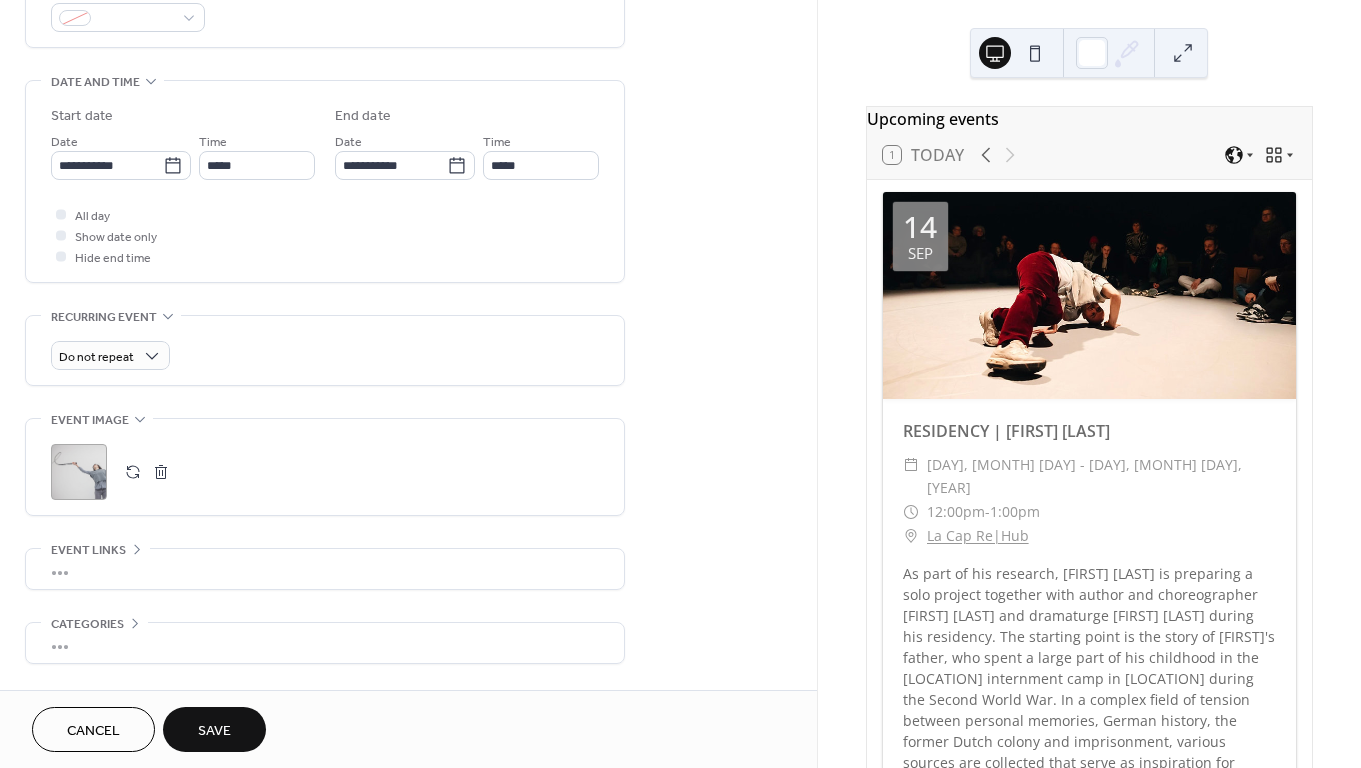 scroll, scrollTop: 581, scrollLeft: 0, axis: vertical 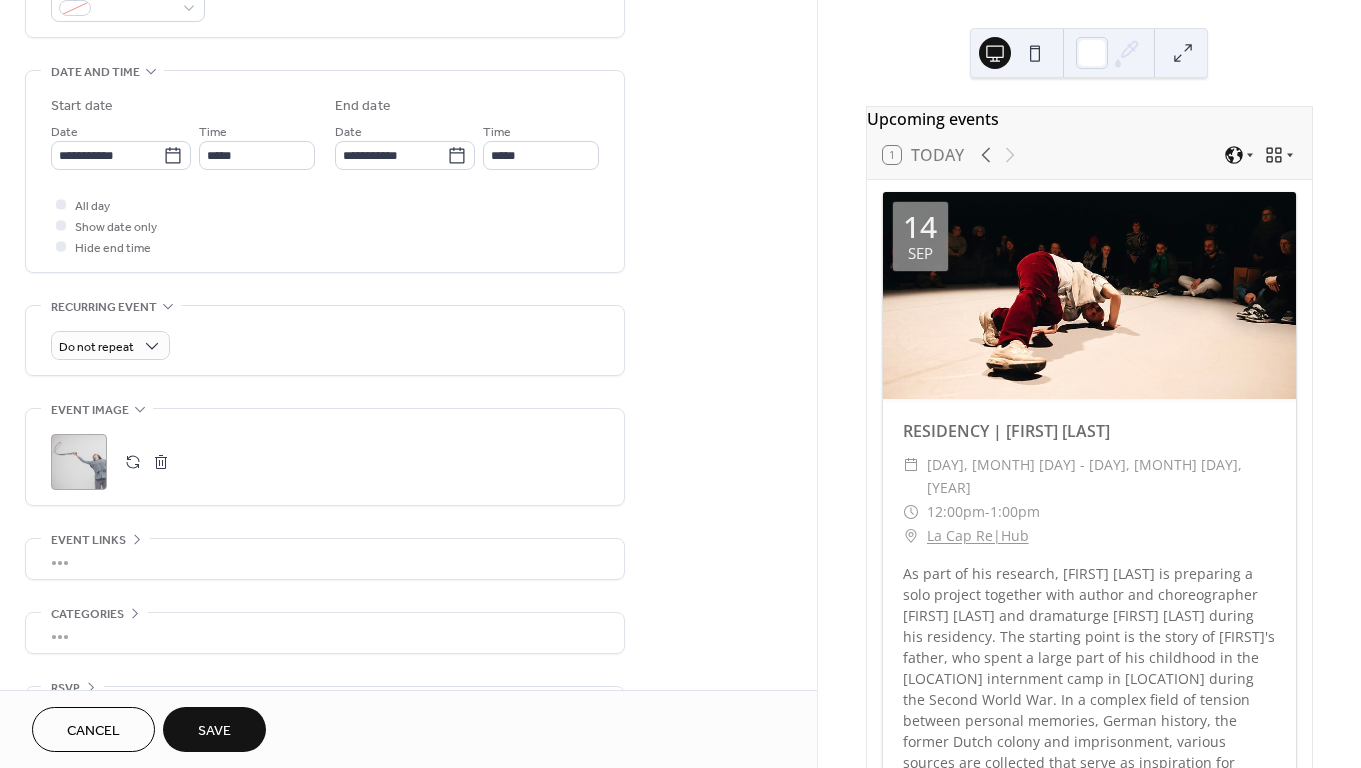 click on ";" at bounding box center (79, 462) 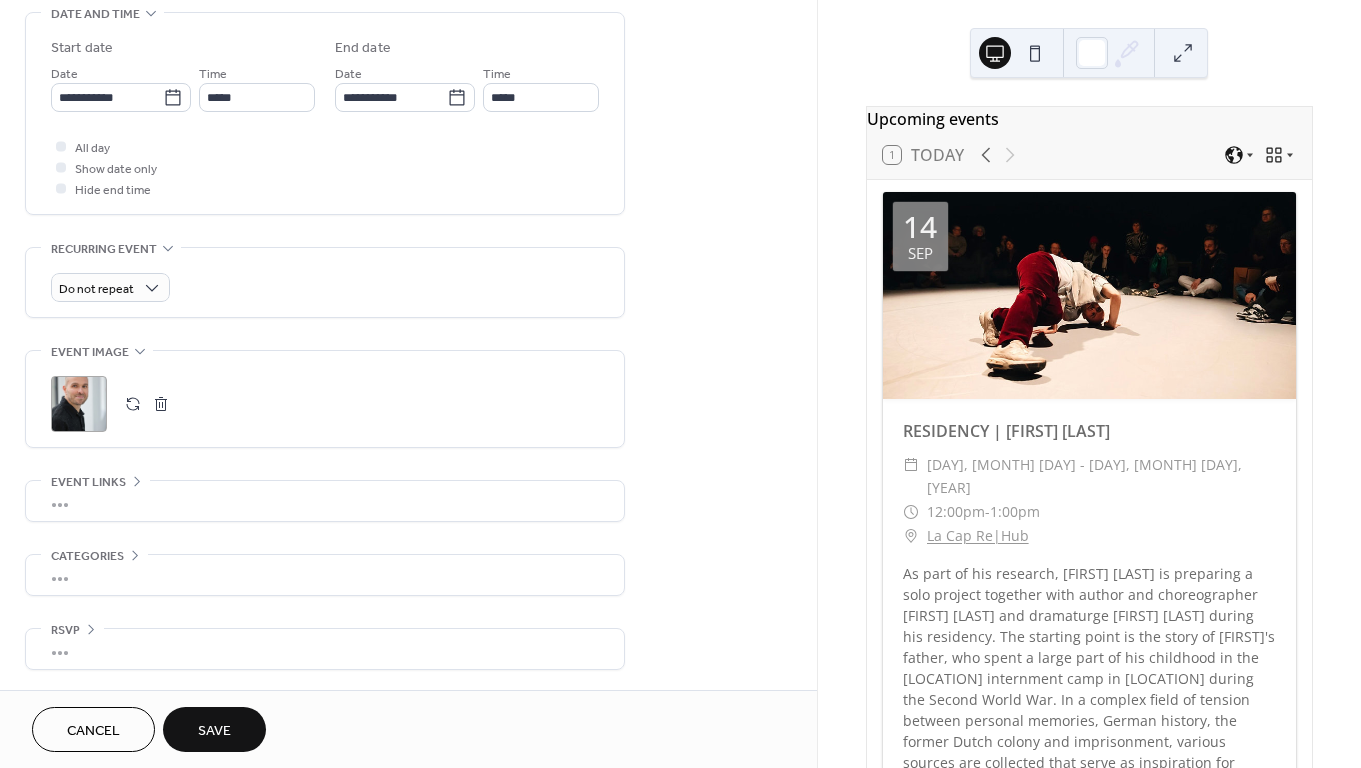 click on "•••" at bounding box center (325, 575) 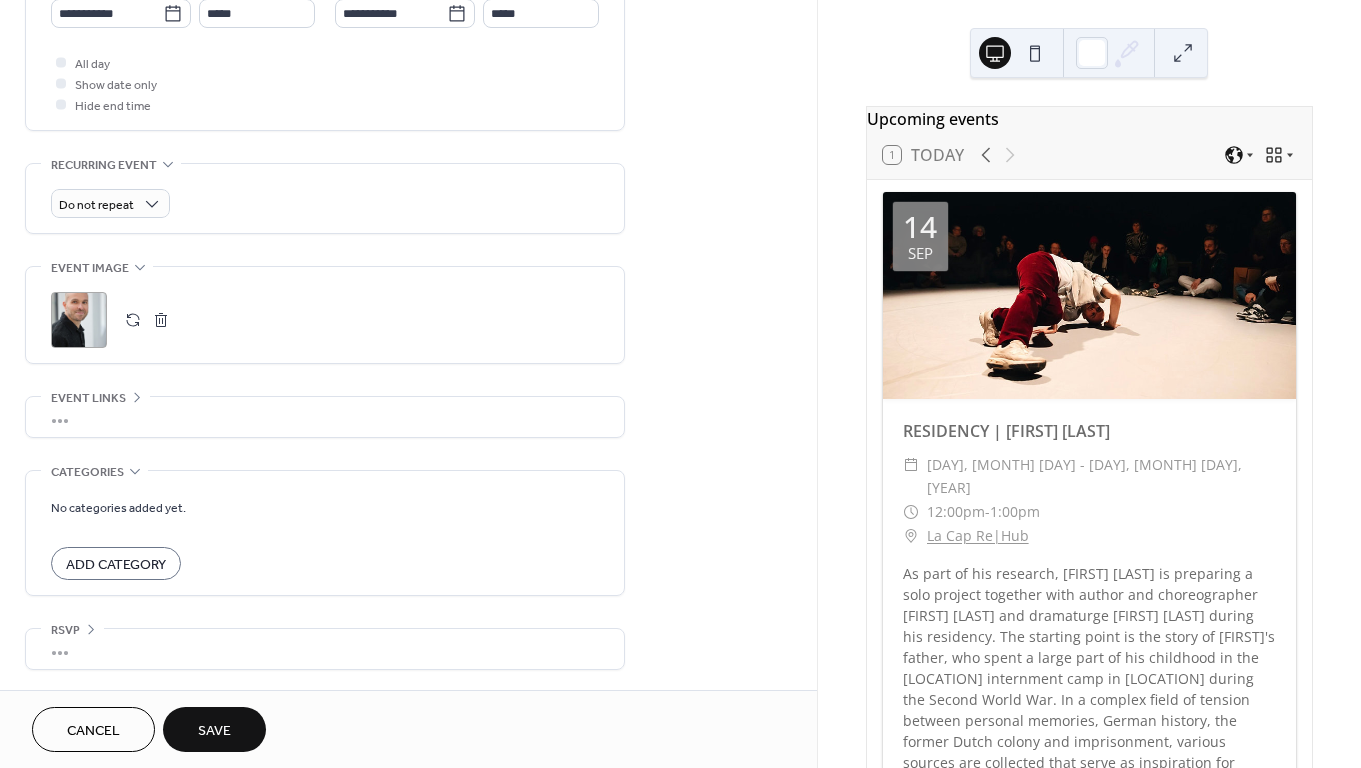 scroll, scrollTop: 729, scrollLeft: 0, axis: vertical 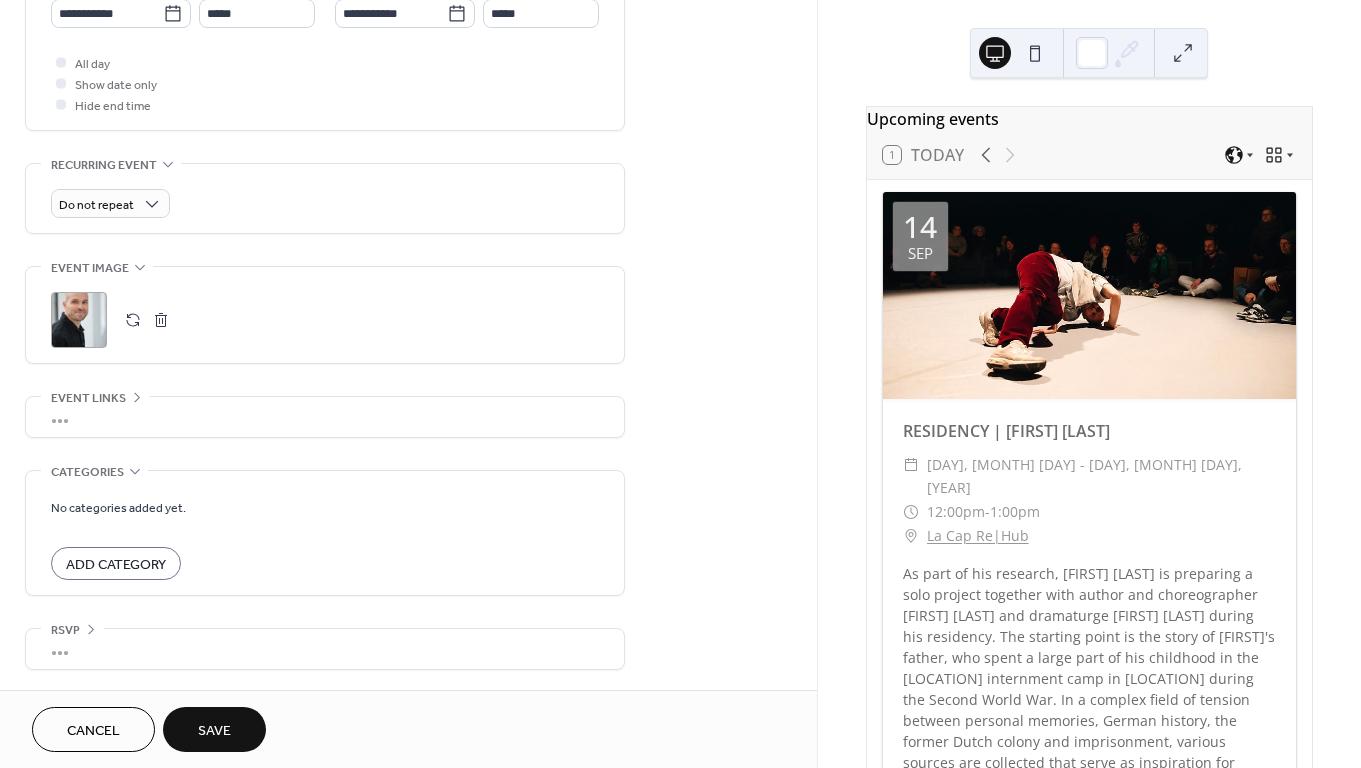 click on "Add Category" at bounding box center [116, 565] 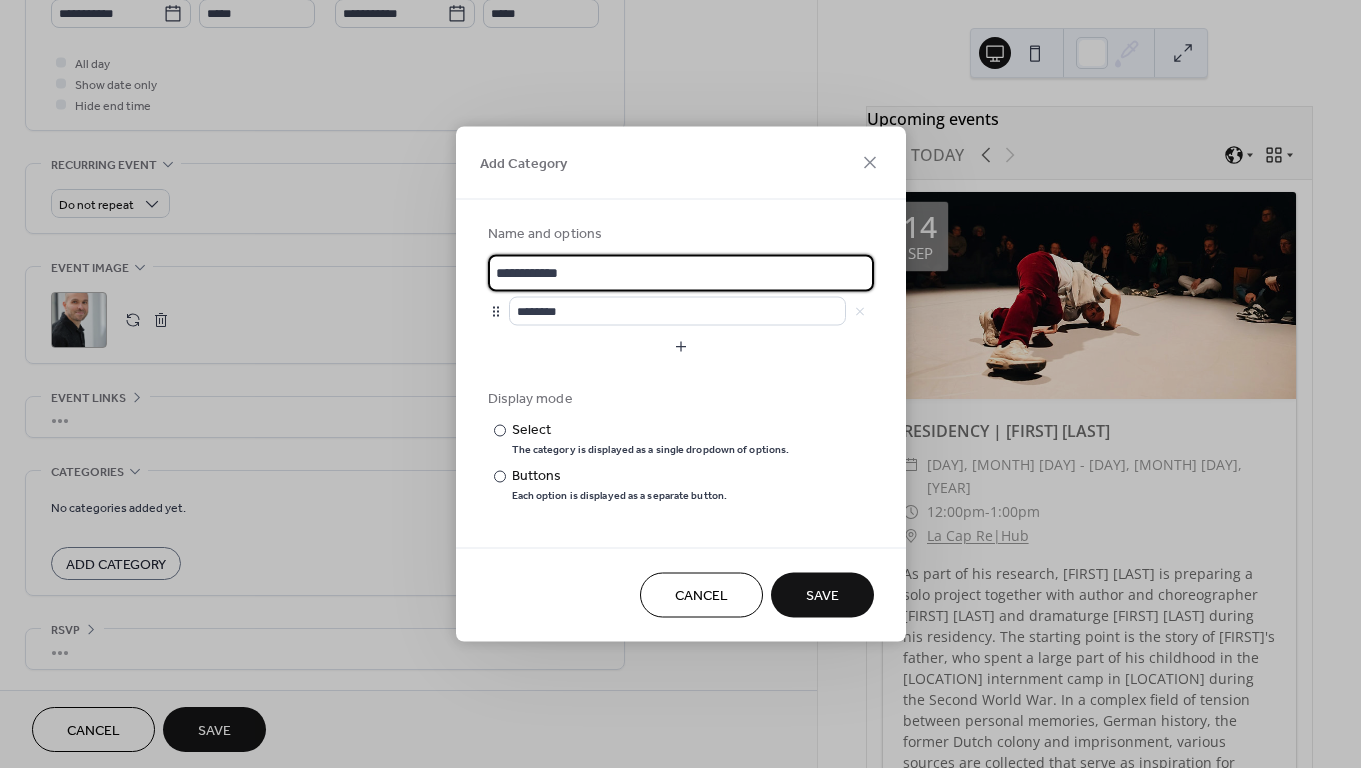click on "**********" at bounding box center [681, 273] 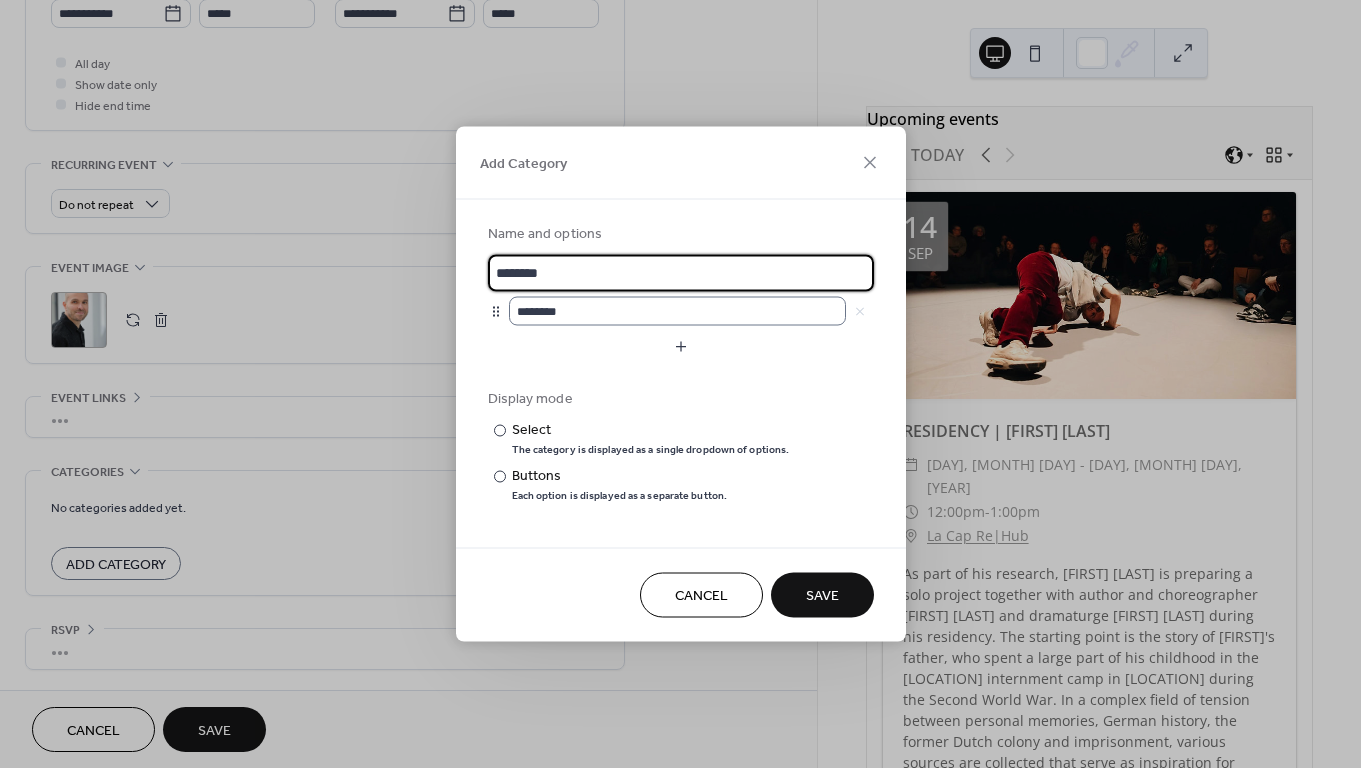 type on "********" 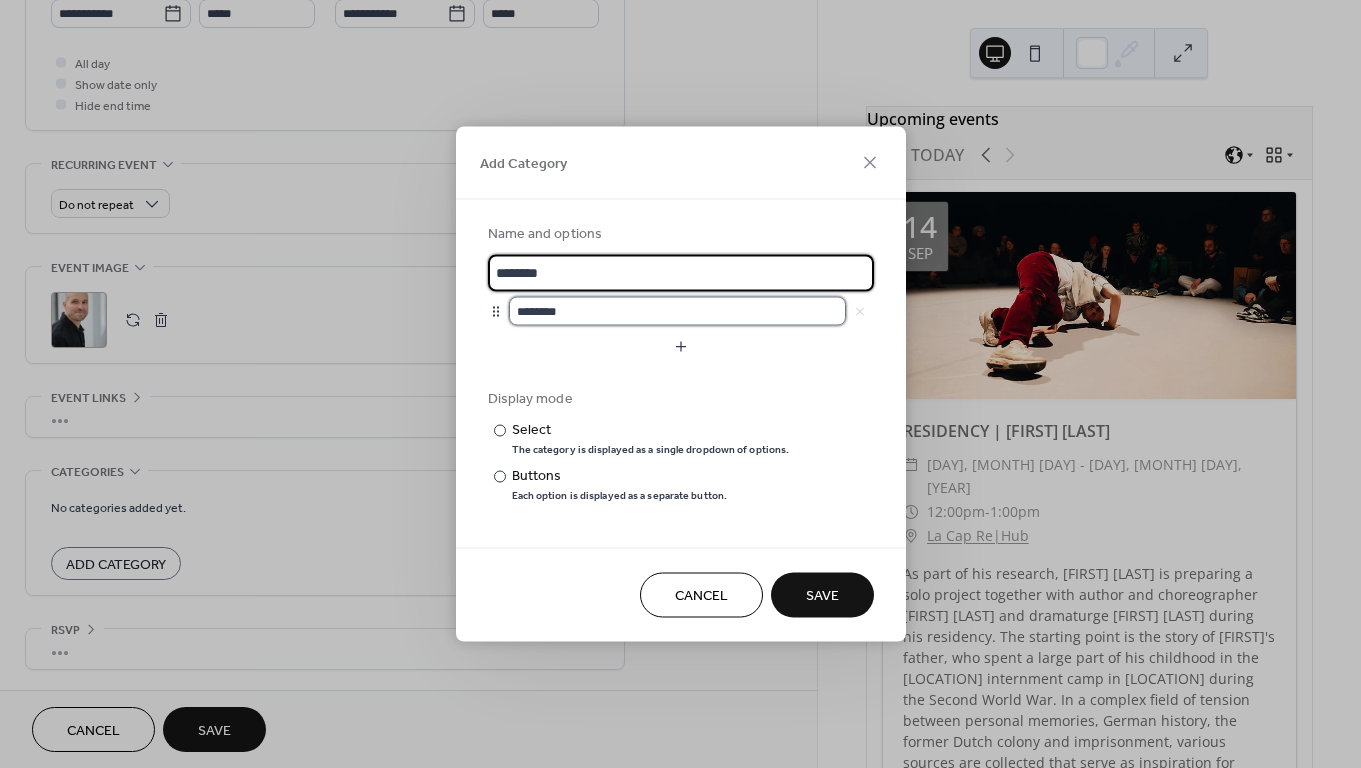 click on "********" at bounding box center [677, 311] 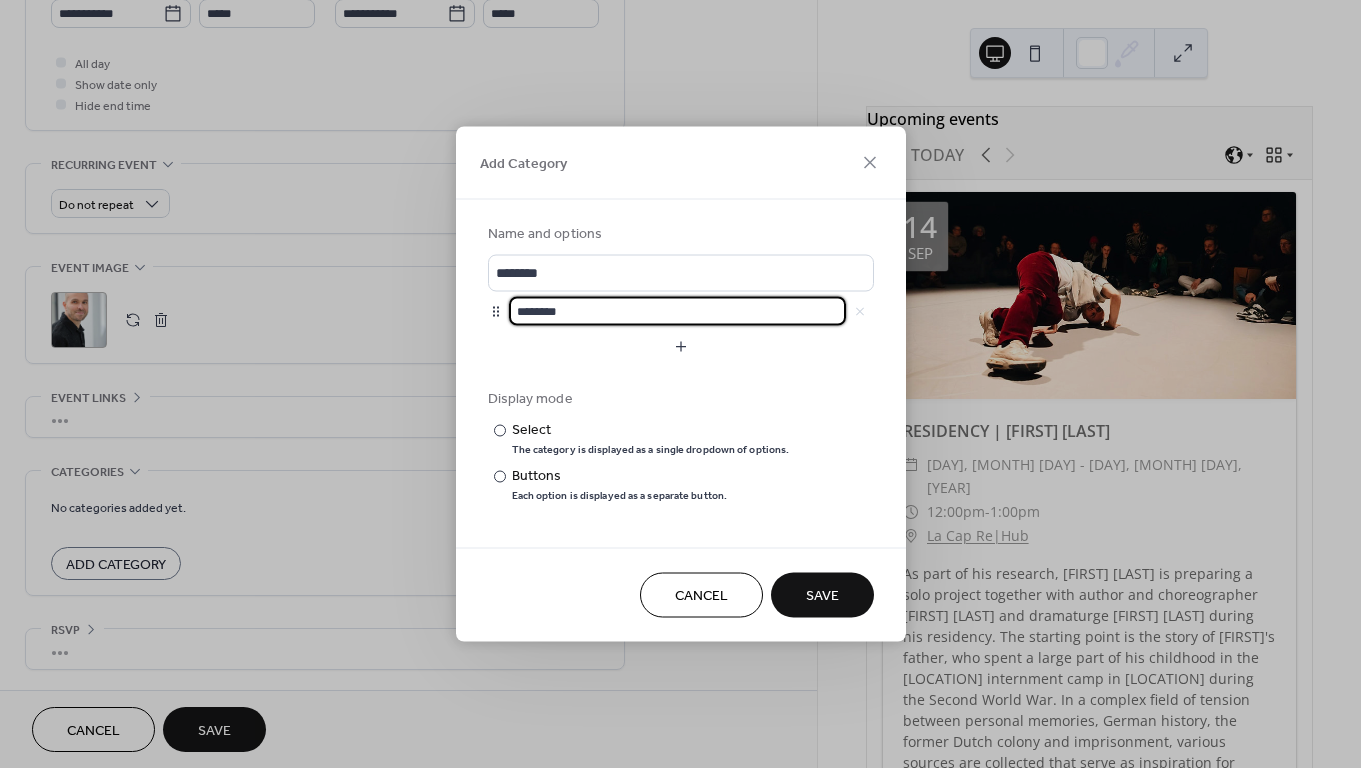 click on "Save" at bounding box center (822, 596) 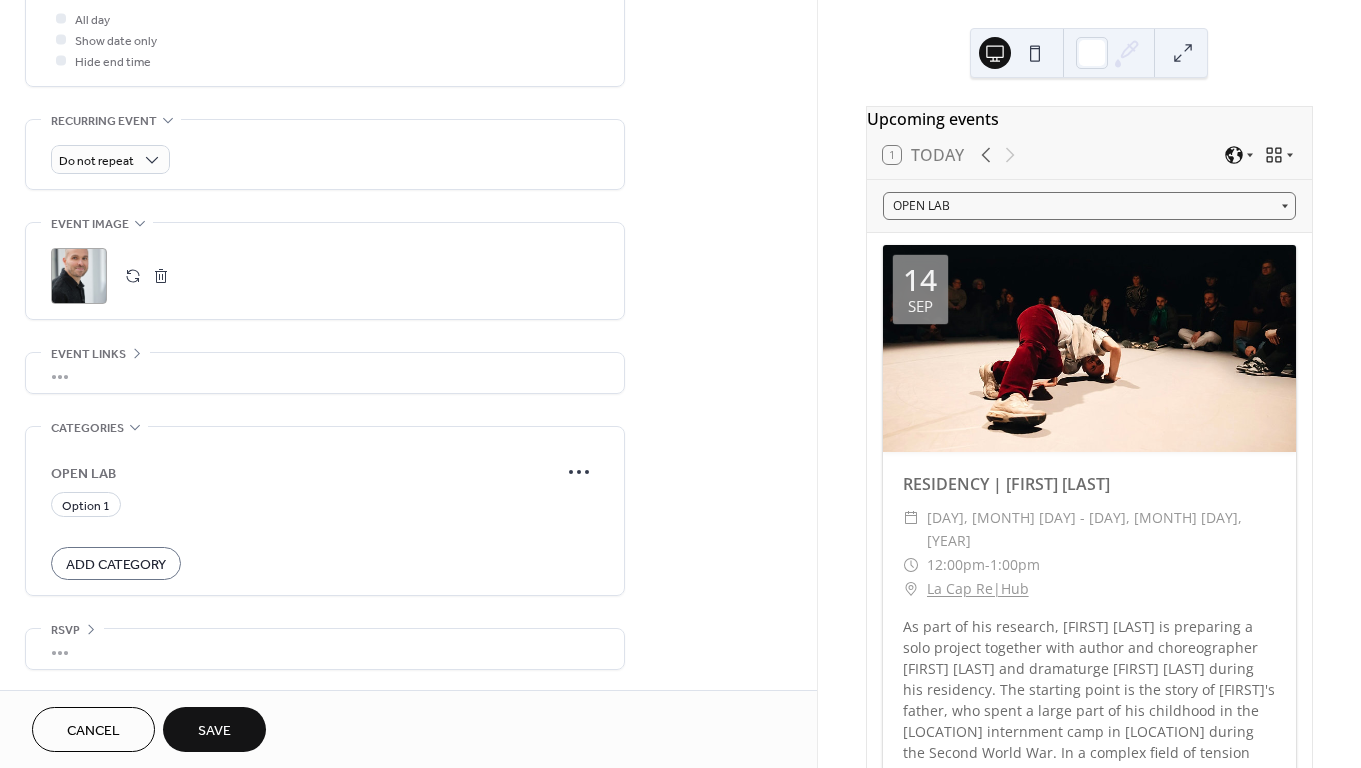 scroll, scrollTop: 773, scrollLeft: 0, axis: vertical 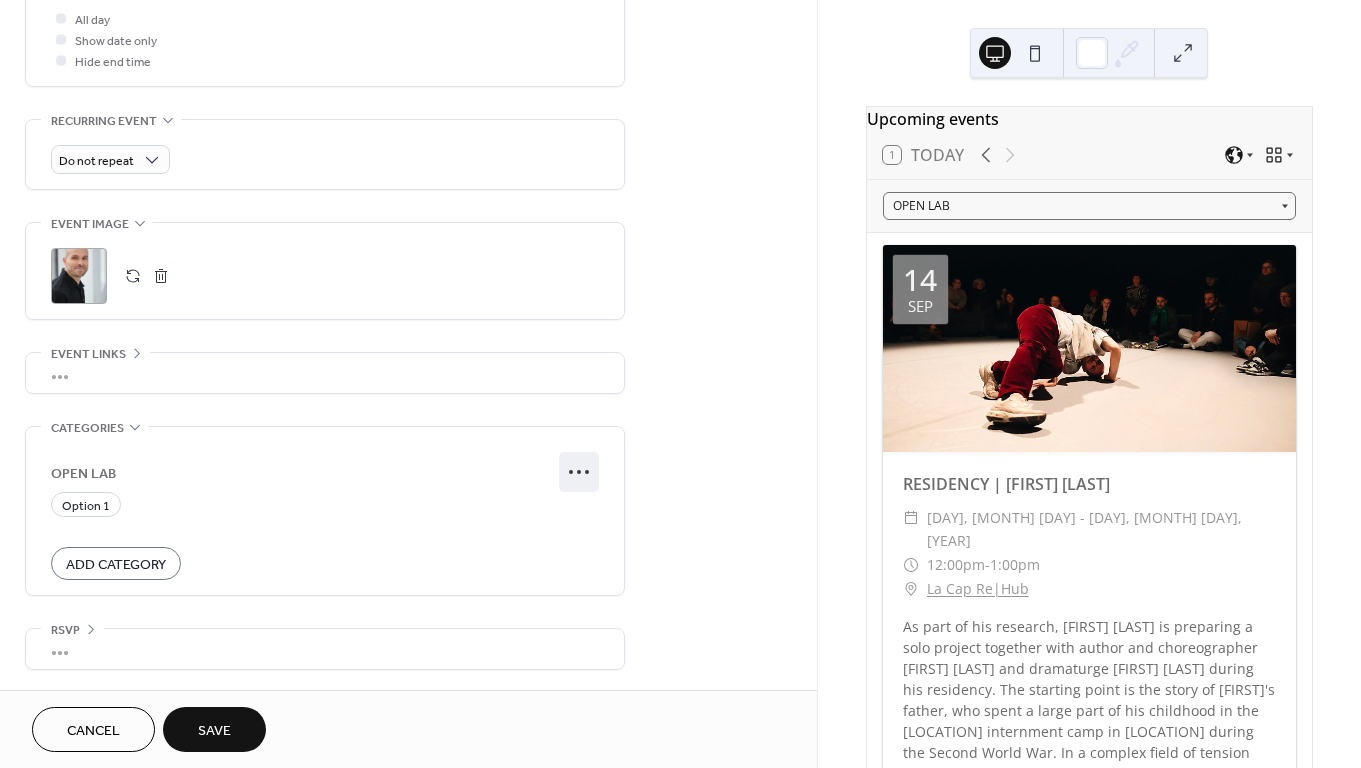 click 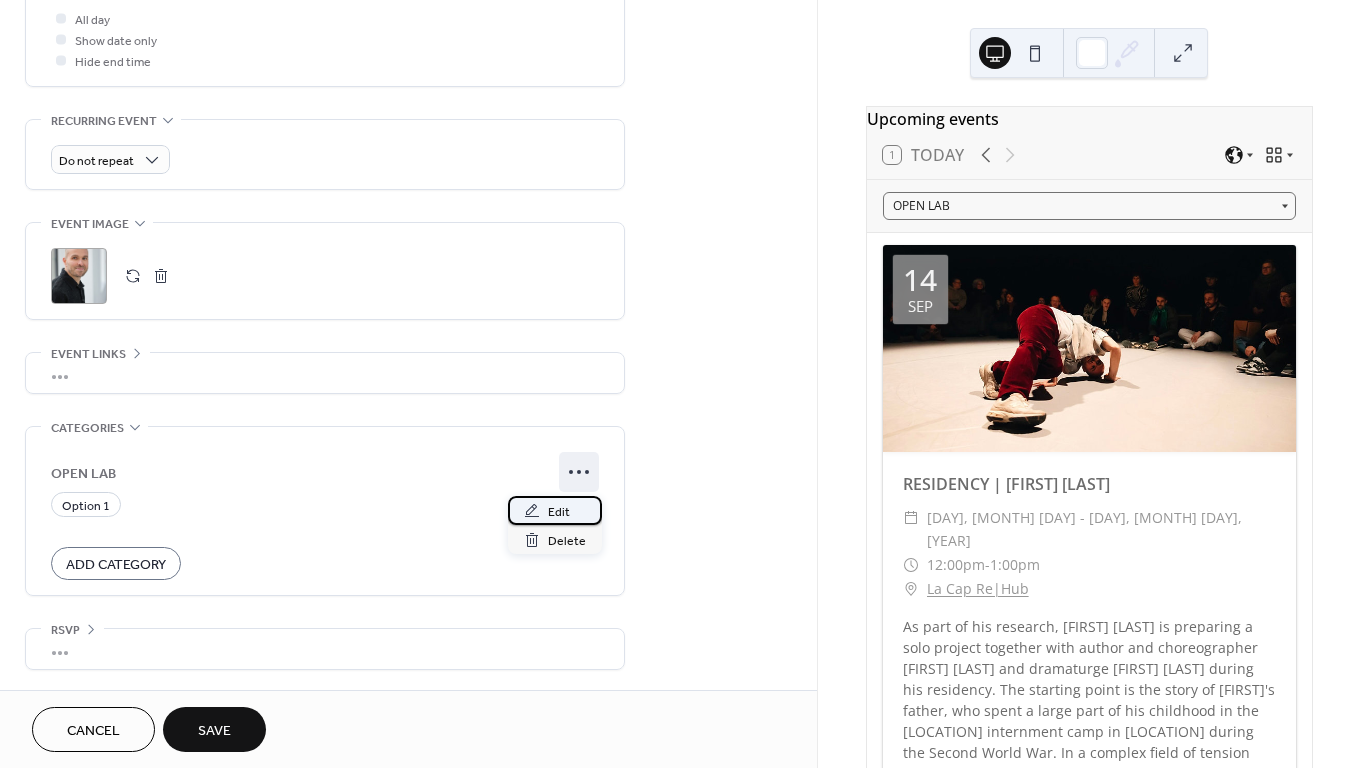 click on "Edit" at bounding box center [559, 512] 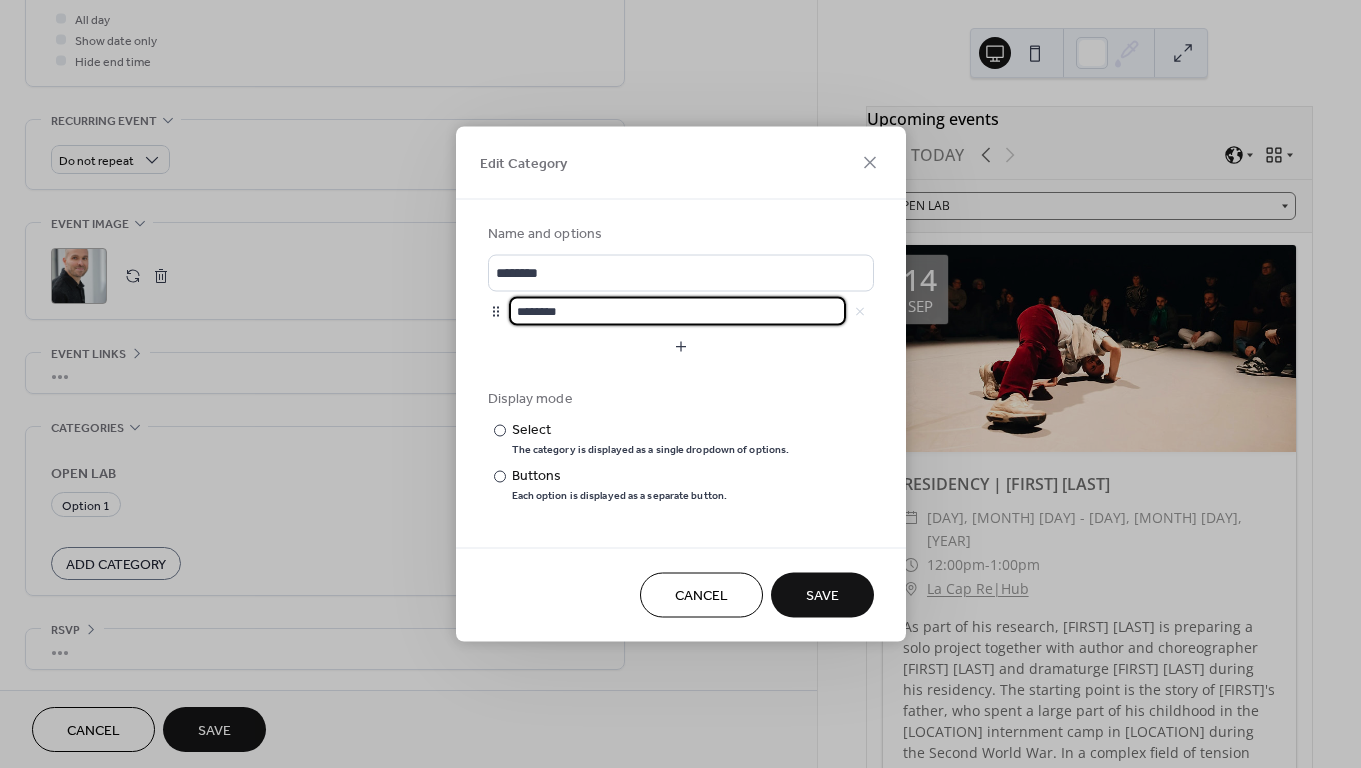click on "********" at bounding box center (677, 311) 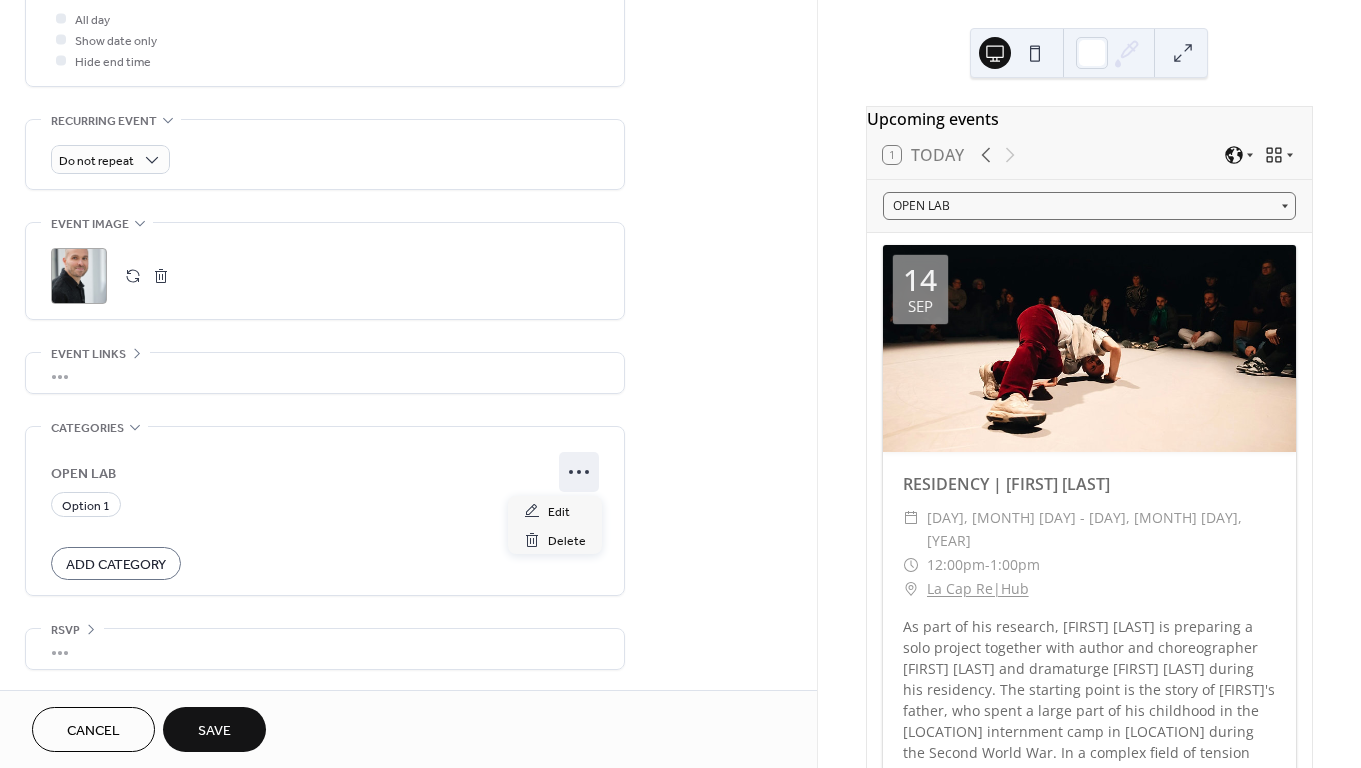 click 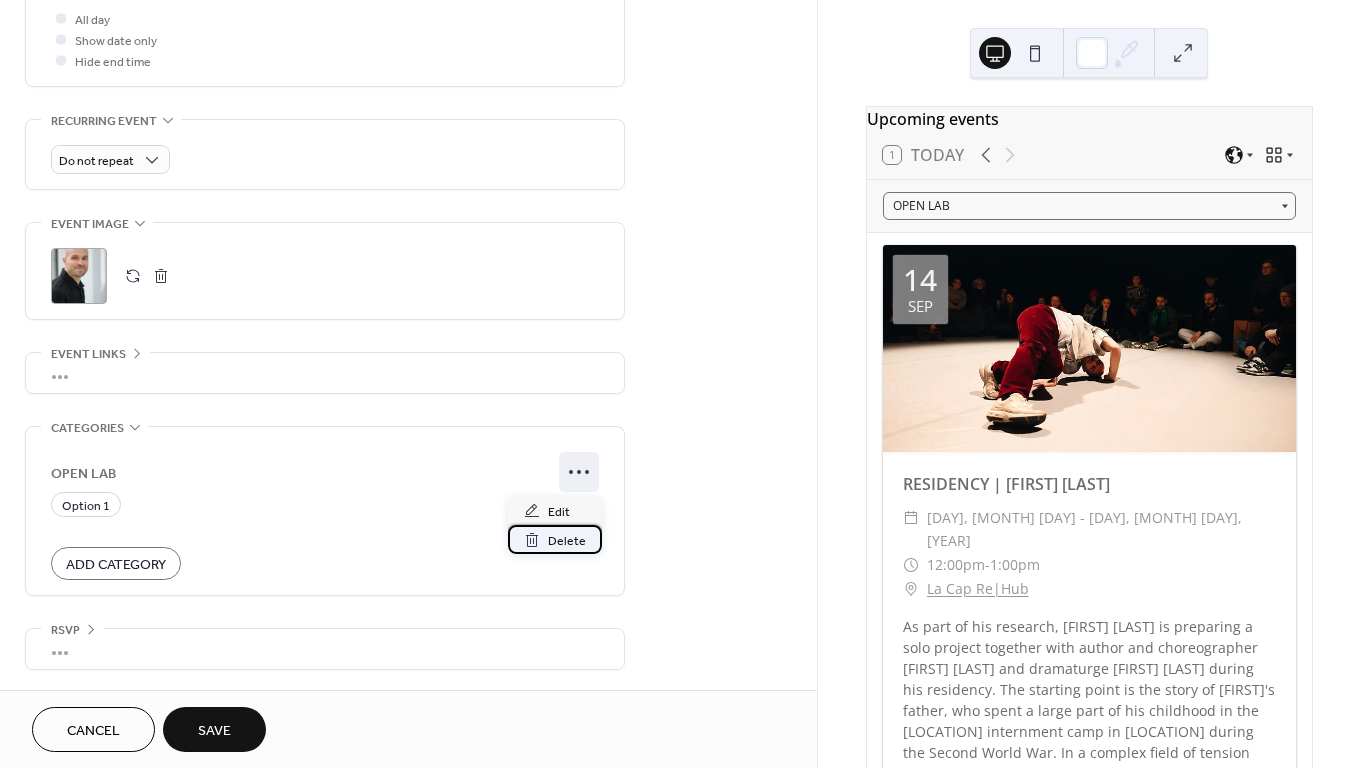 click on "Delete" at bounding box center [567, 541] 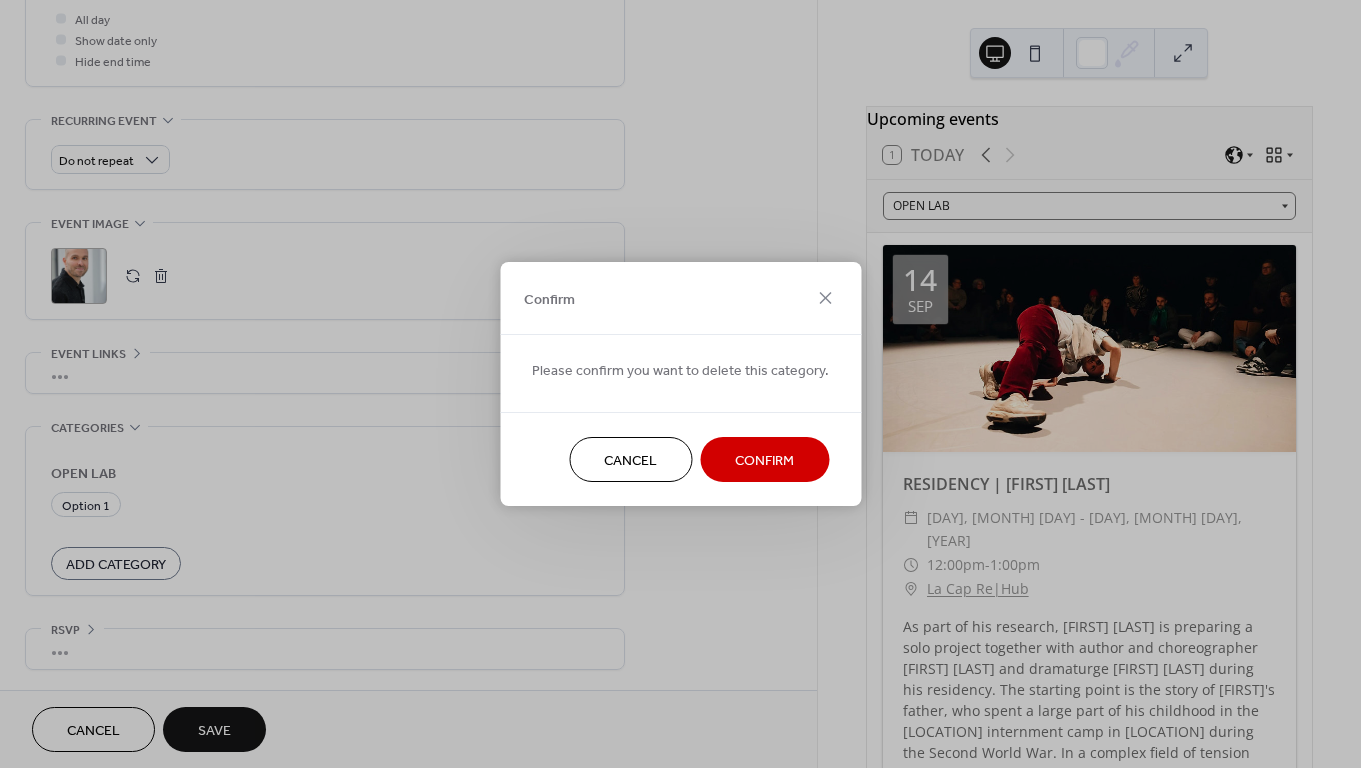 click on "Confirm" at bounding box center (764, 461) 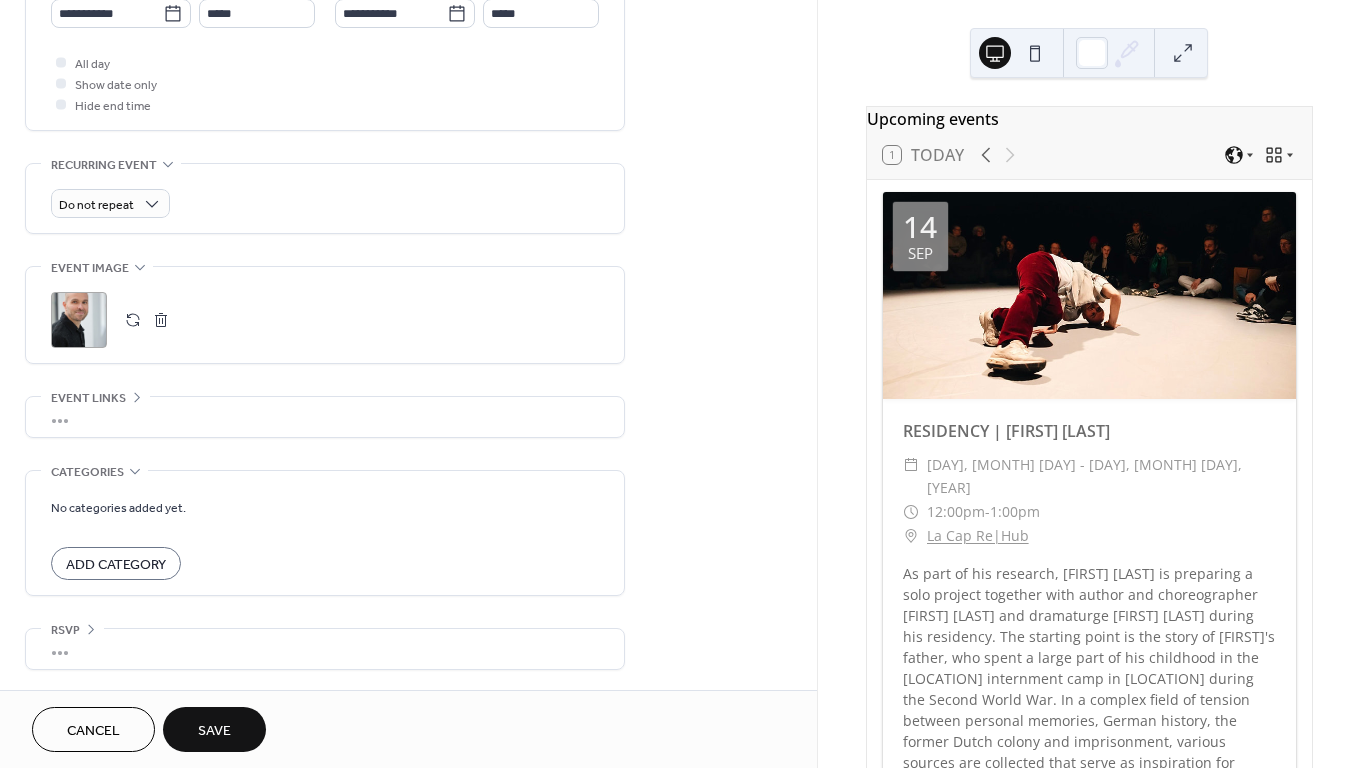 scroll, scrollTop: 729, scrollLeft: 0, axis: vertical 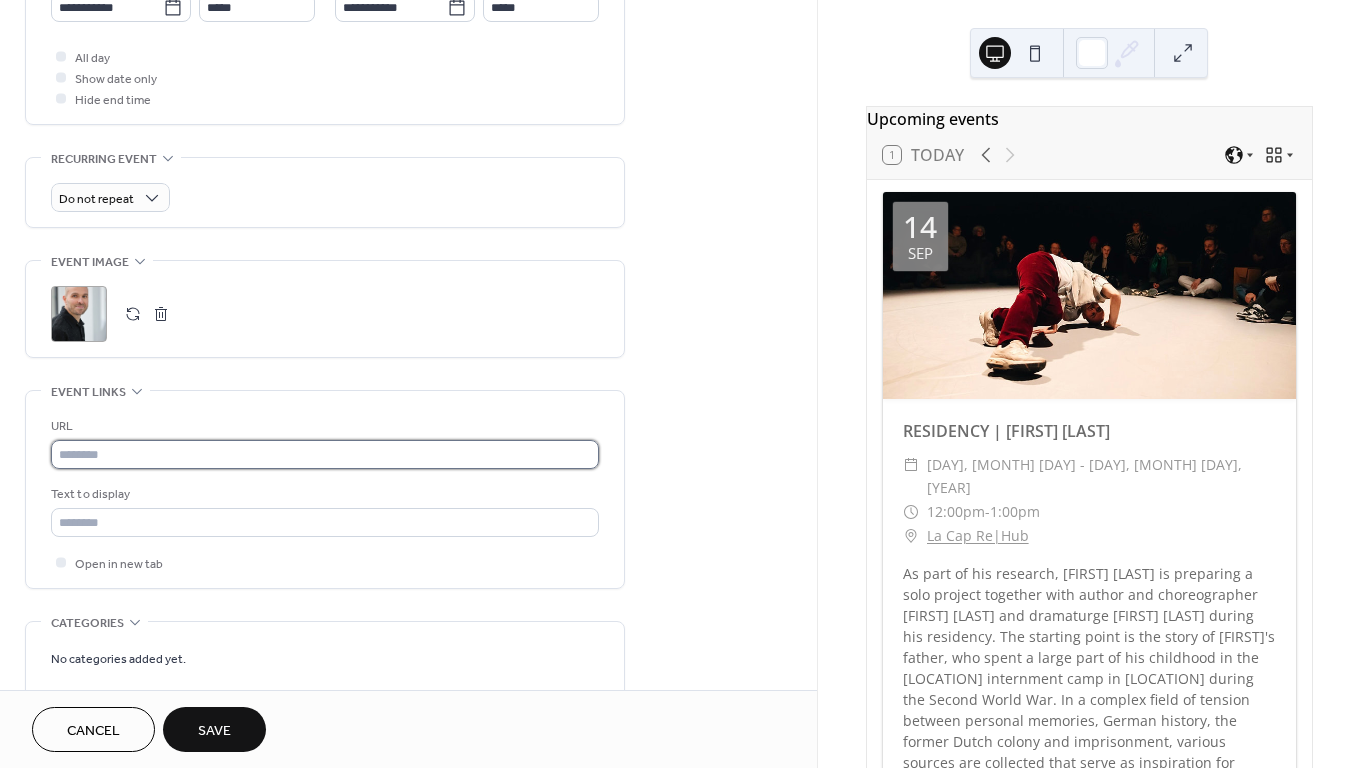 click at bounding box center (325, 454) 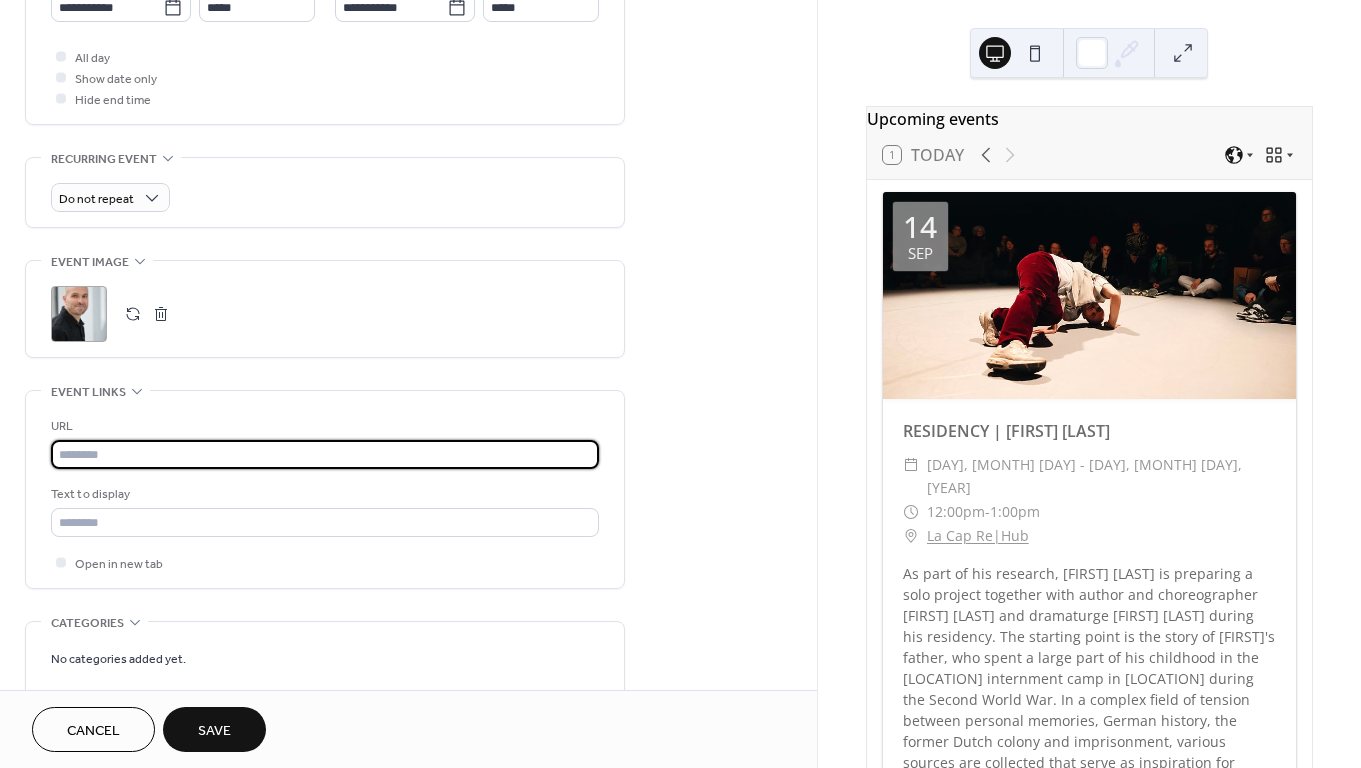 paste on "**********" 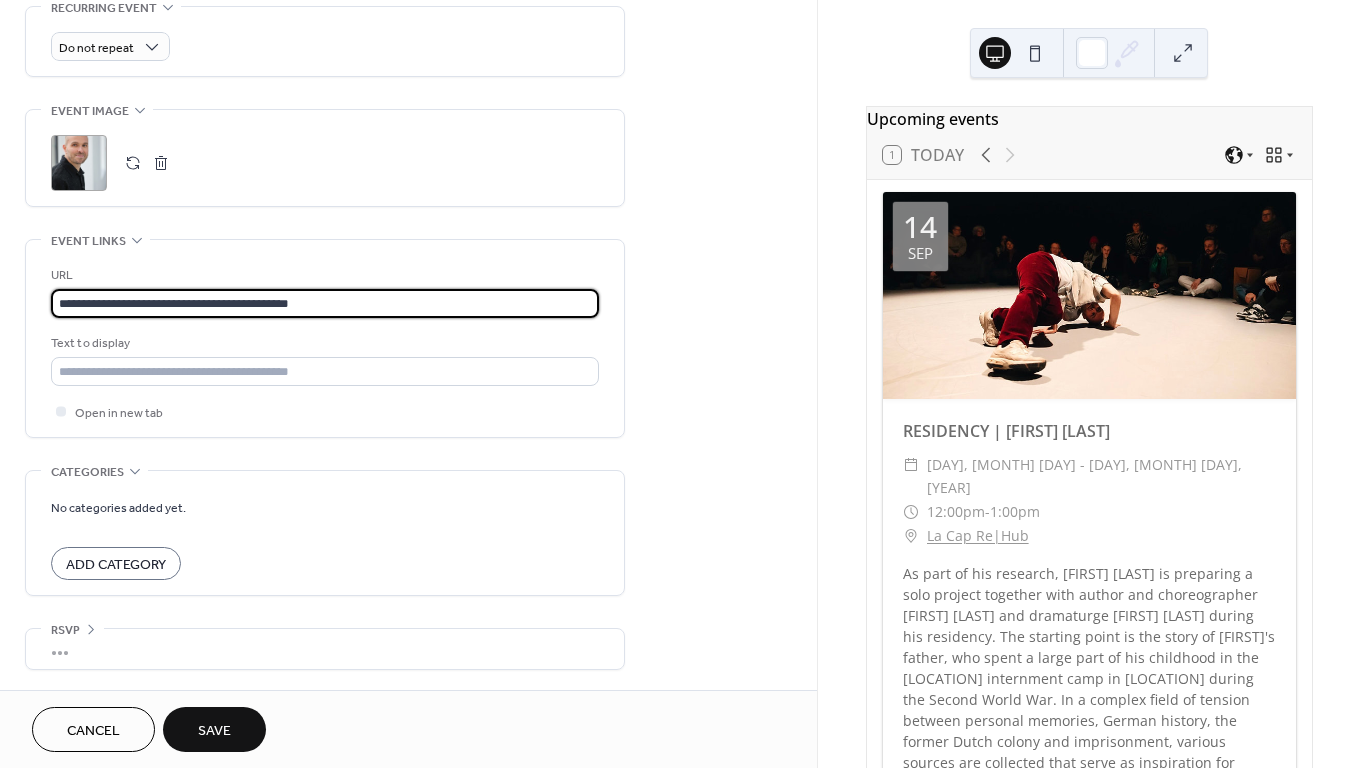 scroll, scrollTop: 890, scrollLeft: 0, axis: vertical 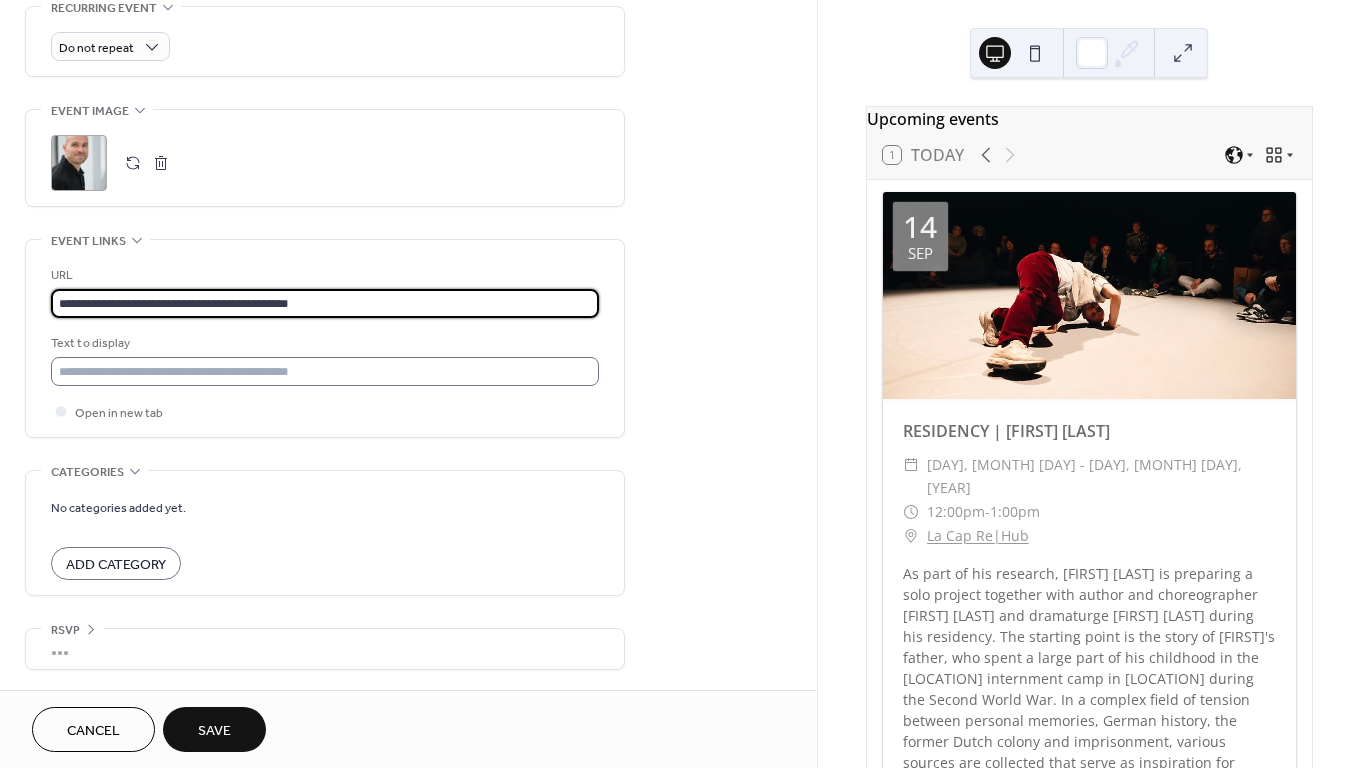 type on "**********" 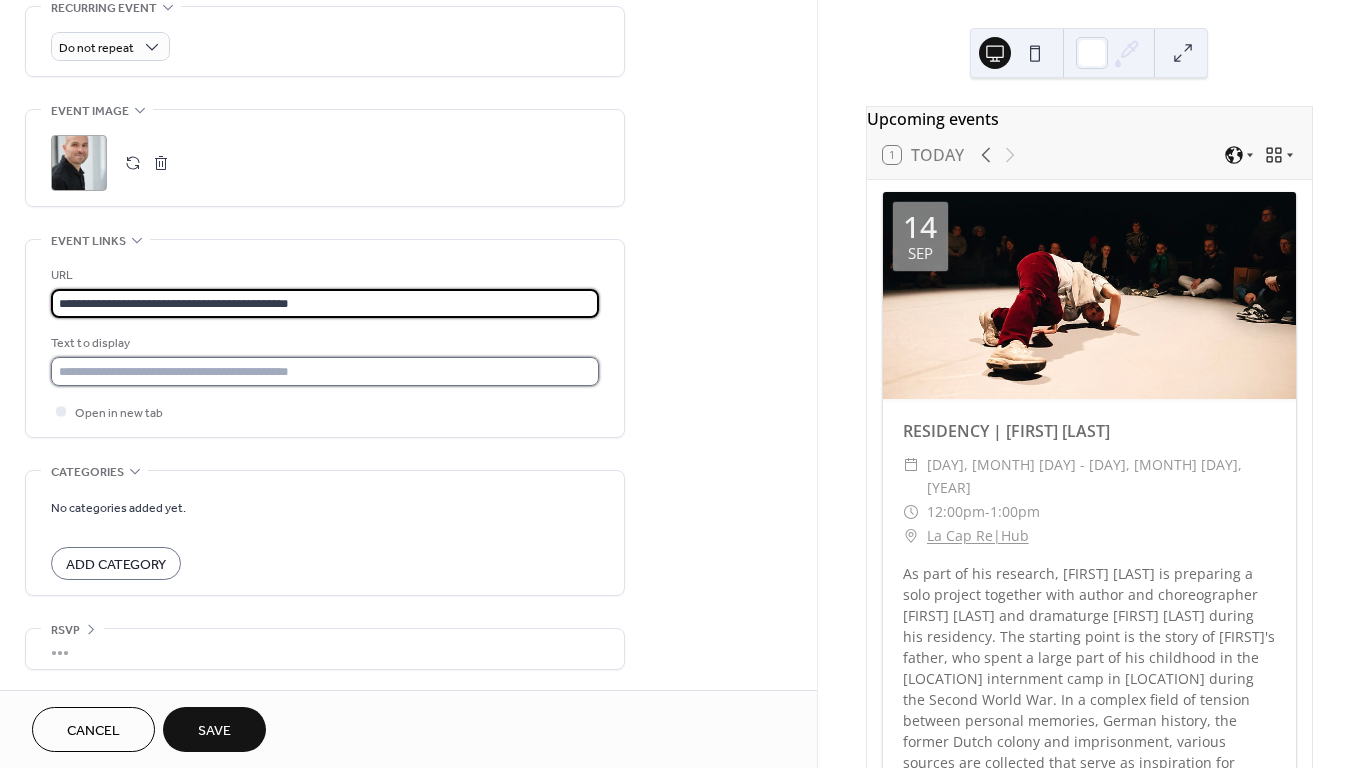 click at bounding box center [325, 371] 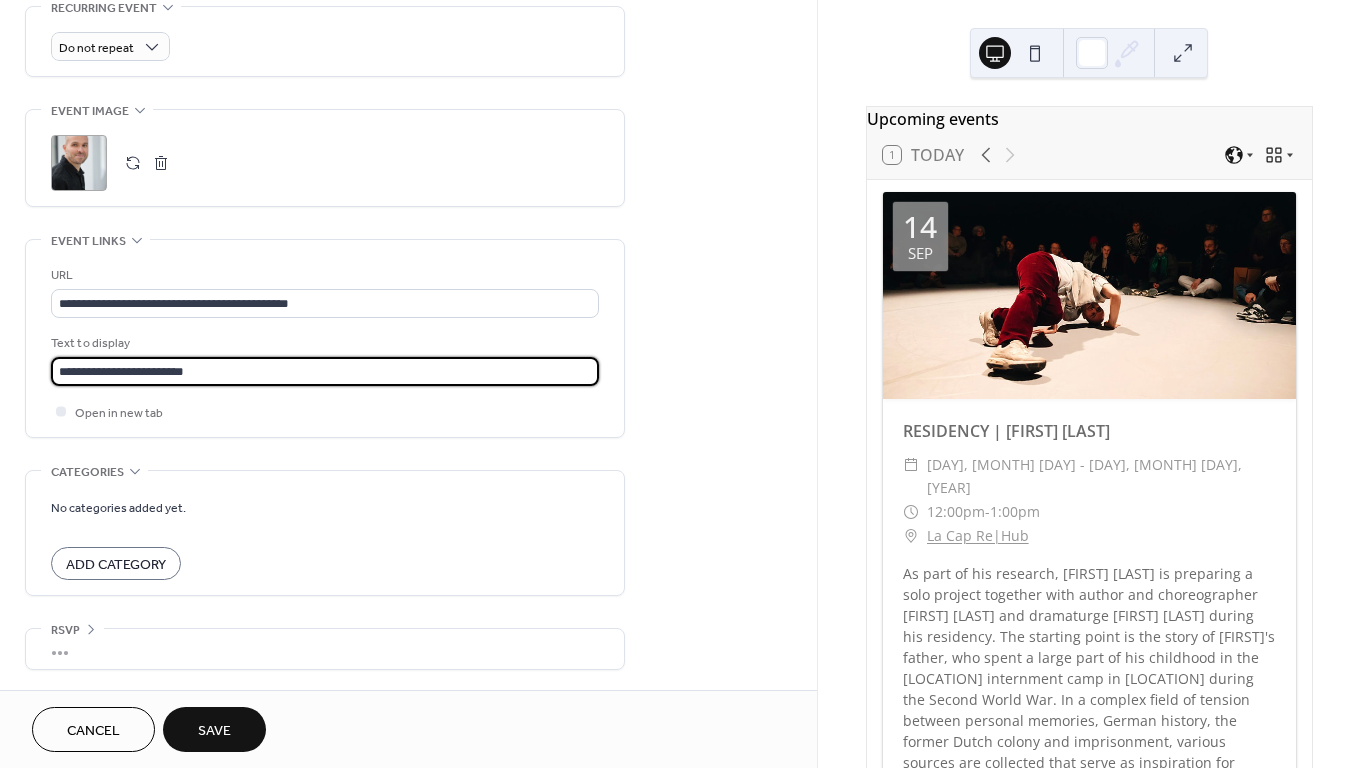 drag, startPoint x: 289, startPoint y: 361, endPoint x: 240, endPoint y: 366, distance: 49.25444 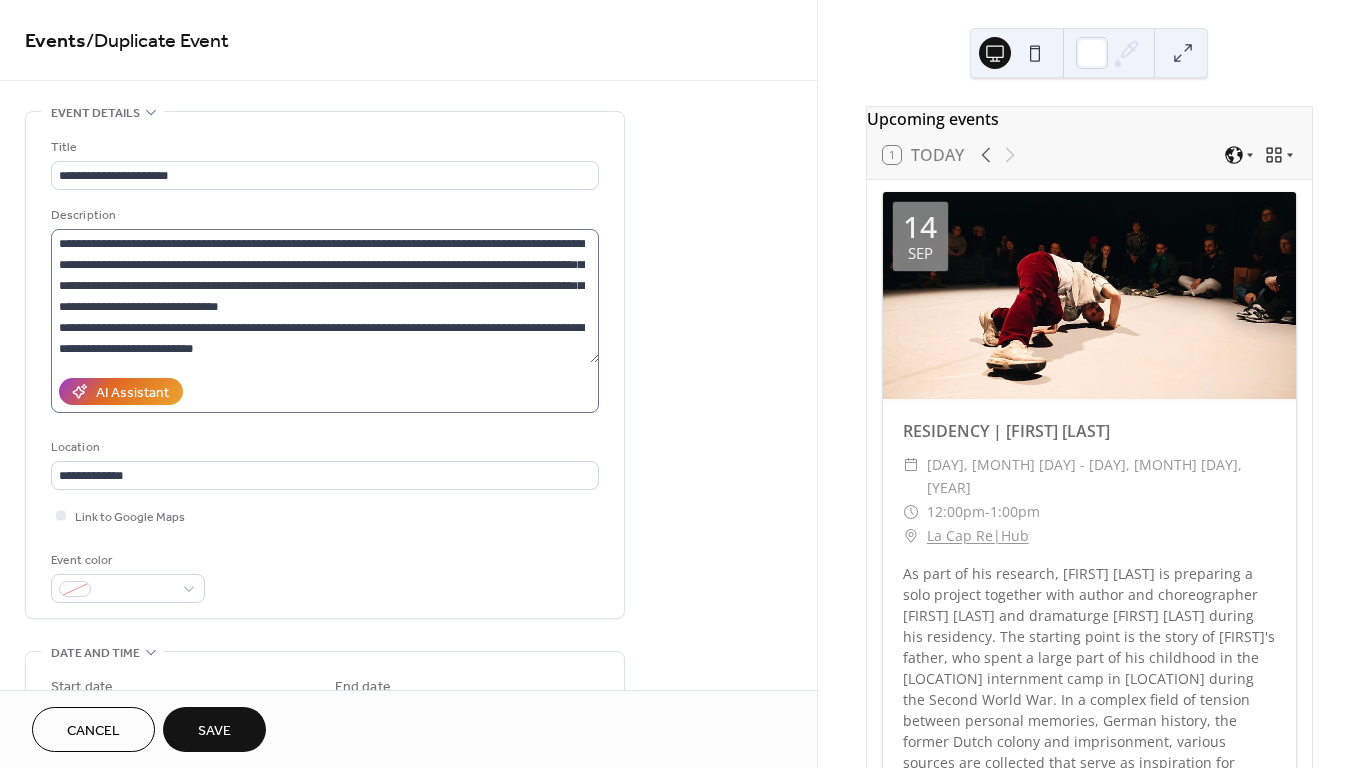 scroll, scrollTop: 0, scrollLeft: 0, axis: both 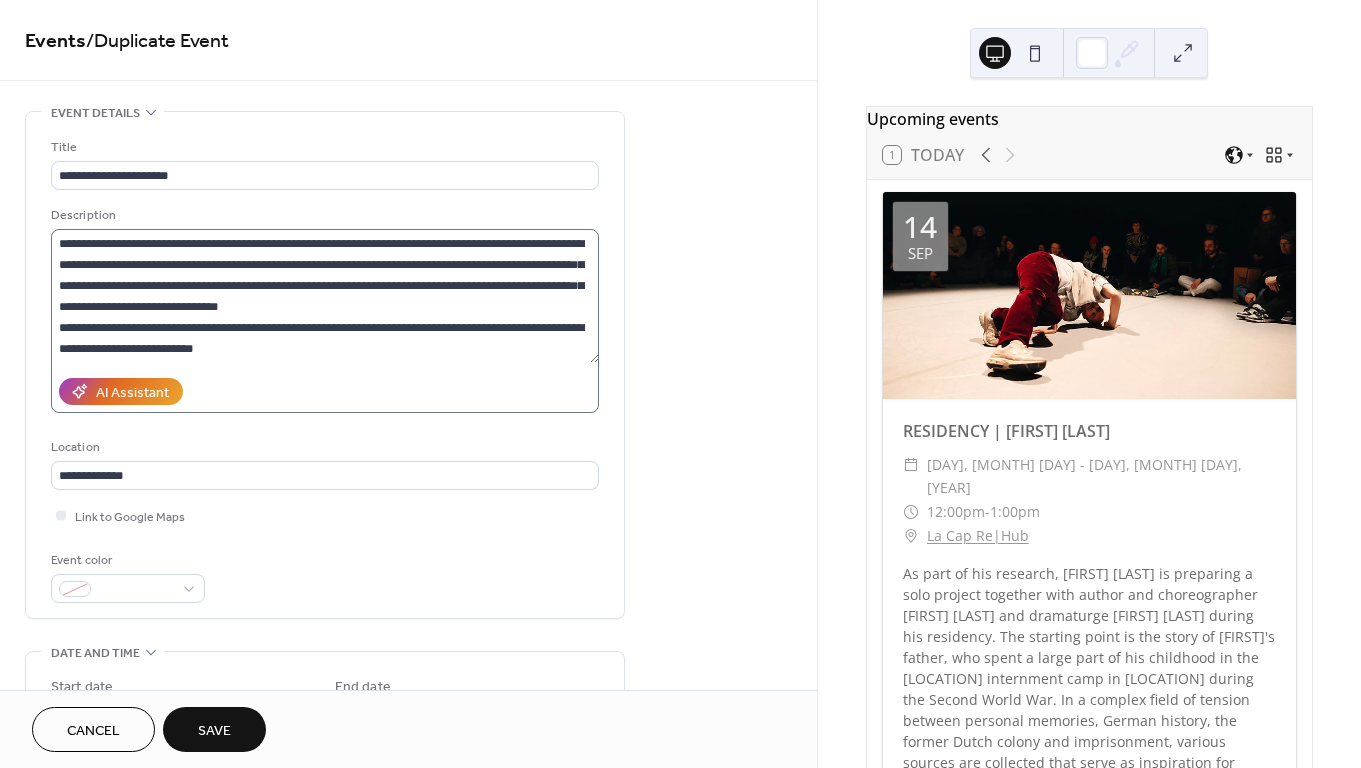 type on "********" 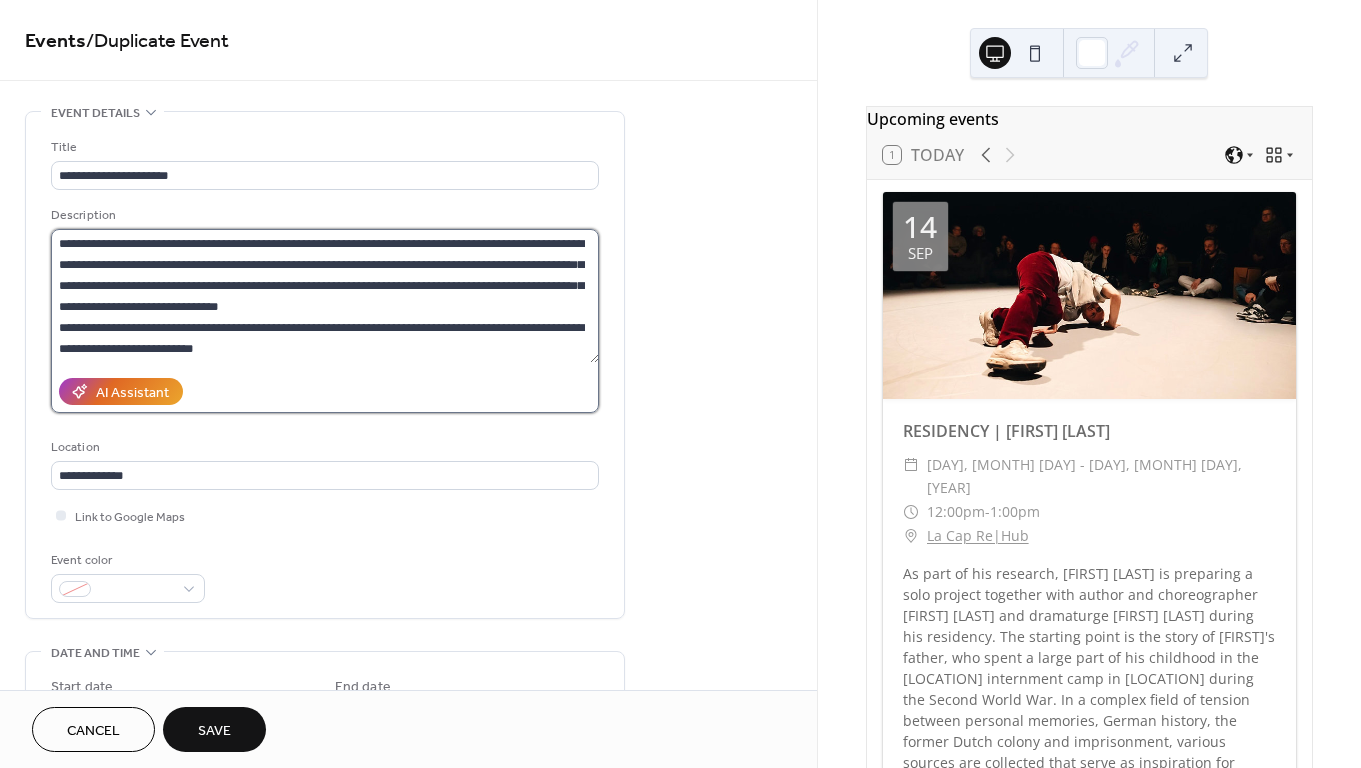 click on "**********" at bounding box center (325, 296) 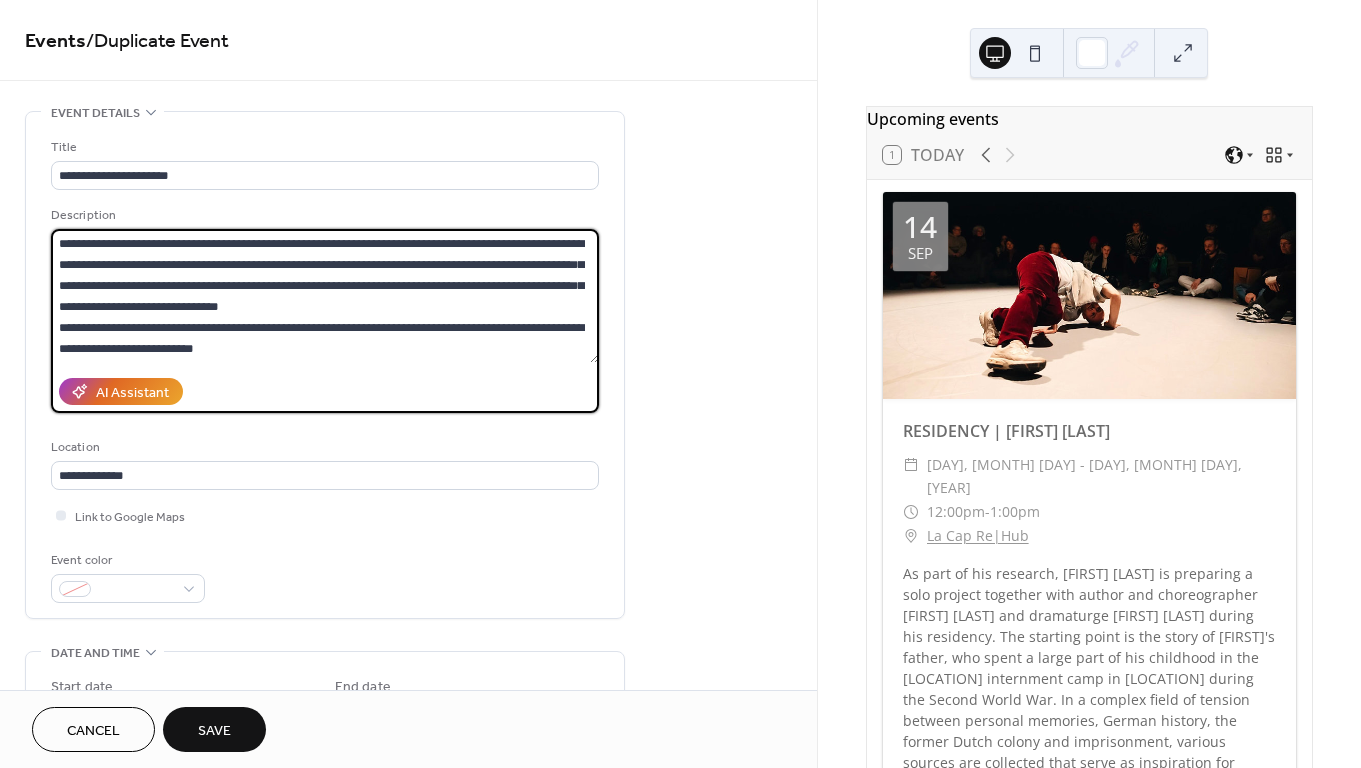 click on "**********" at bounding box center (325, 296) 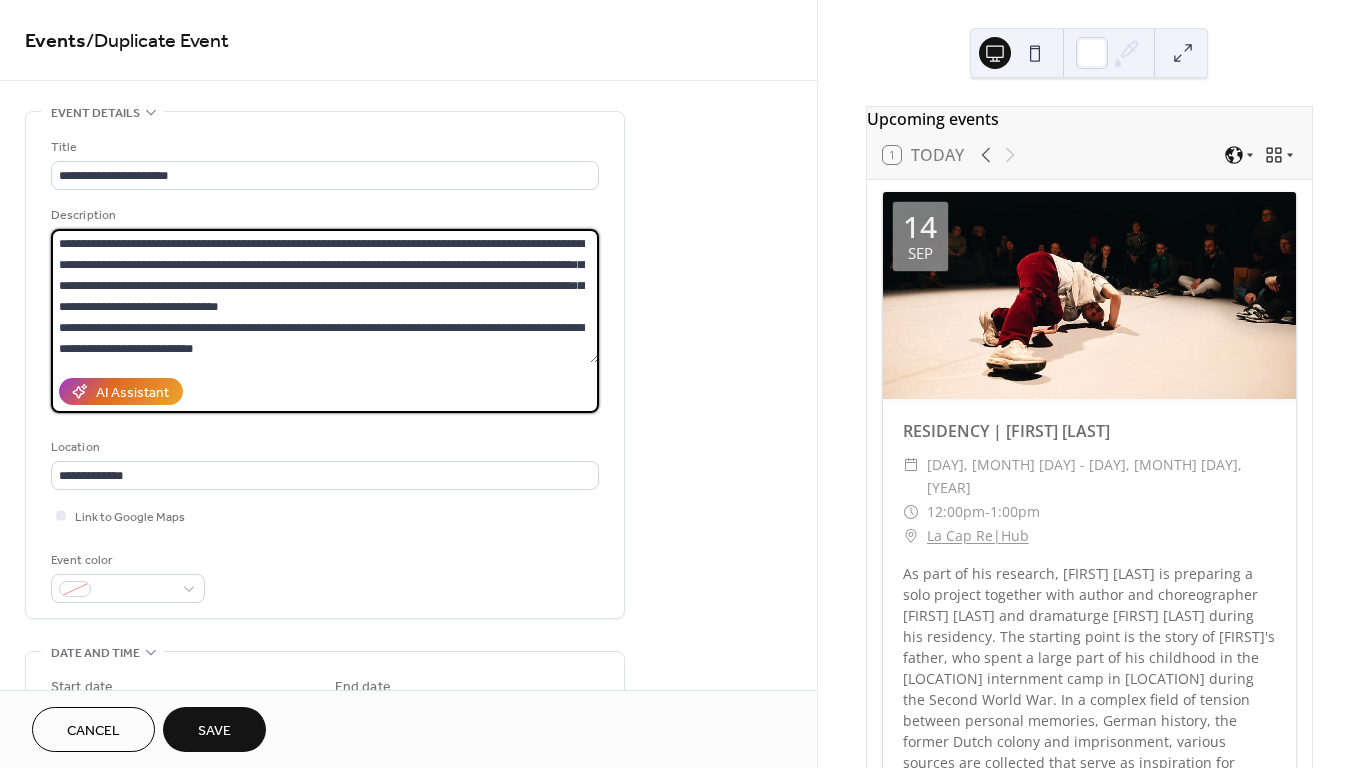 click on "**********" at bounding box center (325, 296) 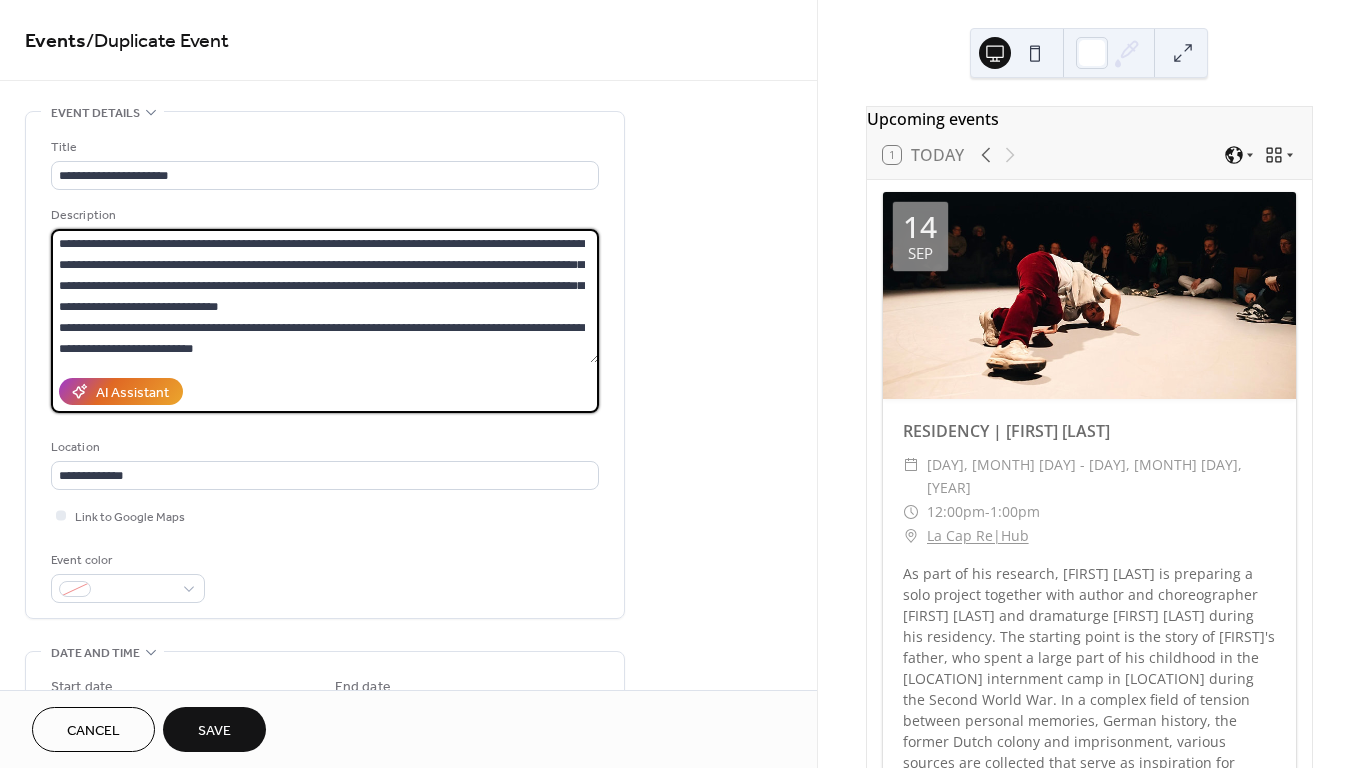 scroll, scrollTop: 0, scrollLeft: 0, axis: both 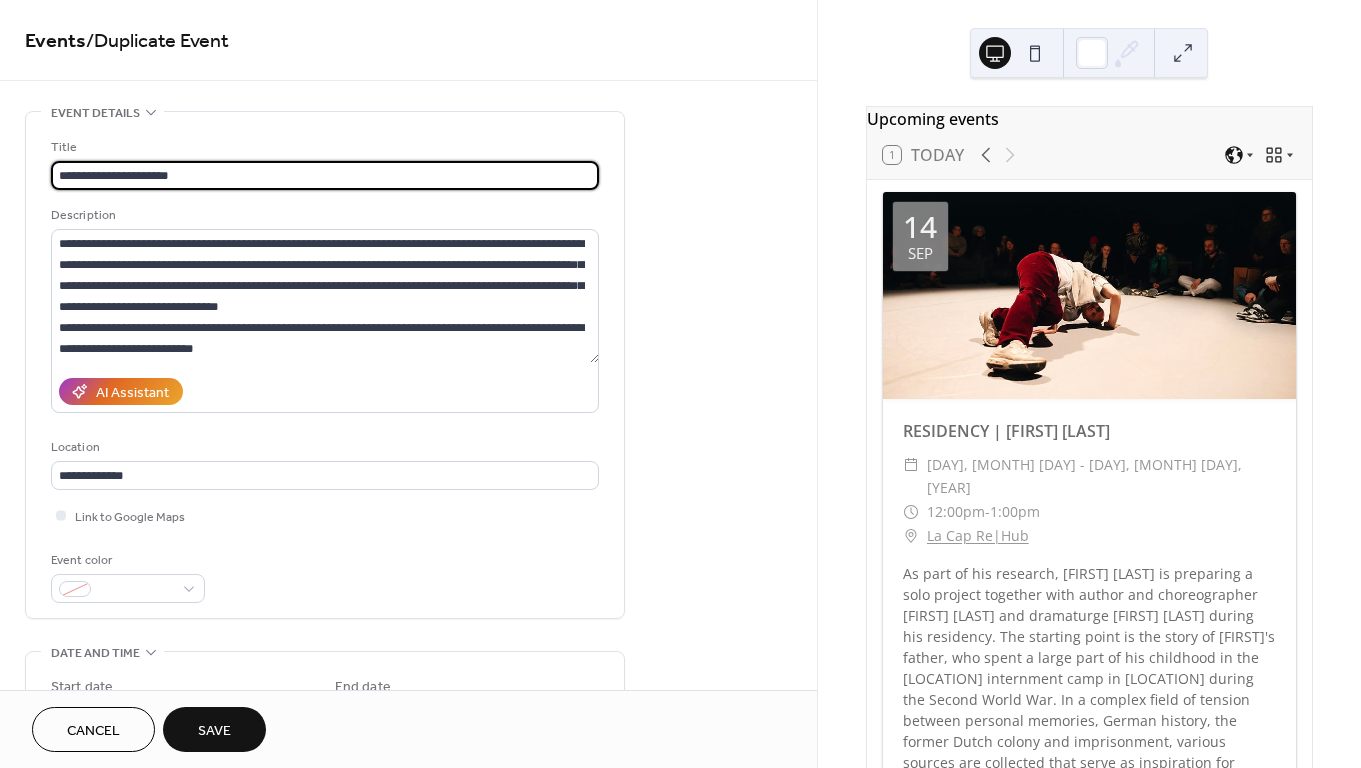 drag, startPoint x: 121, startPoint y: 175, endPoint x: 48, endPoint y: 174, distance: 73.00685 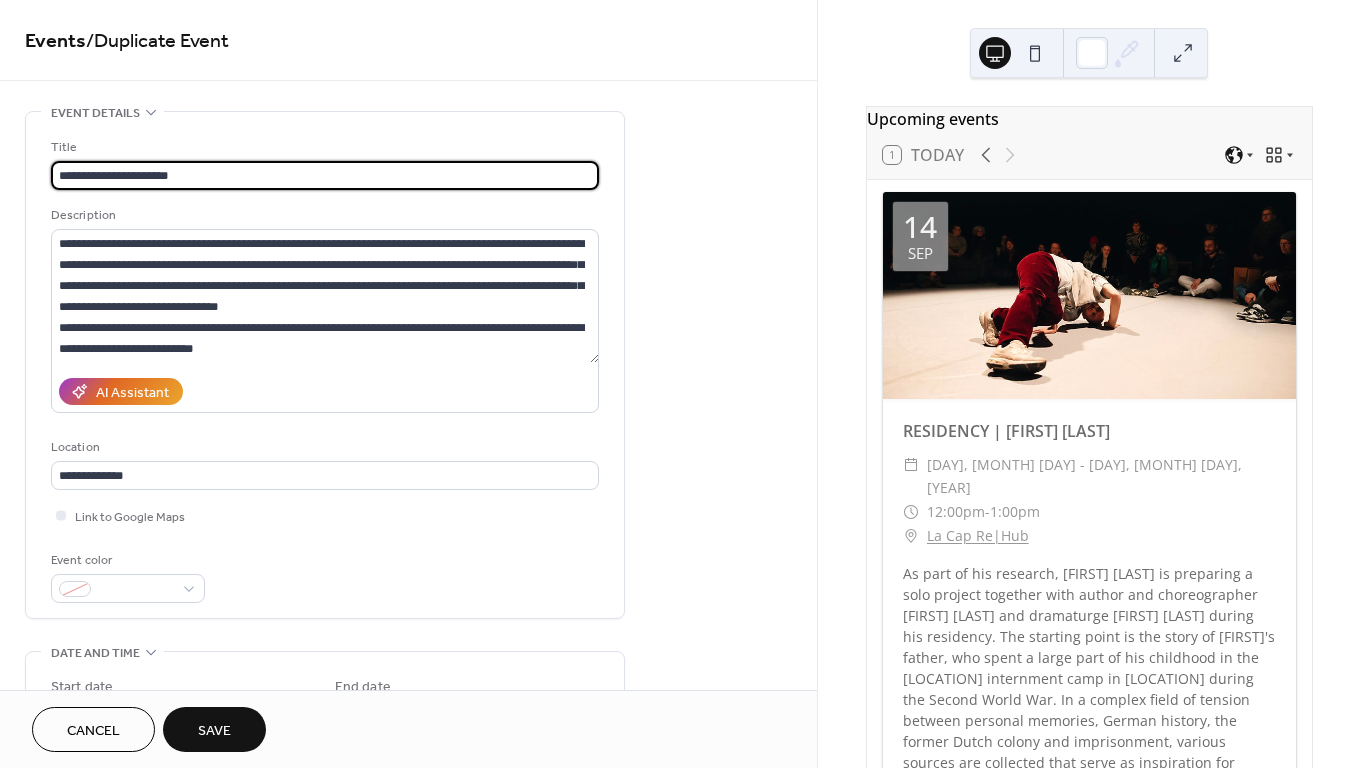 click on "**********" at bounding box center [325, 365] 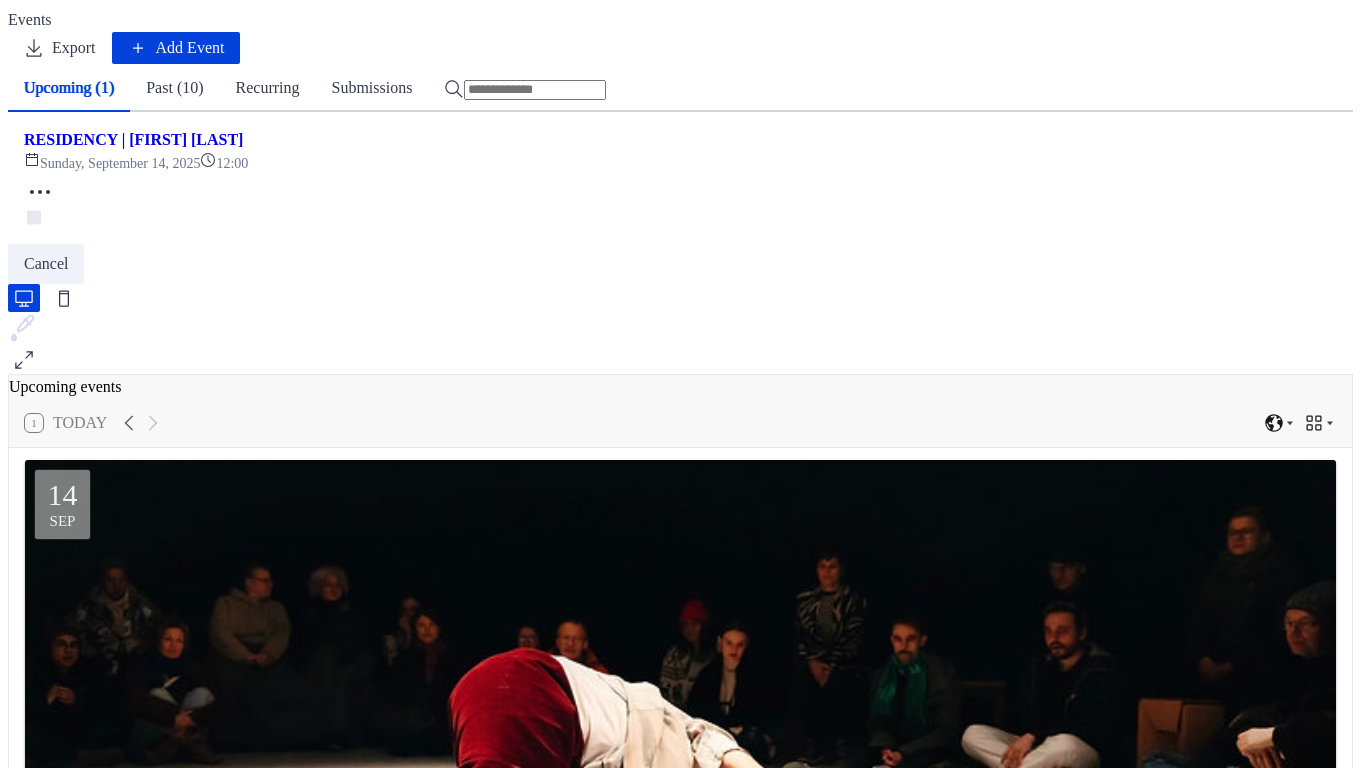 scroll, scrollTop: 0, scrollLeft: 0, axis: both 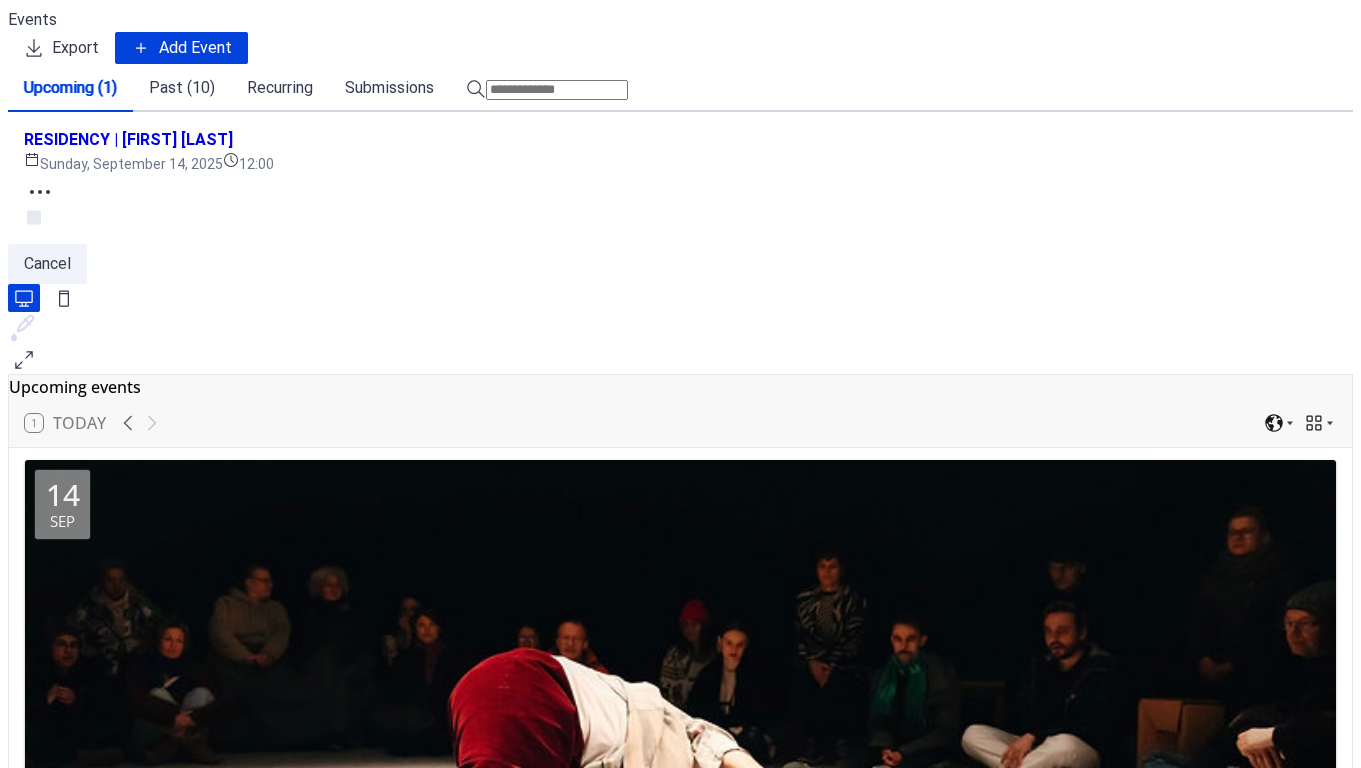 click on "Past (10)" at bounding box center (182, 88) 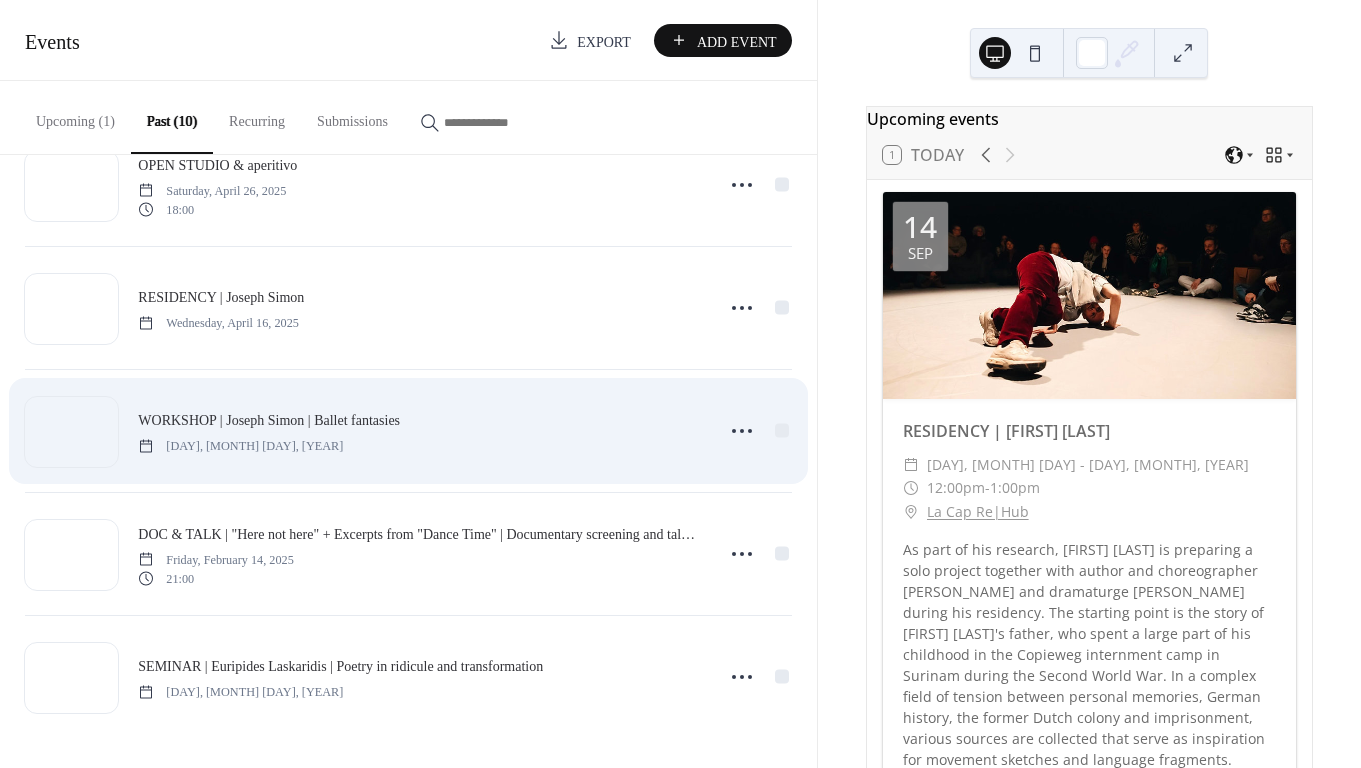 scroll, scrollTop: 676, scrollLeft: 0, axis: vertical 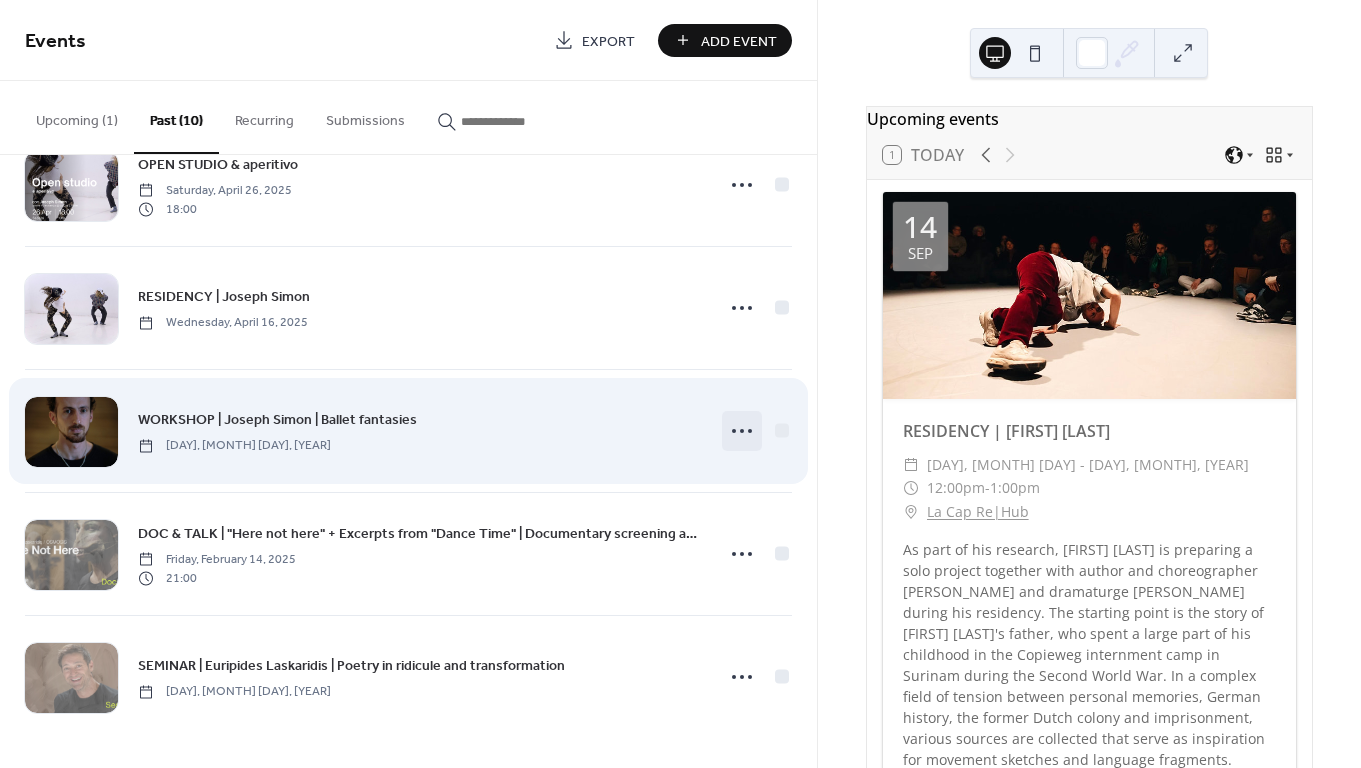 click 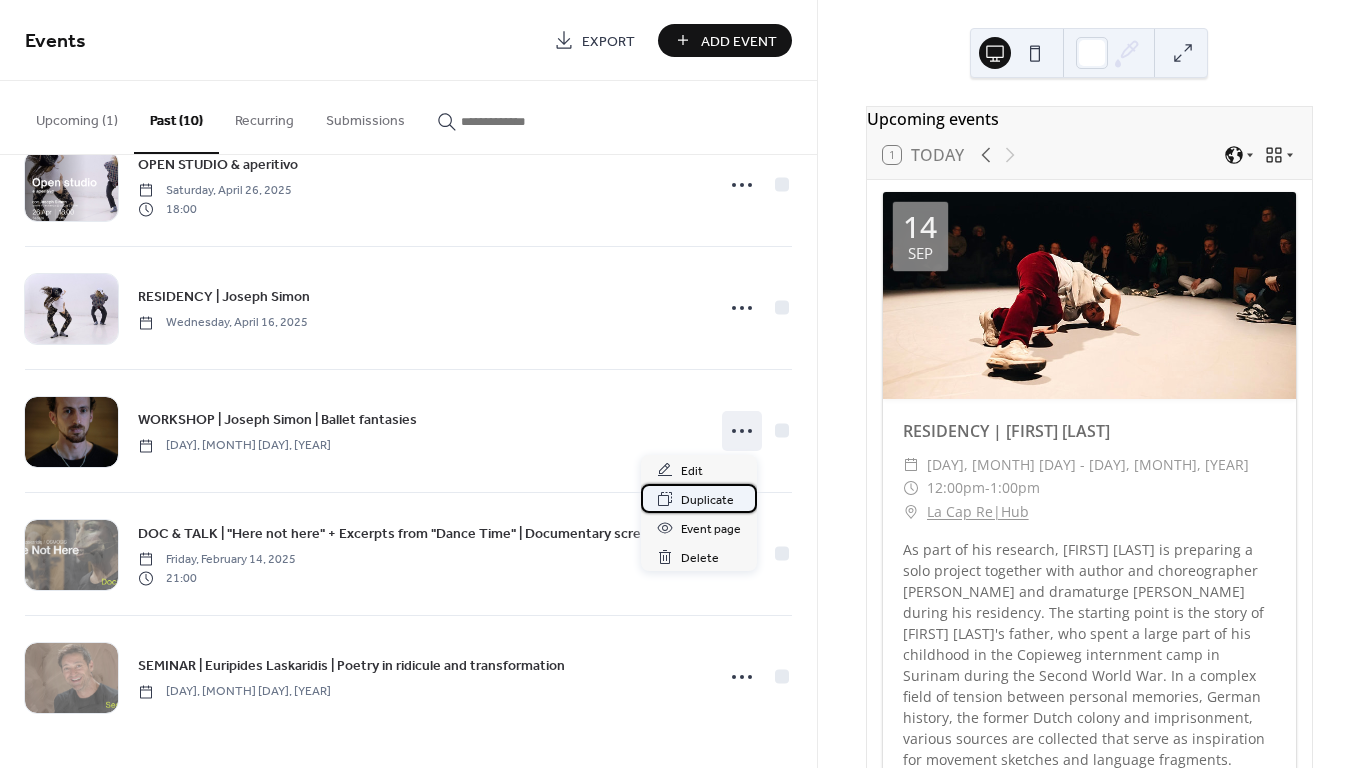 click on "Duplicate" at bounding box center (707, 500) 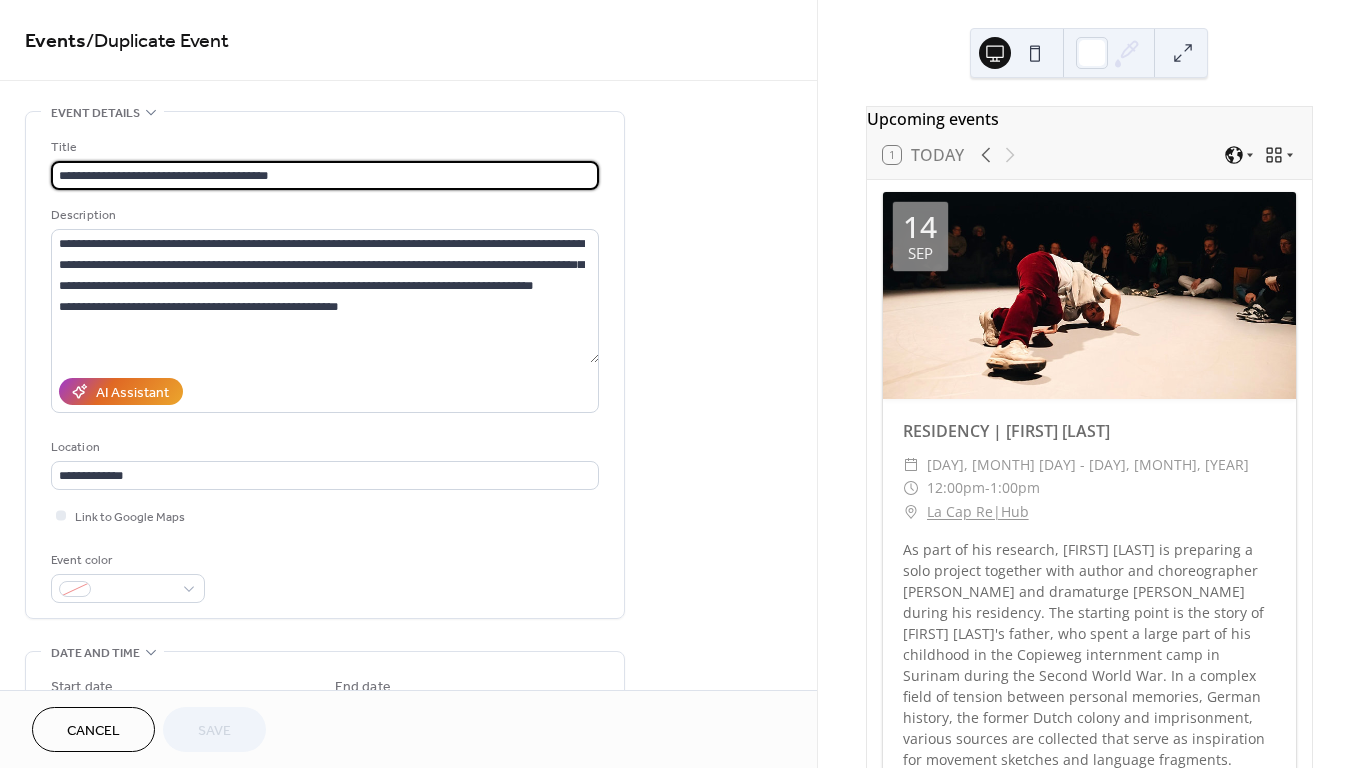 click on "**********" at bounding box center [325, 175] 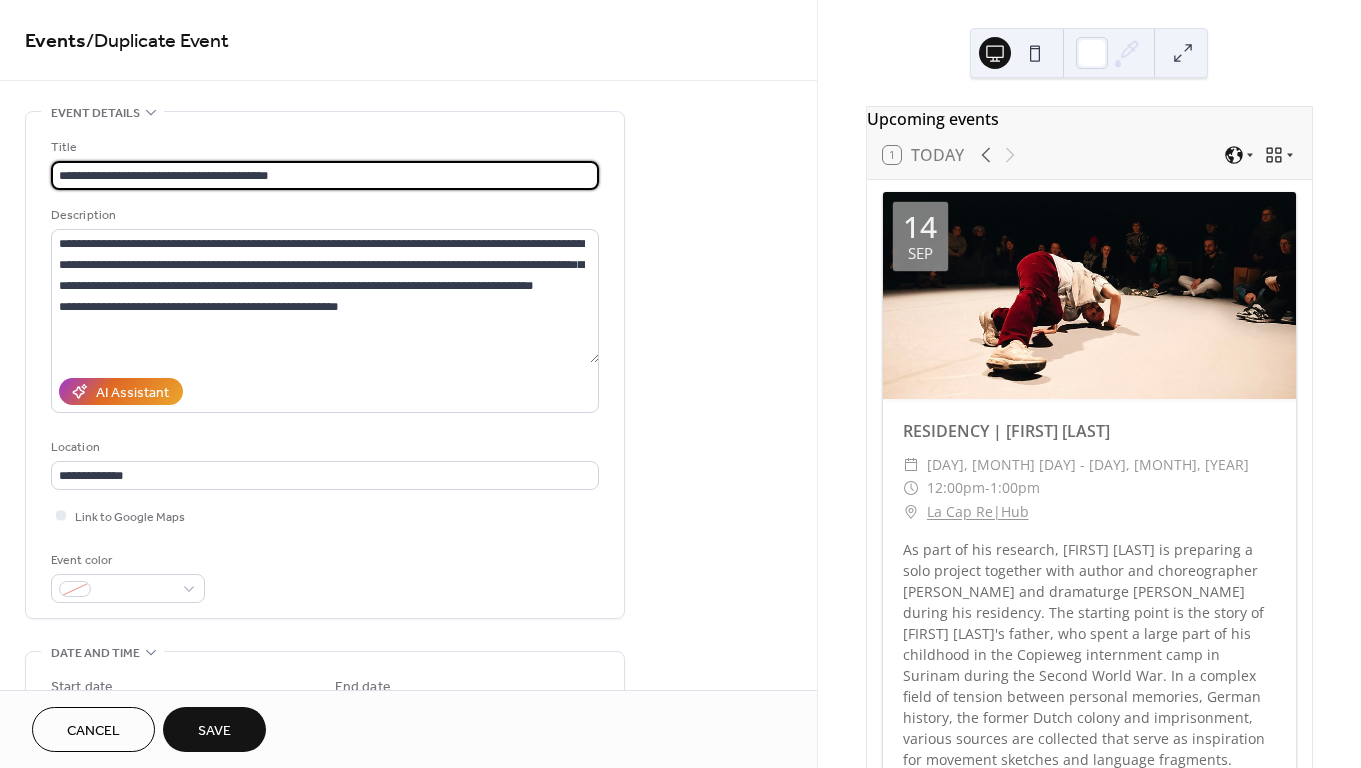 click on "**********" at bounding box center [325, 175] 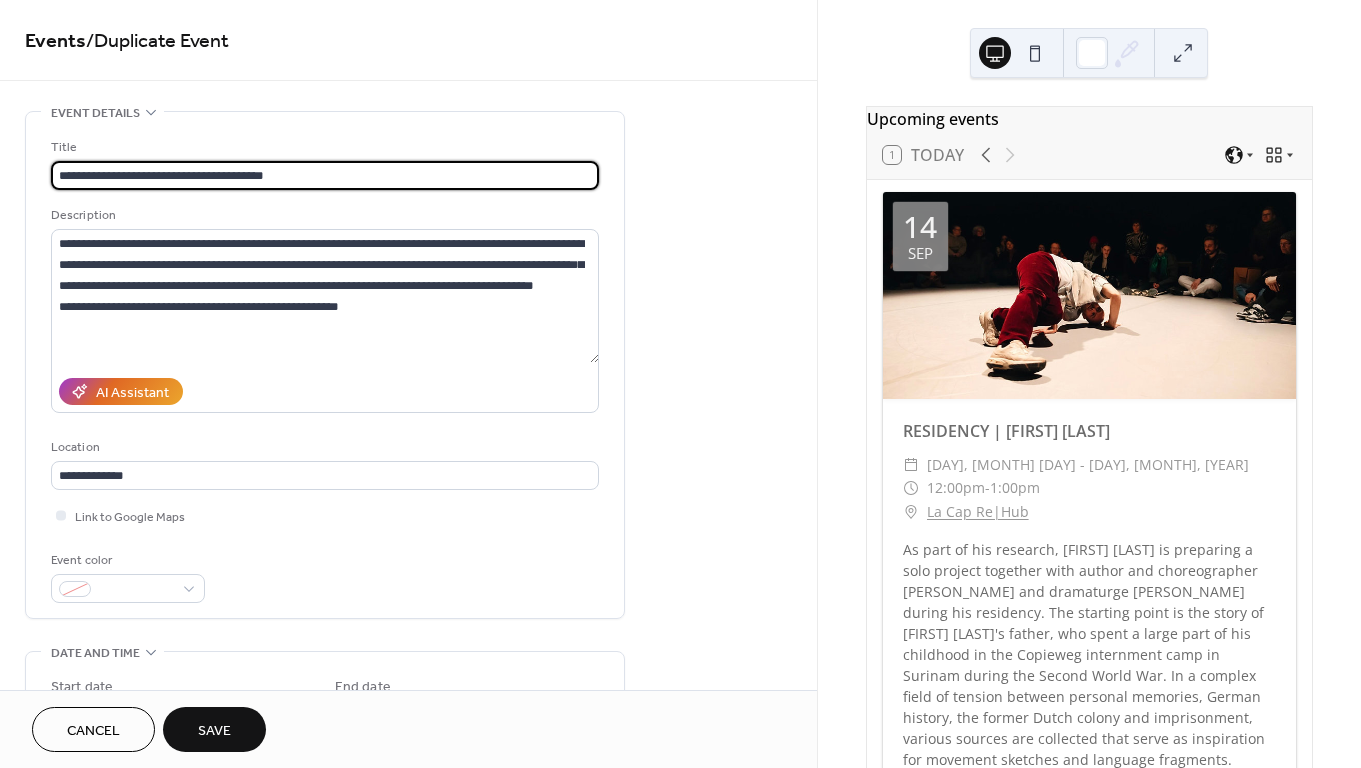 drag, startPoint x: 197, startPoint y: 176, endPoint x: 137, endPoint y: 175, distance: 60.00833 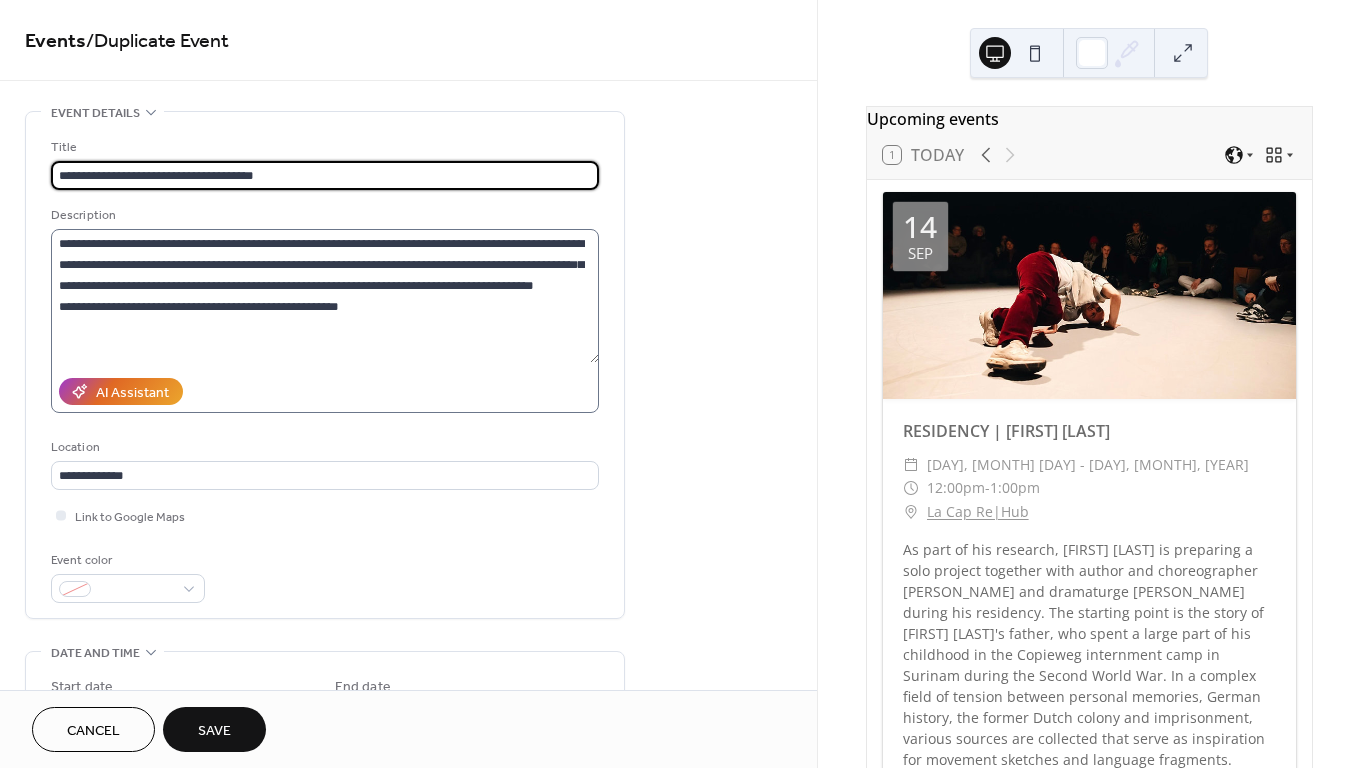 type on "**********" 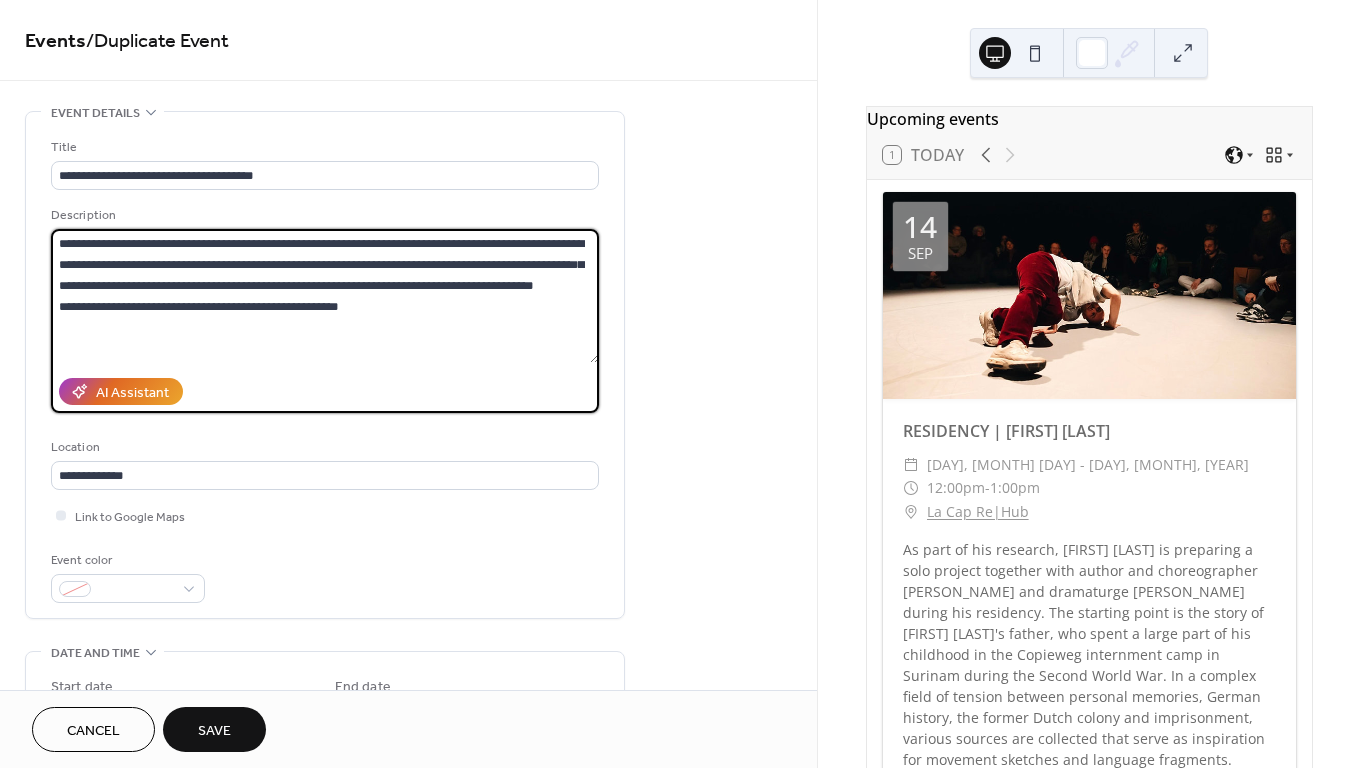click on "**********" at bounding box center [325, 296] 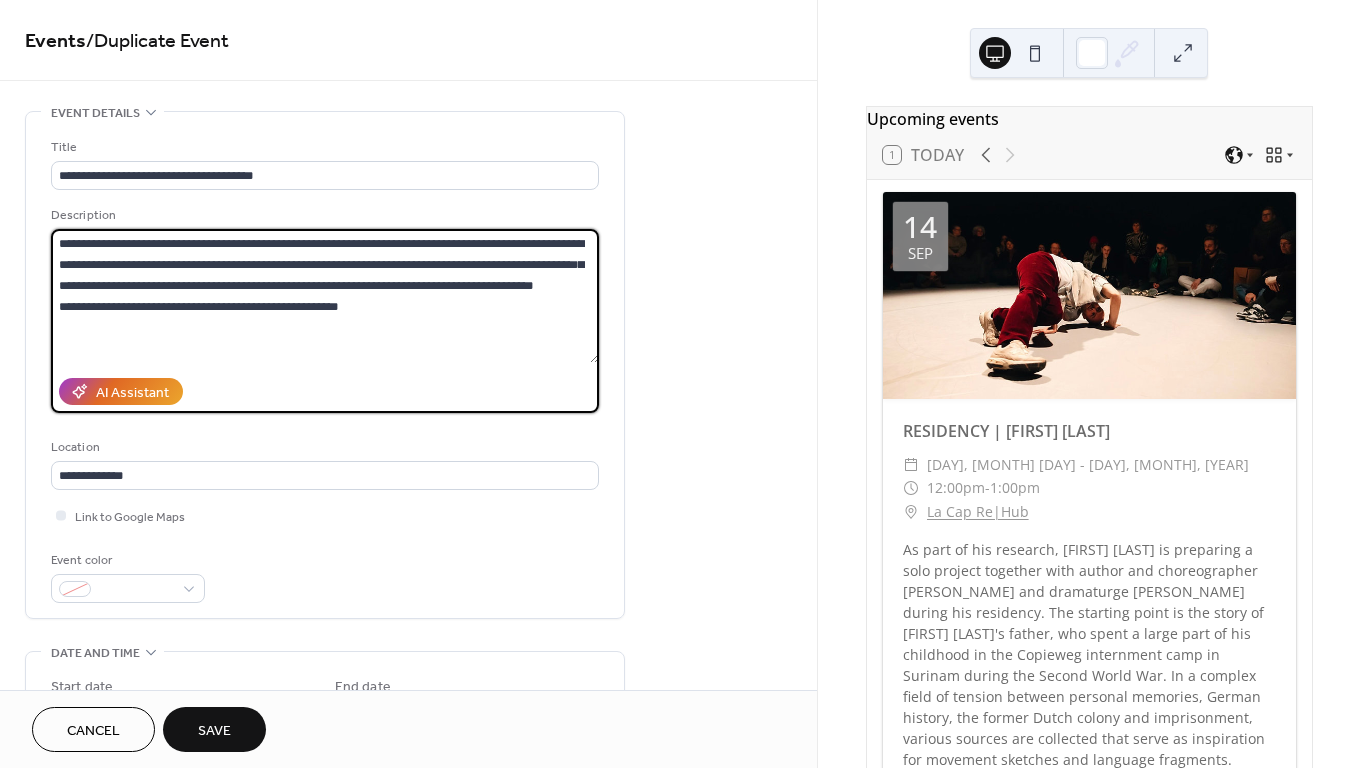 click on "**********" at bounding box center [325, 296] 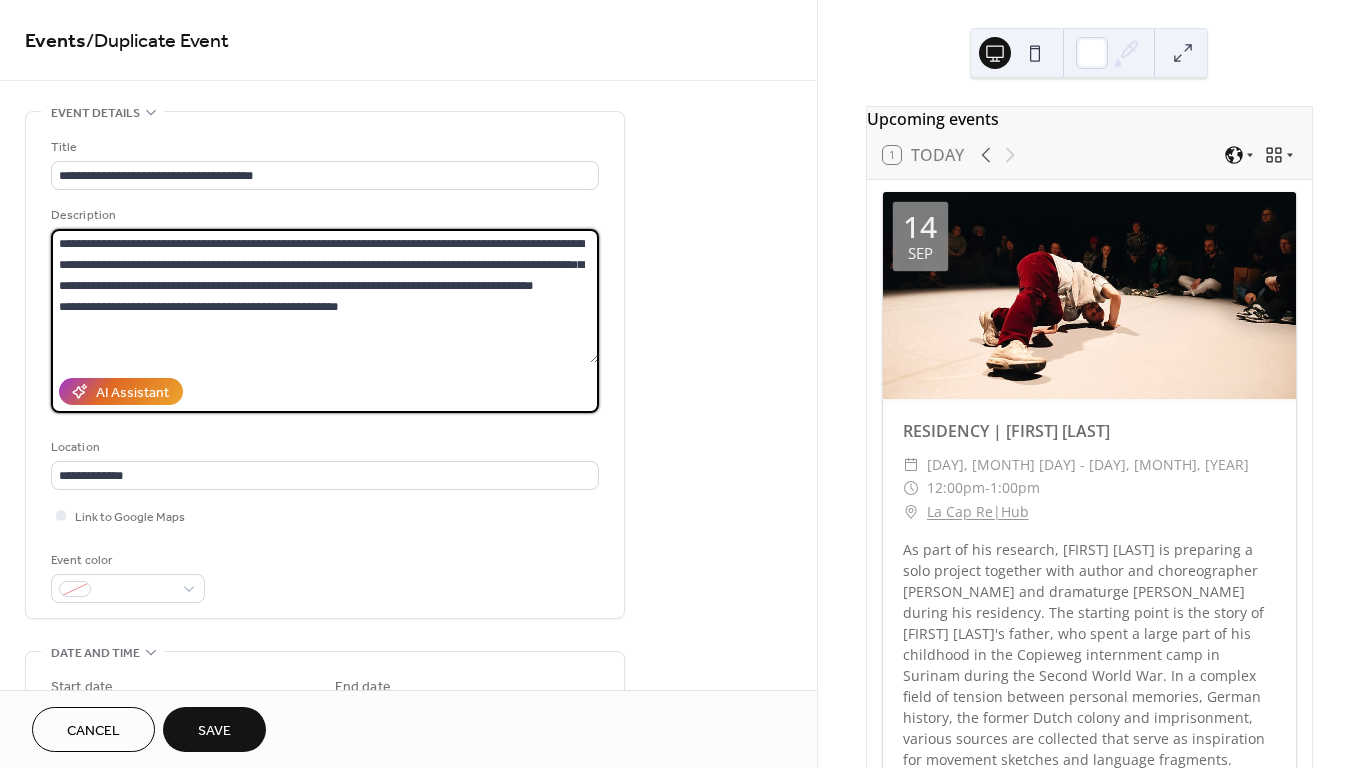 type on "**********" 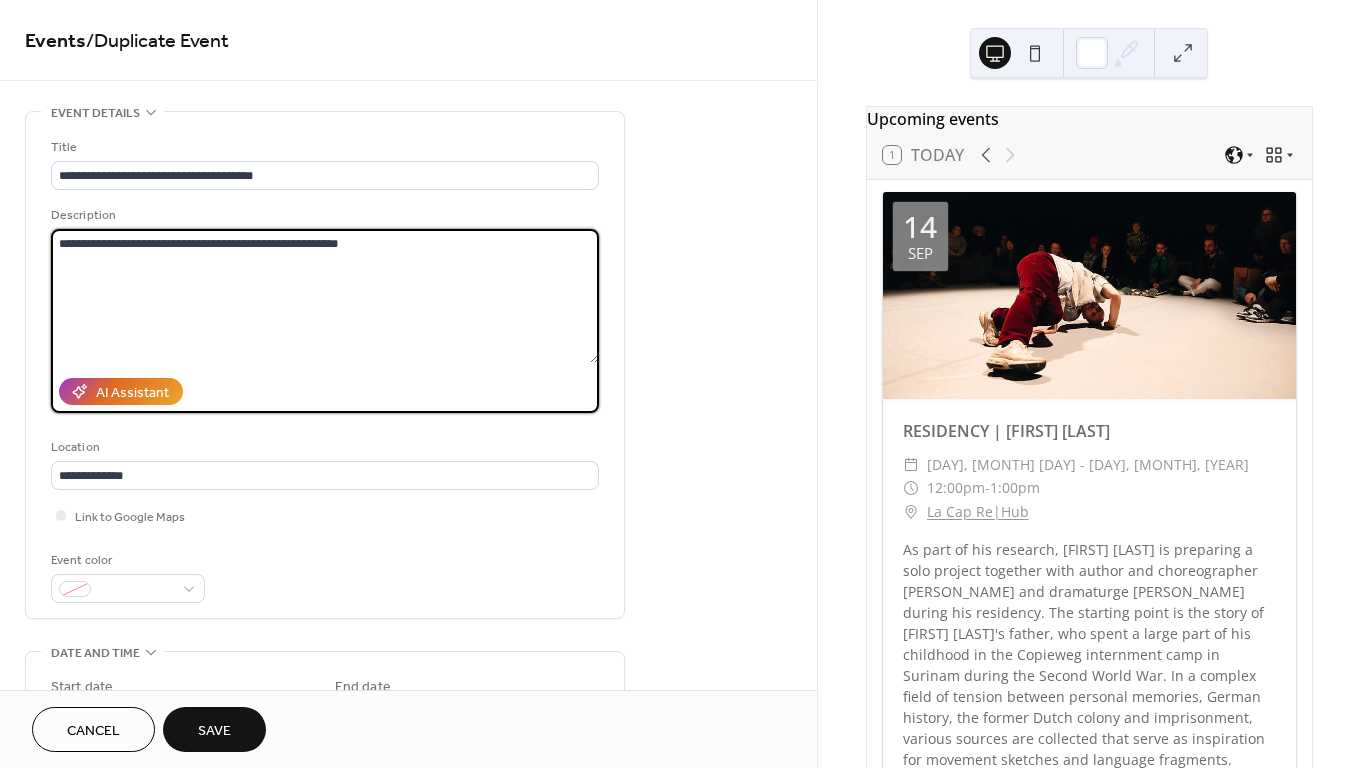 drag, startPoint x: 366, startPoint y: 247, endPoint x: 36, endPoint y: 247, distance: 330 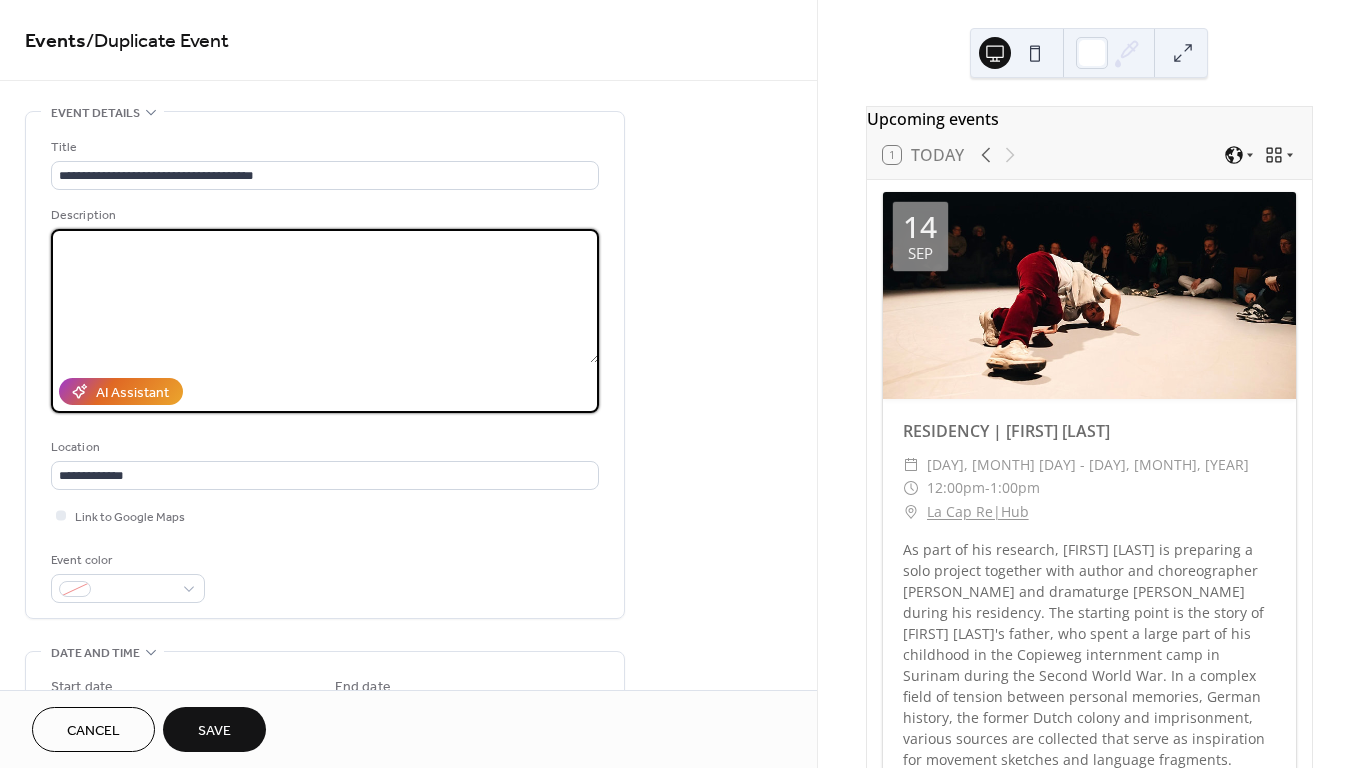 paste on "**********" 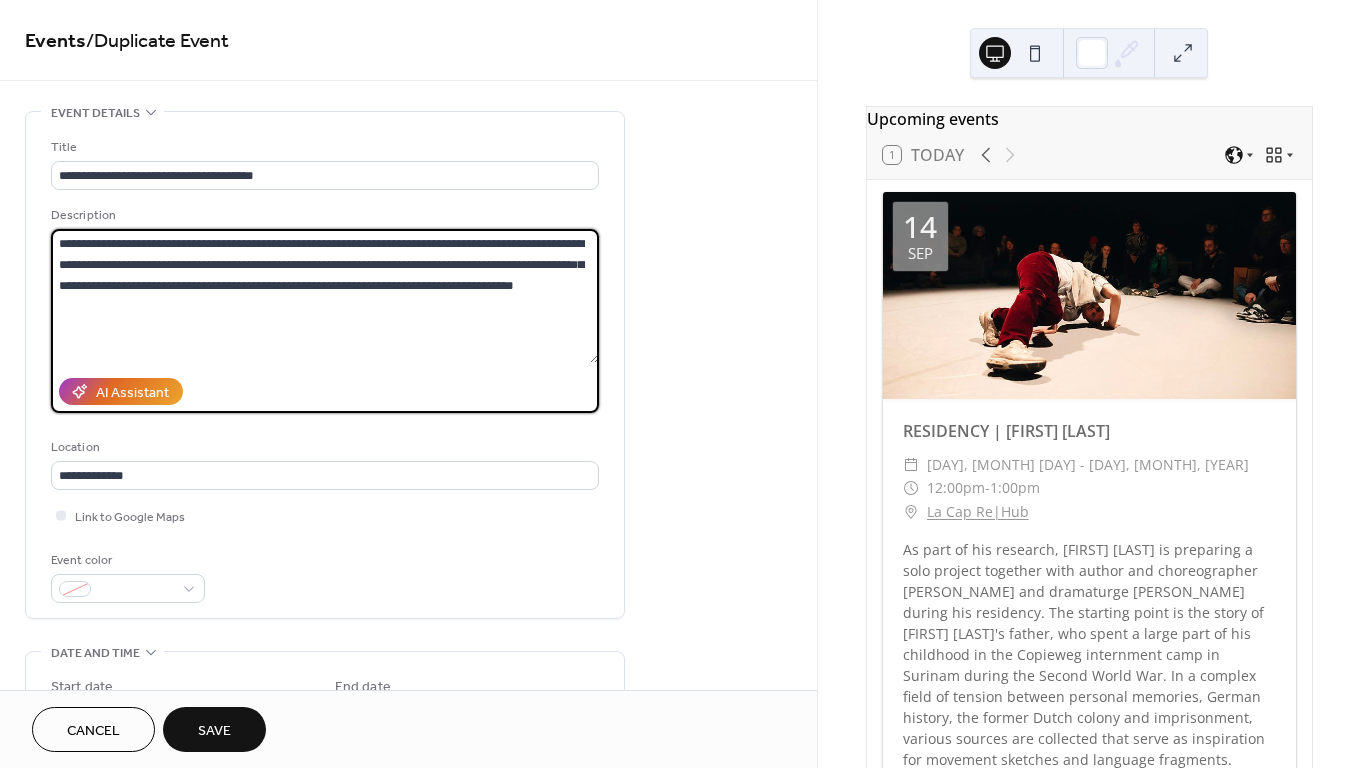 paste on "**********" 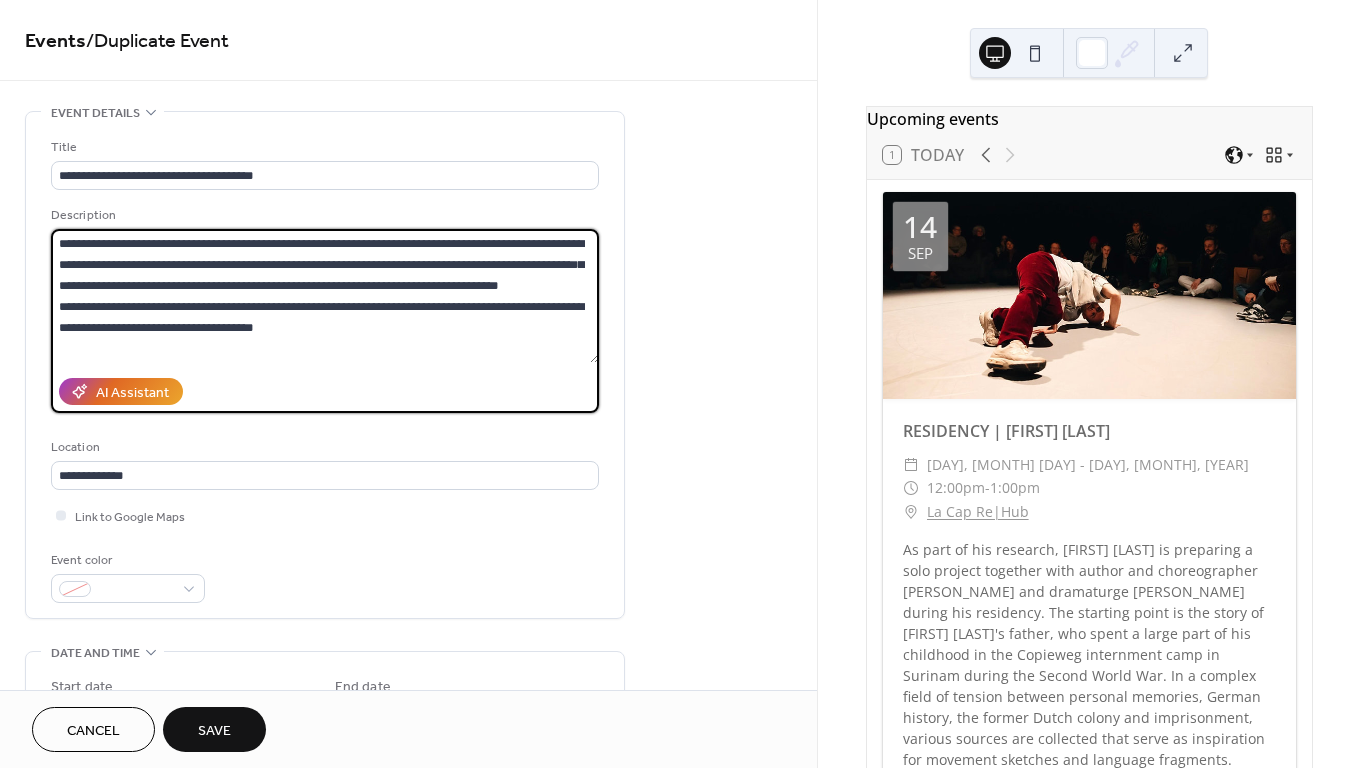 paste on "**********" 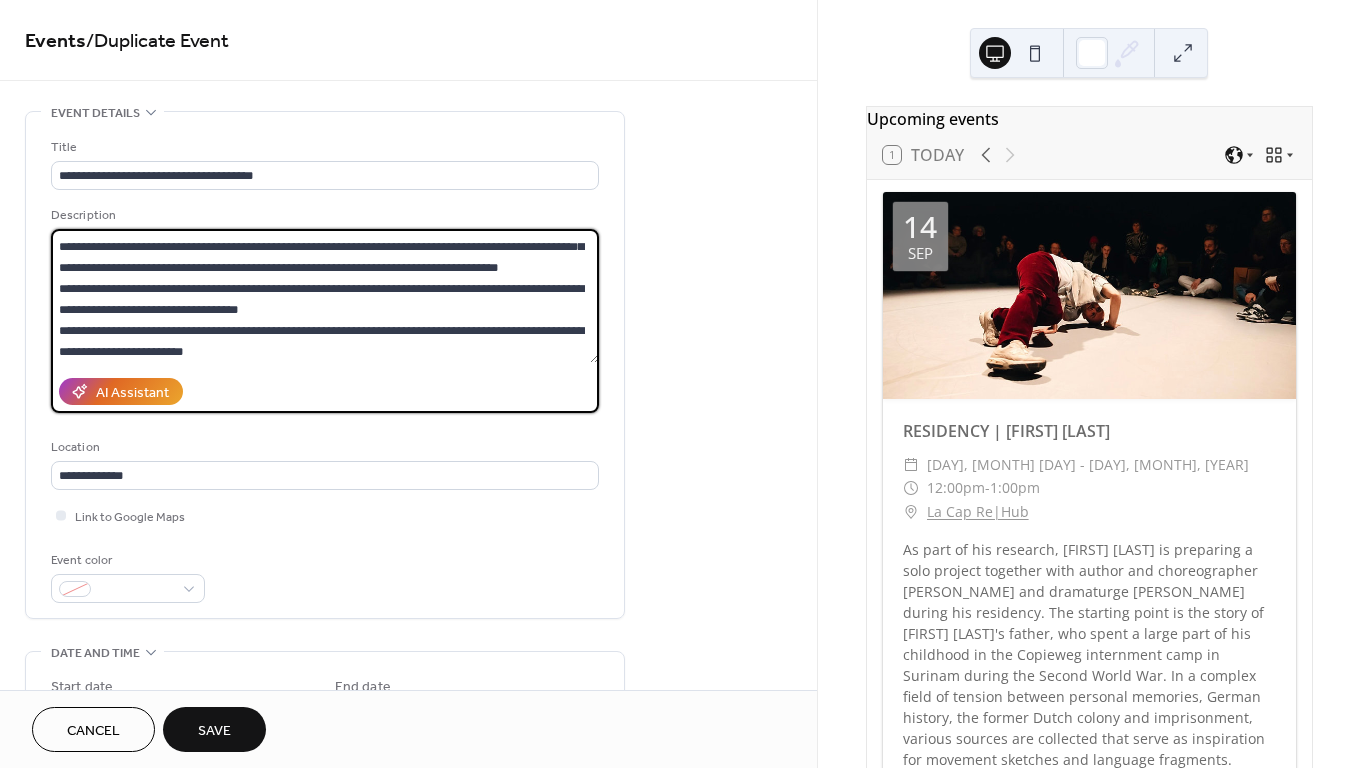 scroll, scrollTop: 84, scrollLeft: 0, axis: vertical 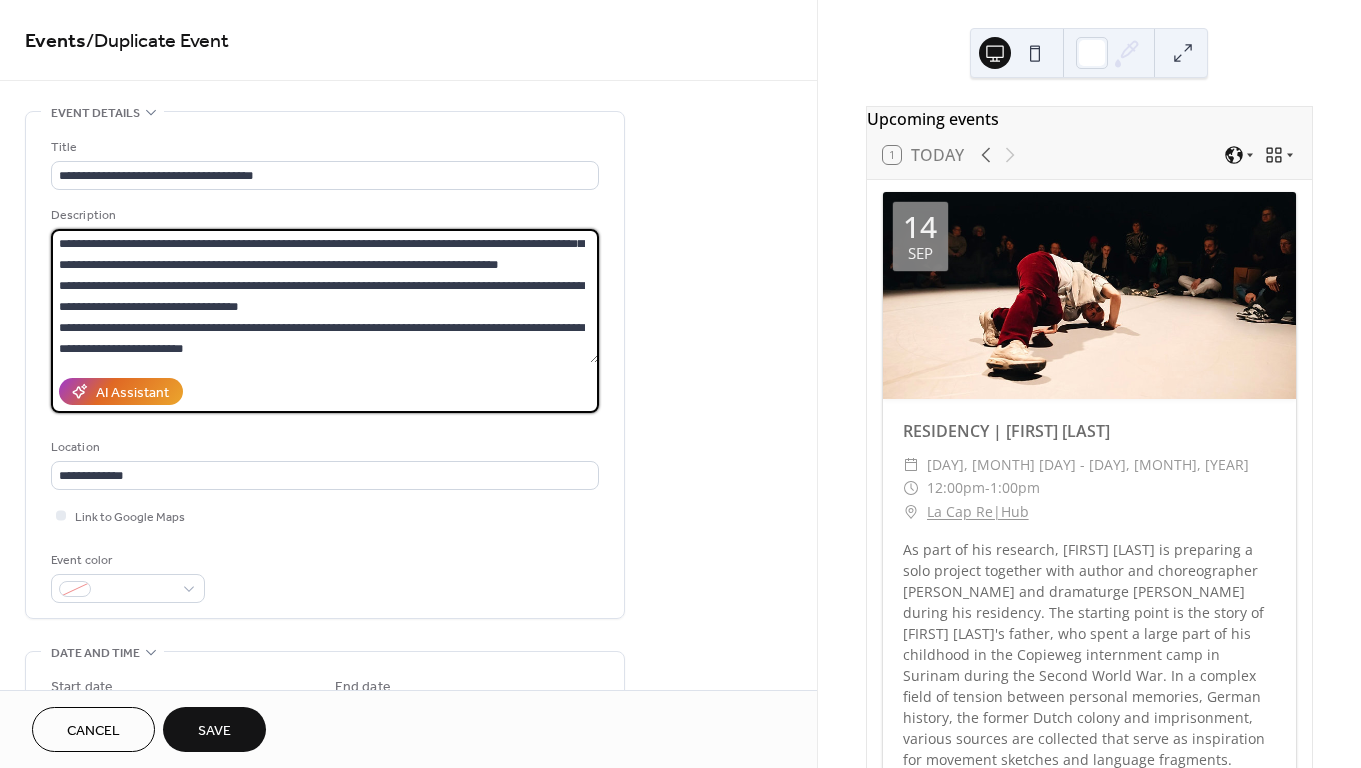 click on "**********" at bounding box center (325, 296) 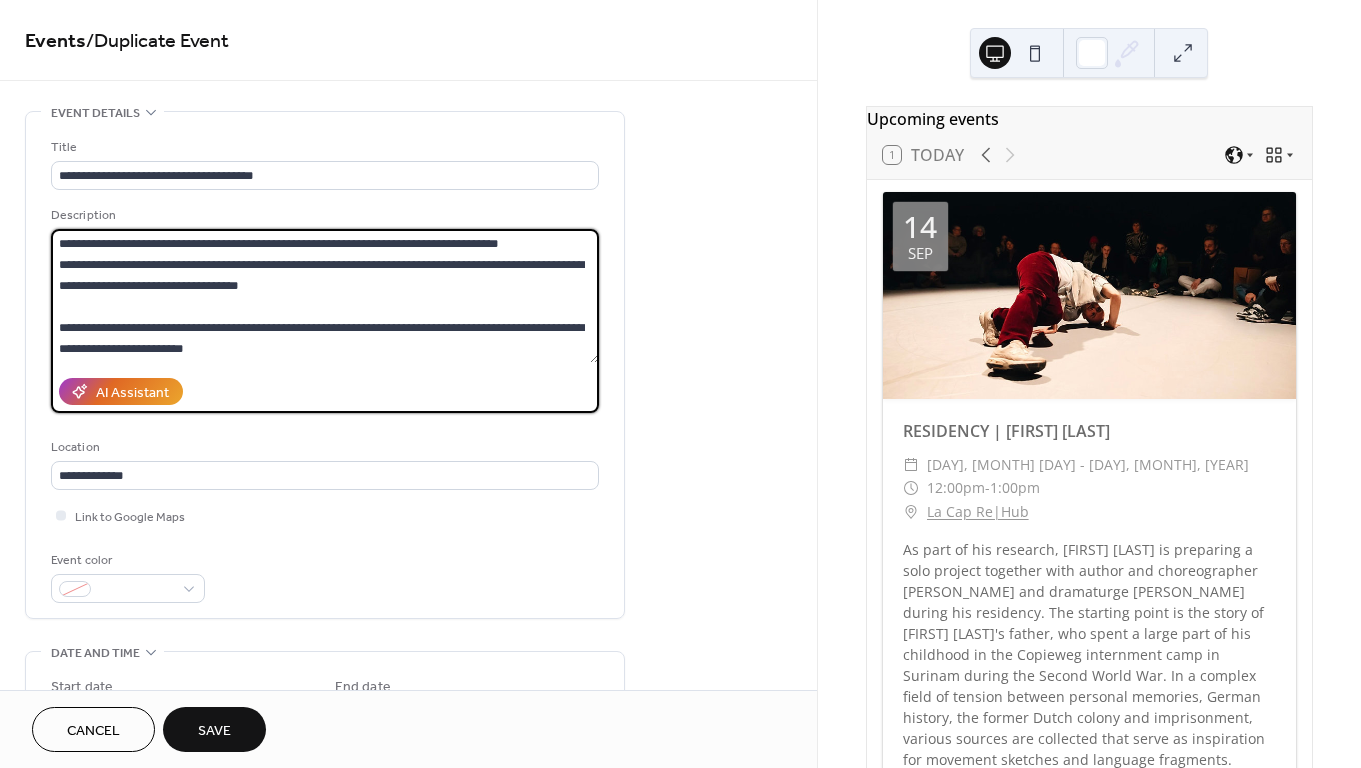 scroll, scrollTop: 71, scrollLeft: 0, axis: vertical 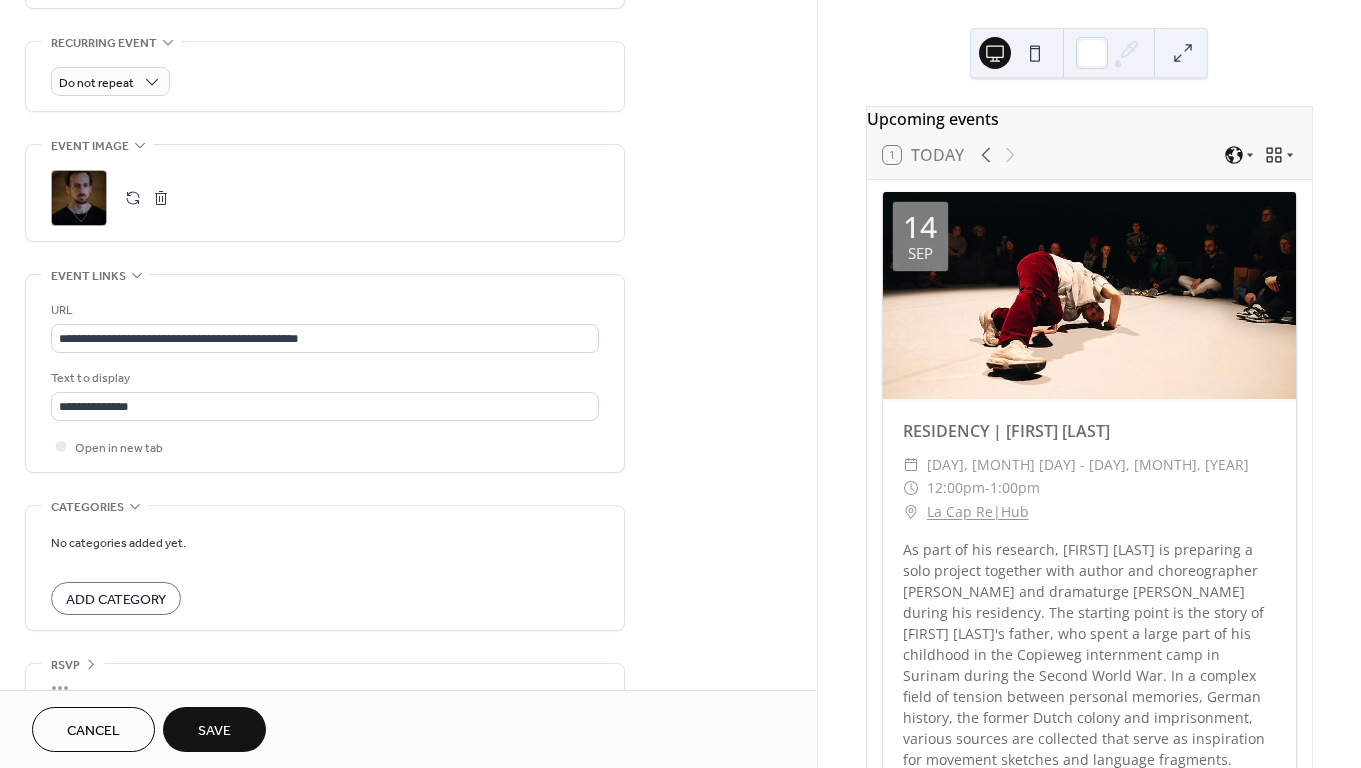 type on "**********" 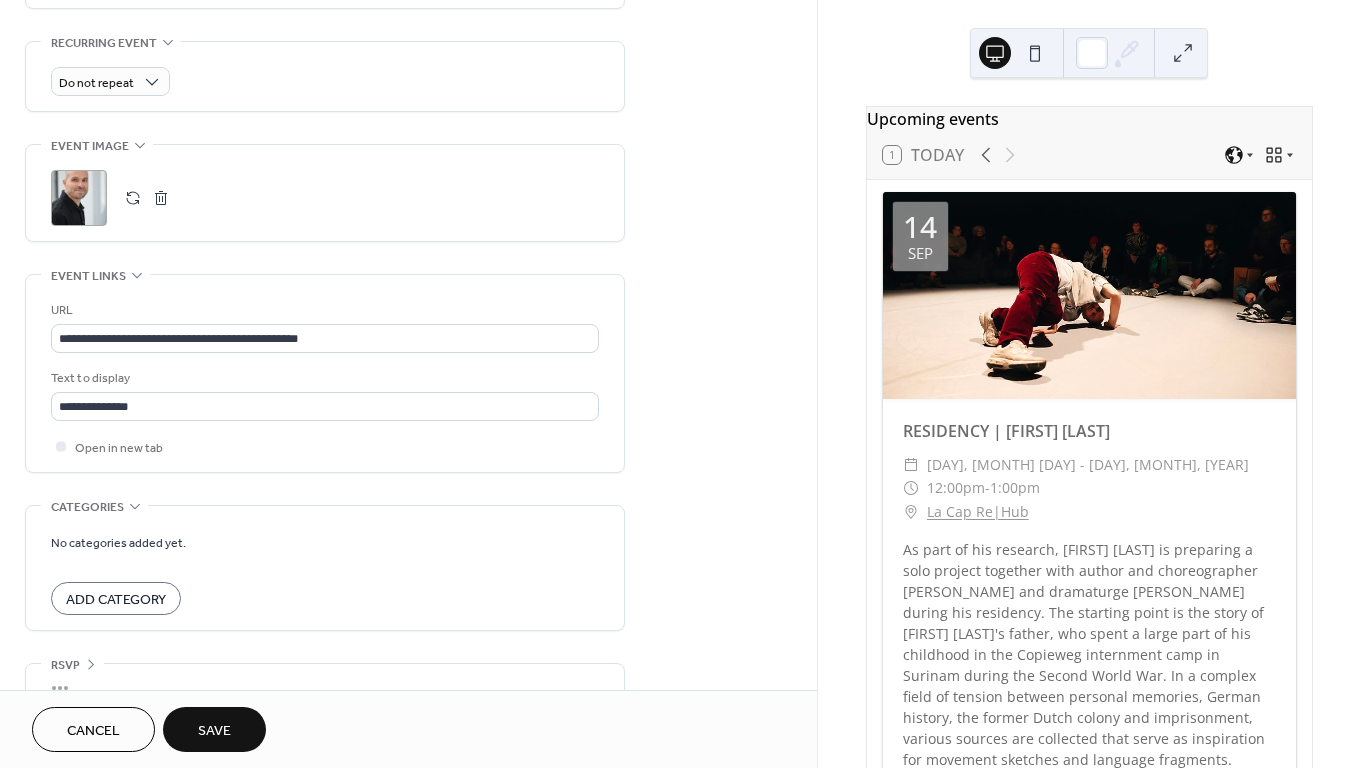 drag, startPoint x: 74, startPoint y: 202, endPoint x: 72, endPoint y: 230, distance: 28.071337 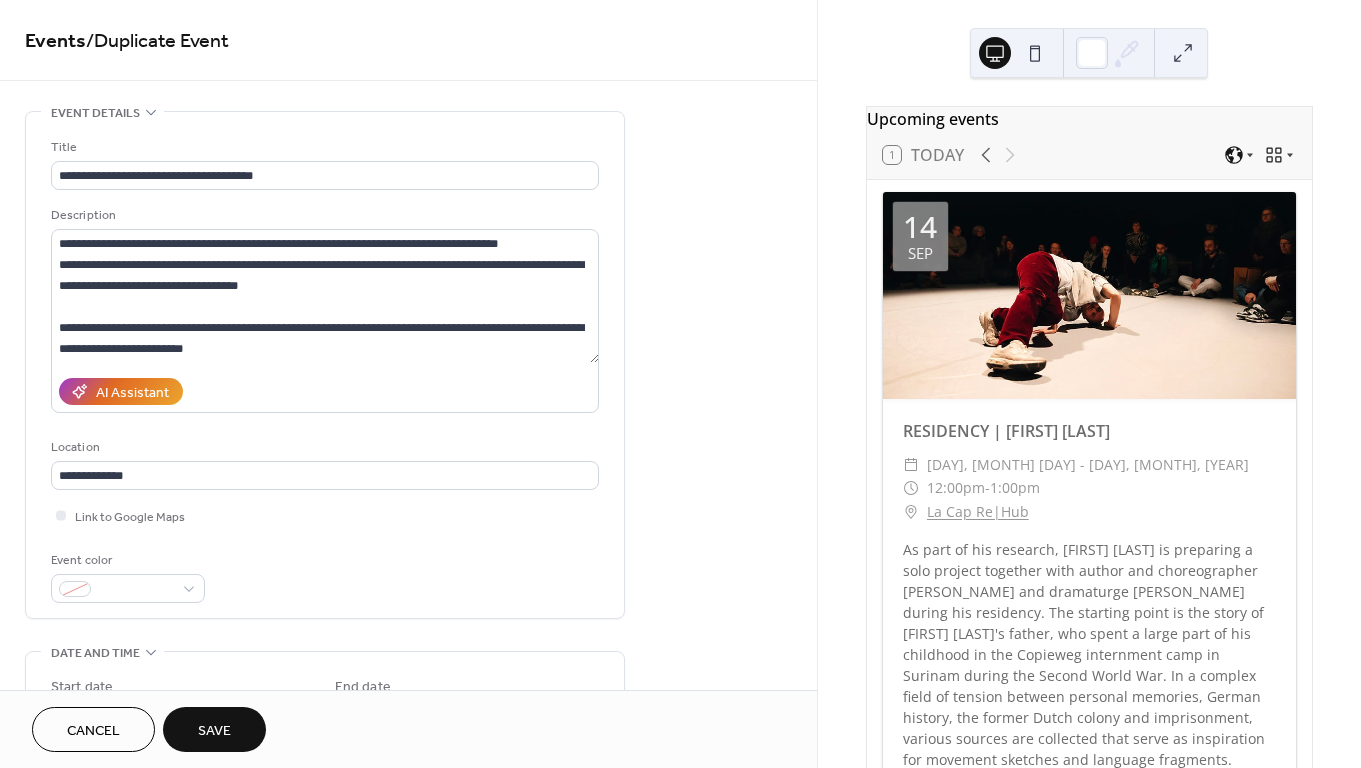 scroll, scrollTop: 0, scrollLeft: 0, axis: both 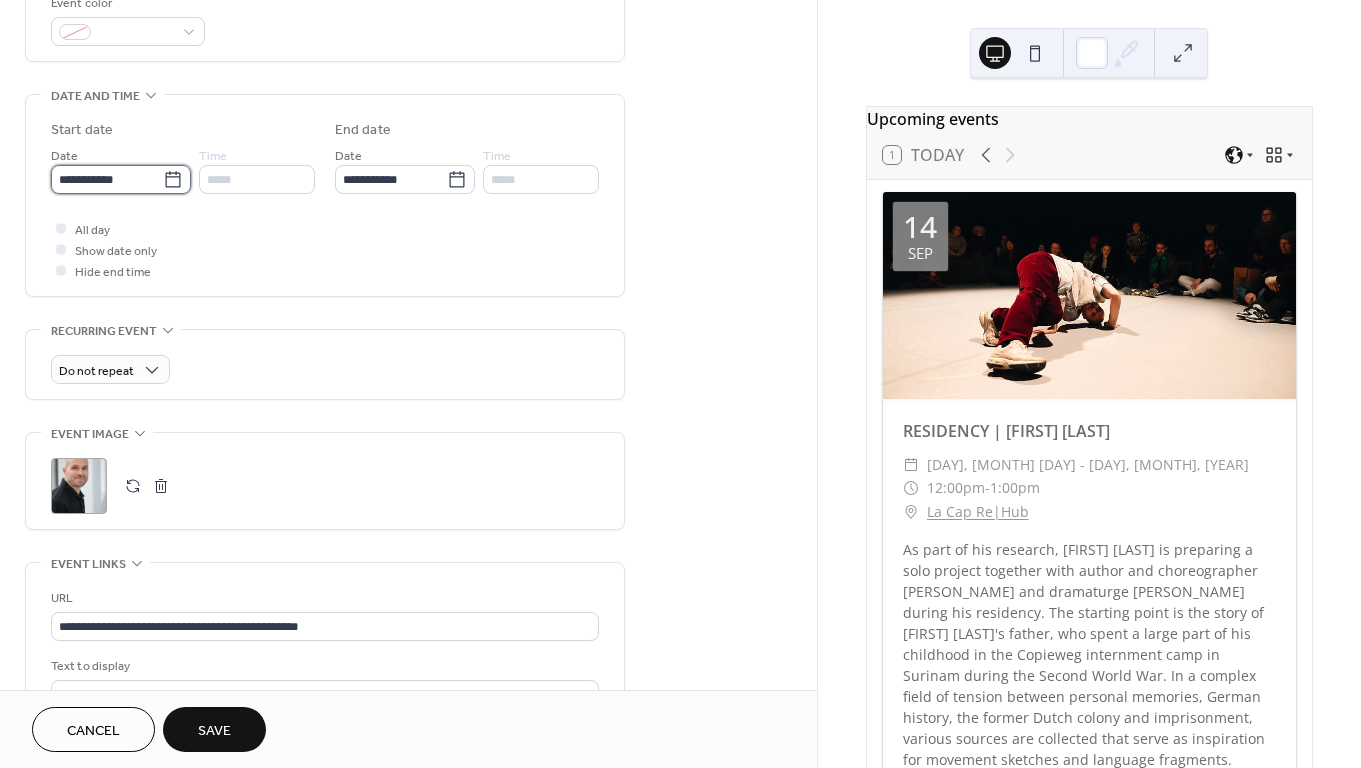 click on "**********" at bounding box center [107, 179] 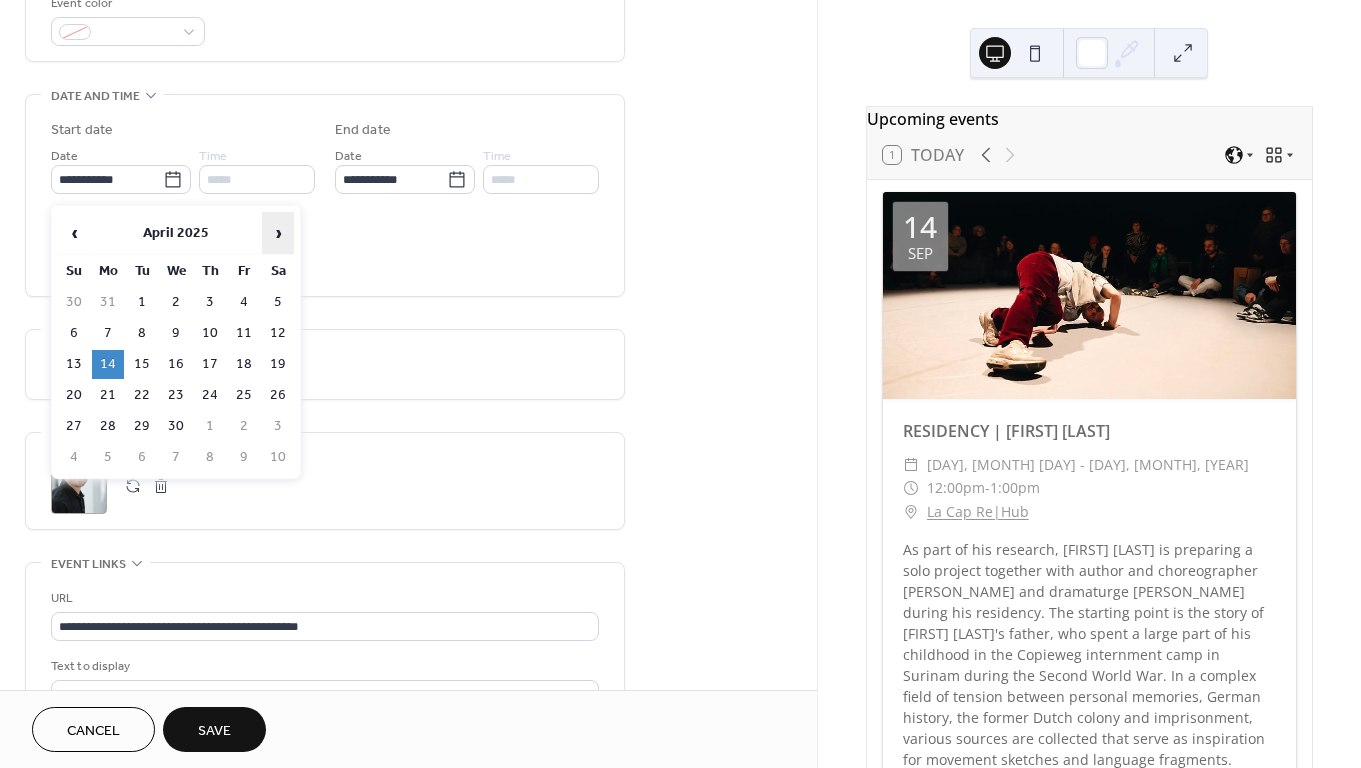 click on "›" at bounding box center [278, 233] 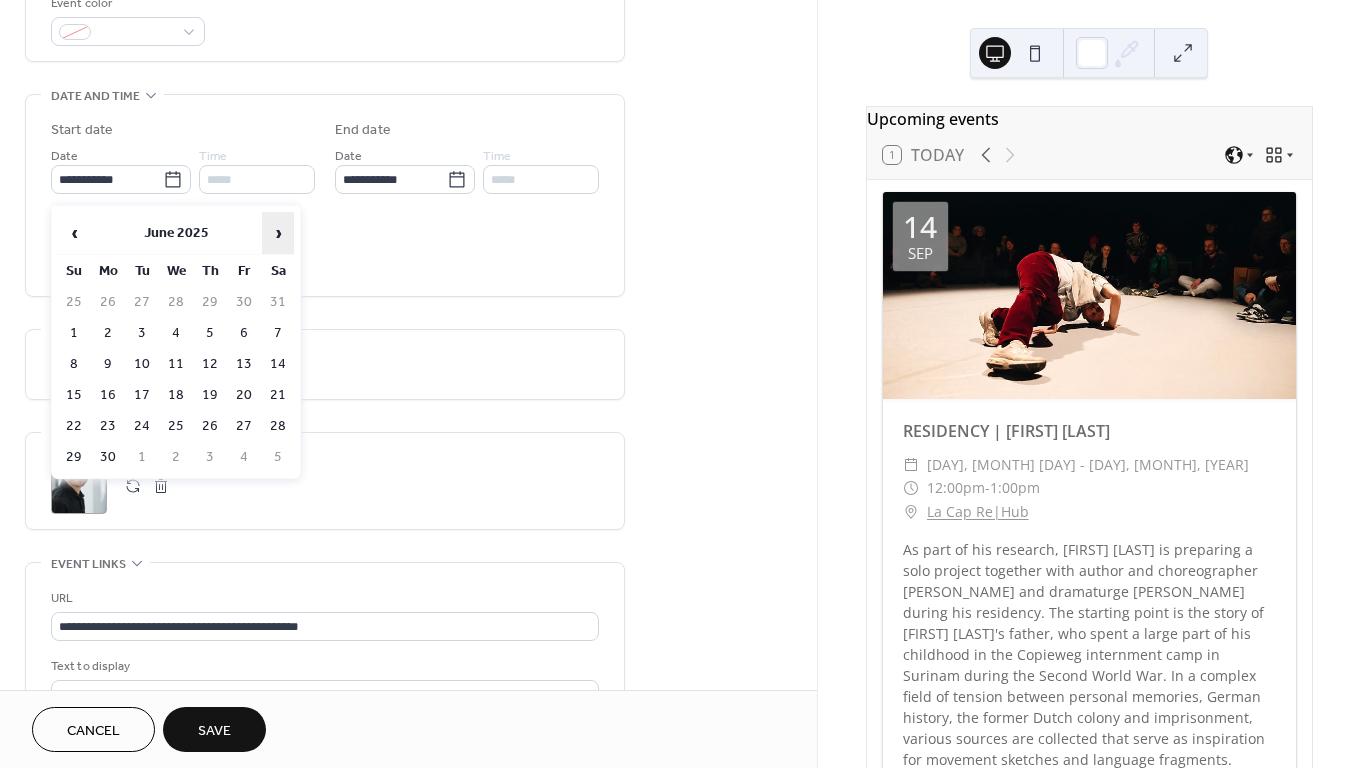 click on "›" at bounding box center (278, 233) 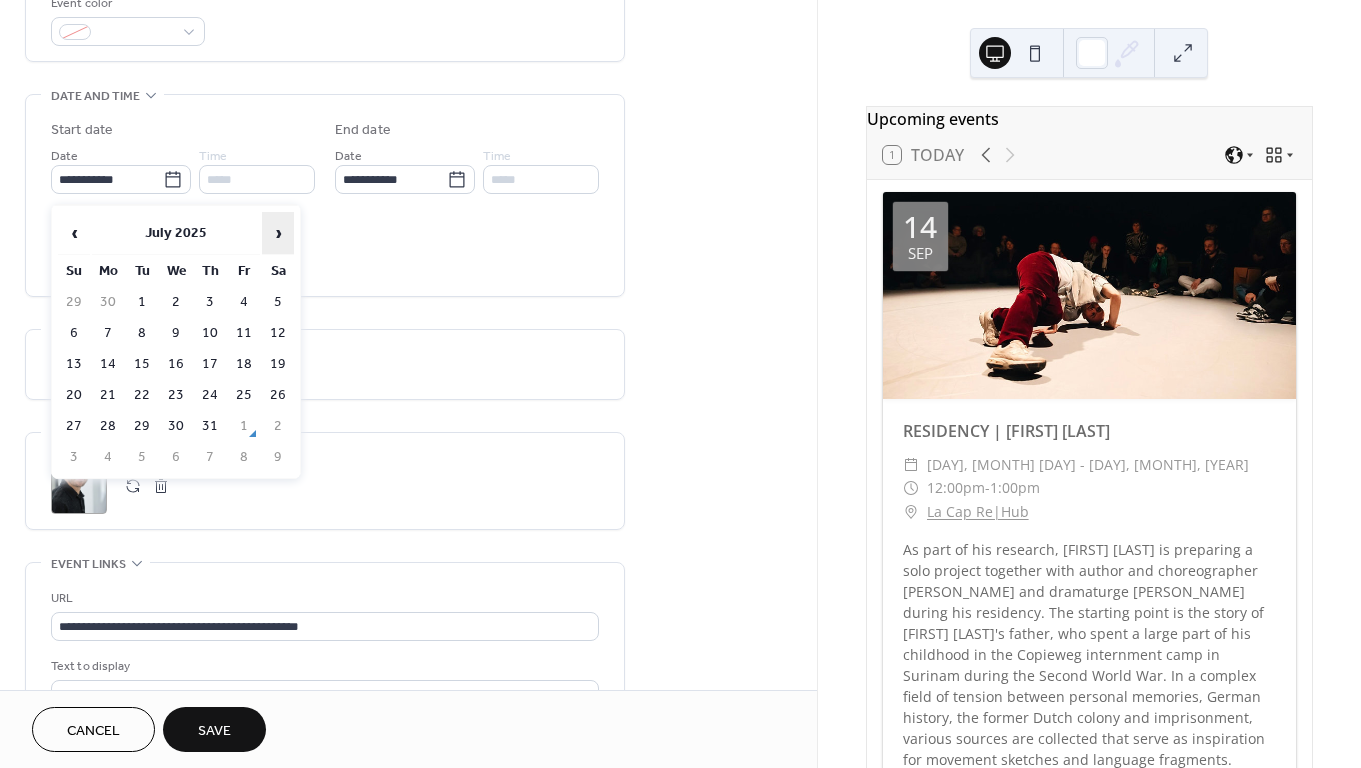 click on "›" at bounding box center [278, 233] 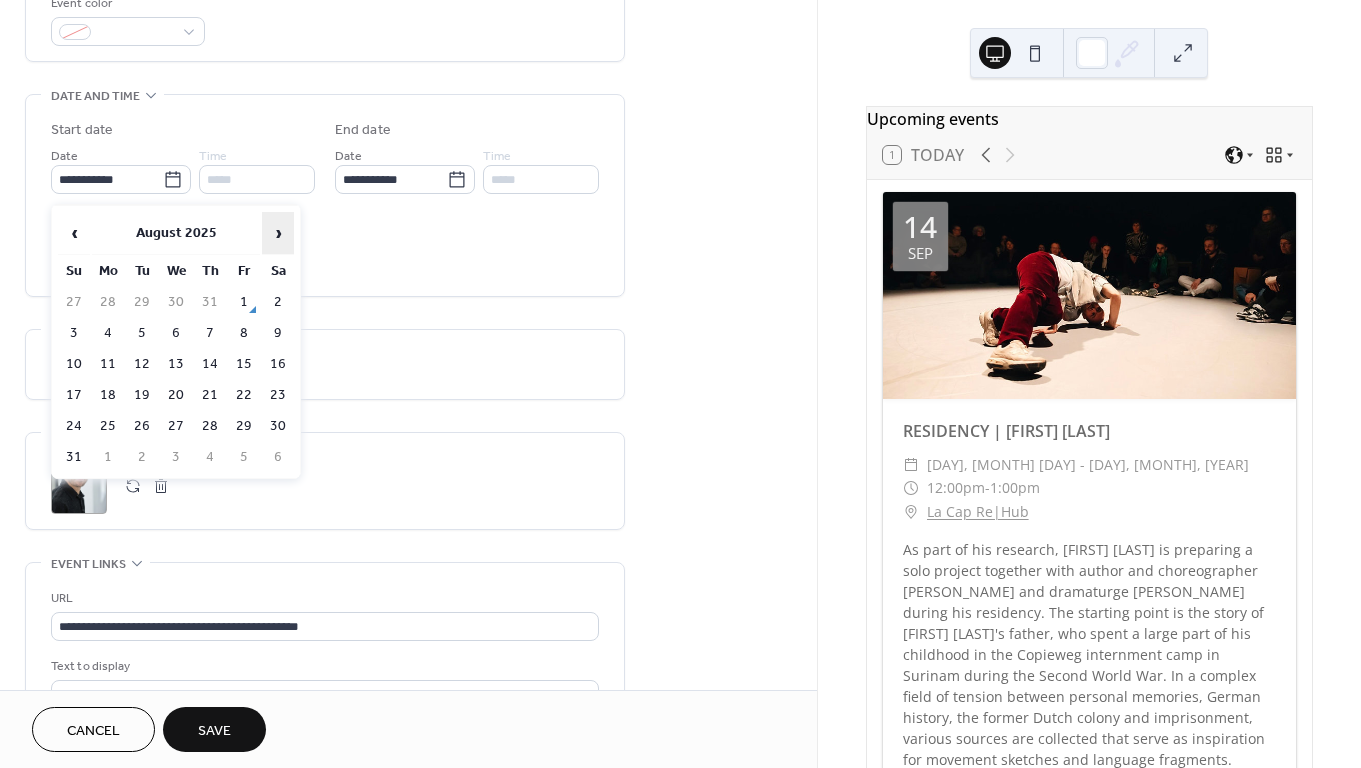 click on "›" at bounding box center [278, 233] 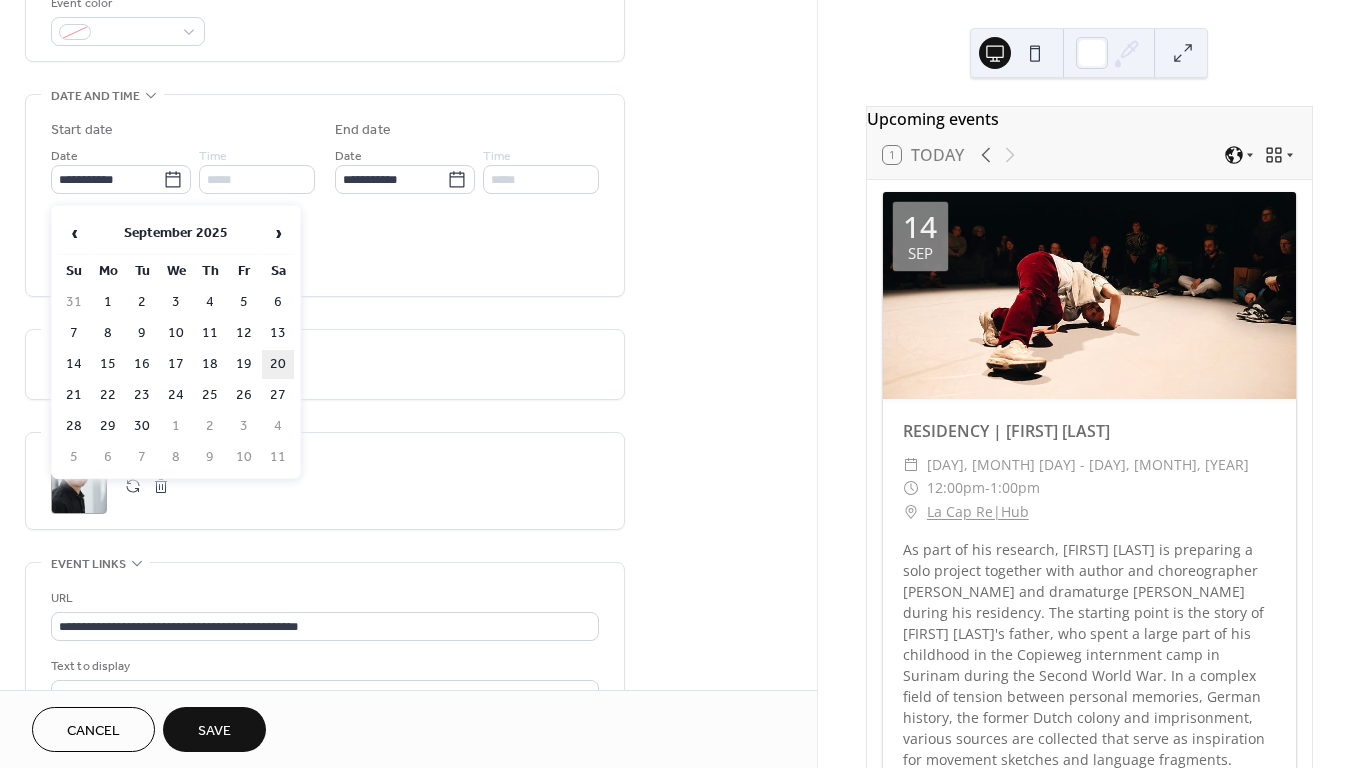 click on "20" at bounding box center (278, 364) 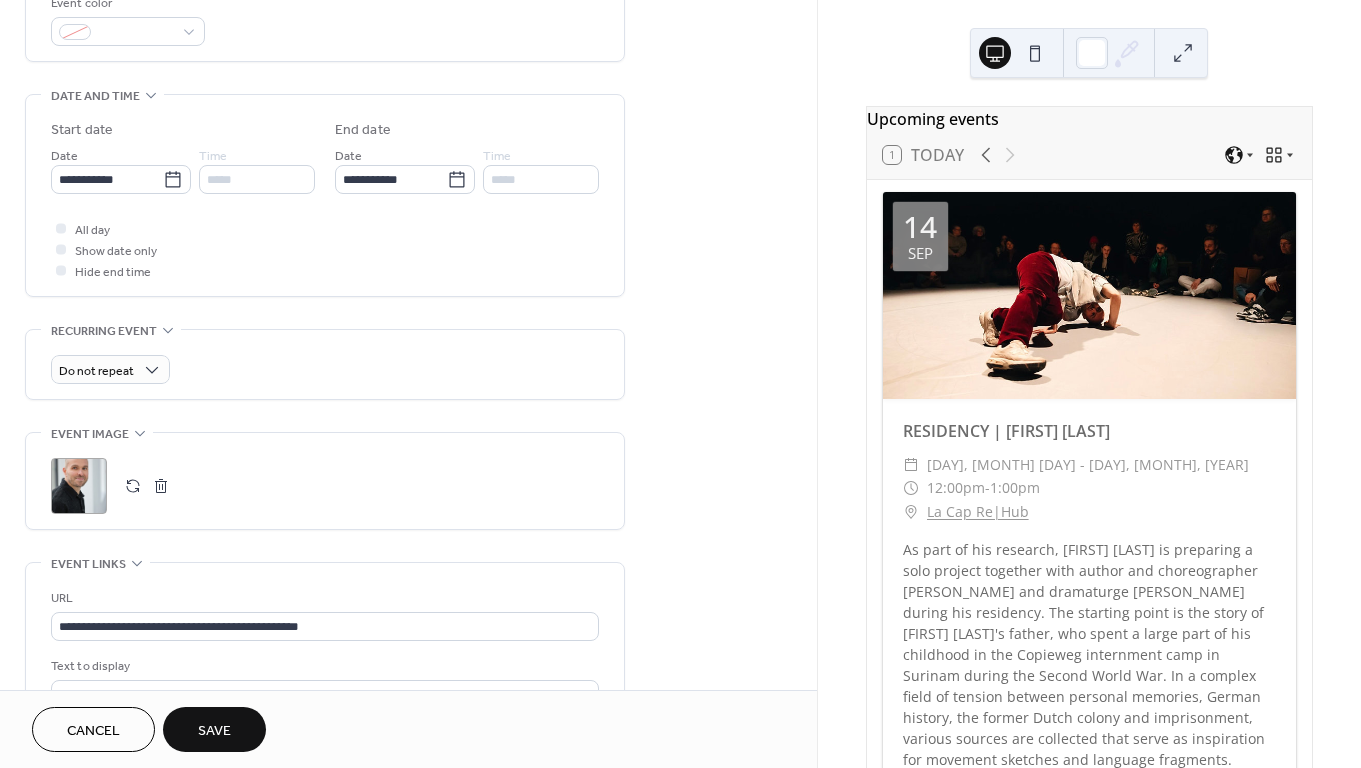 type on "**********" 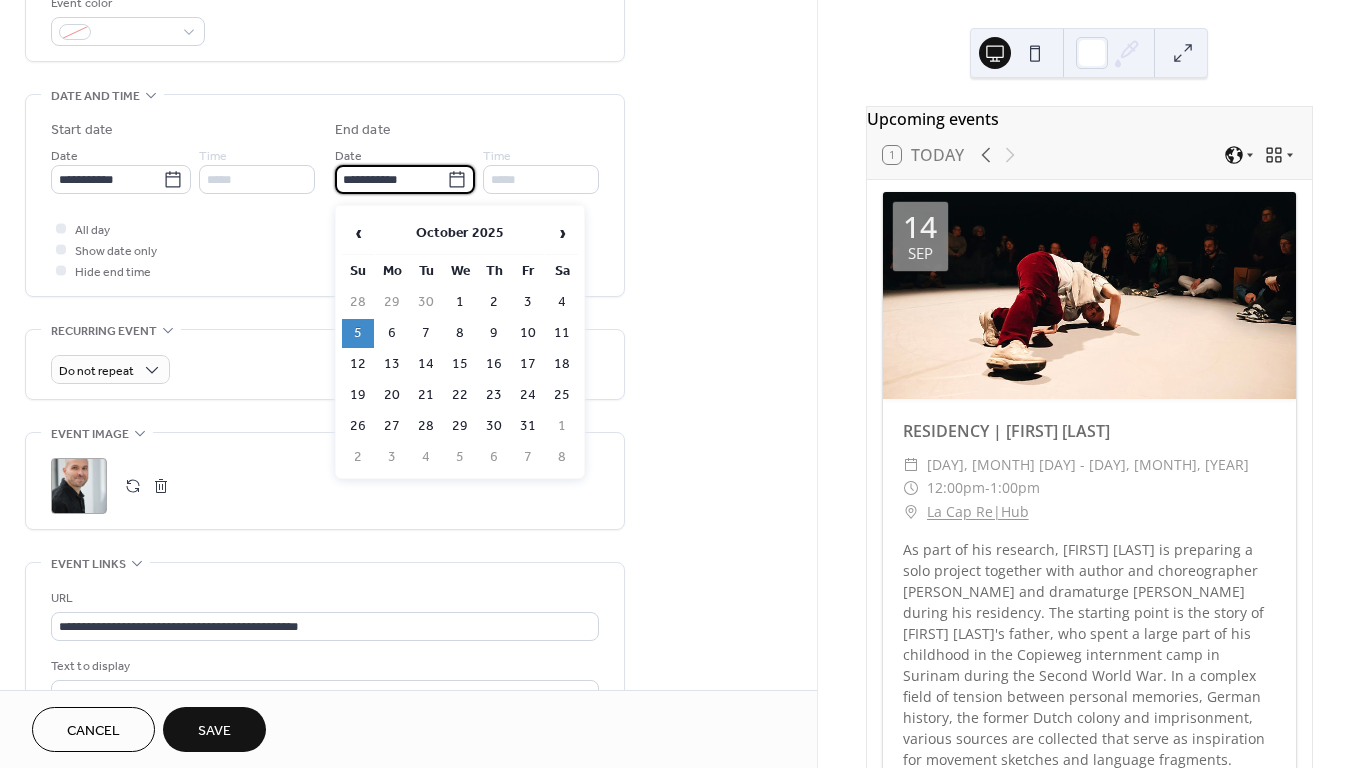 click on "**********" at bounding box center [391, 179] 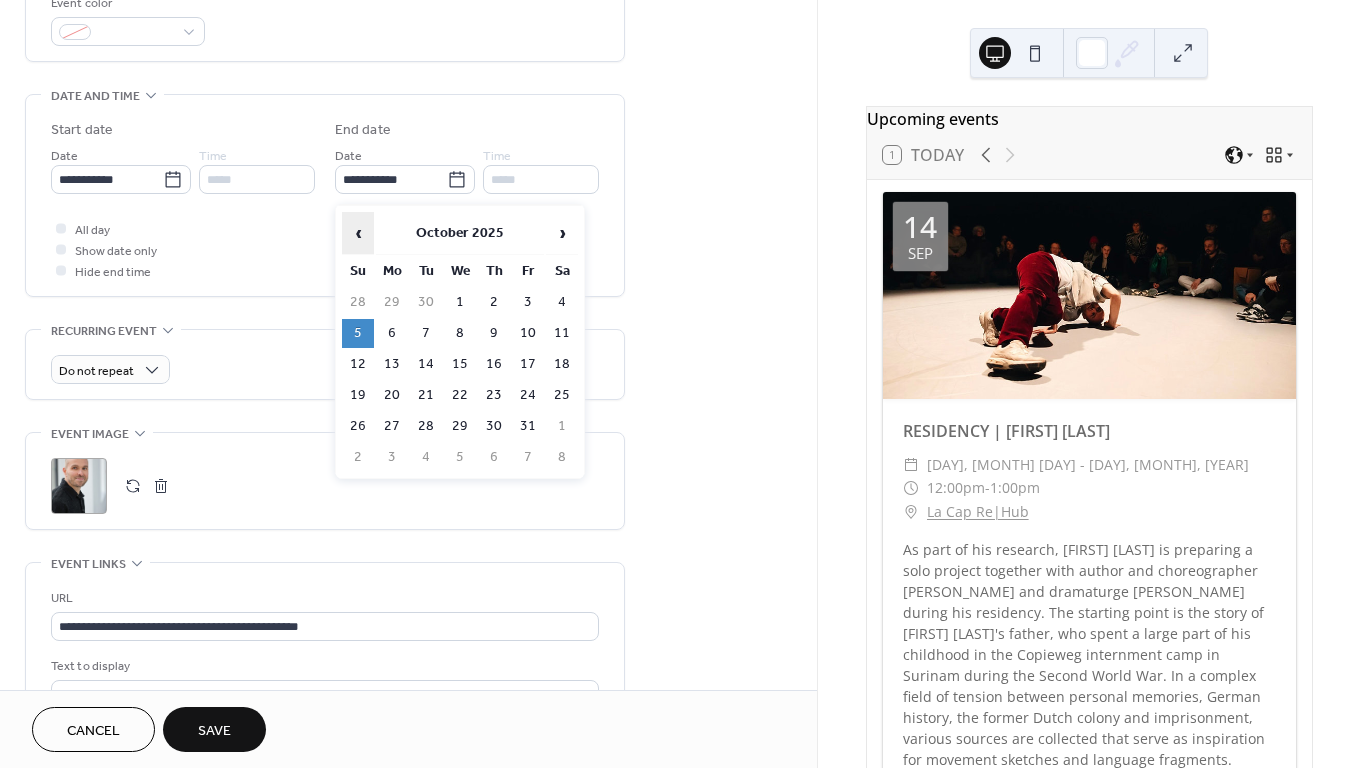 click on "‹" at bounding box center (358, 233) 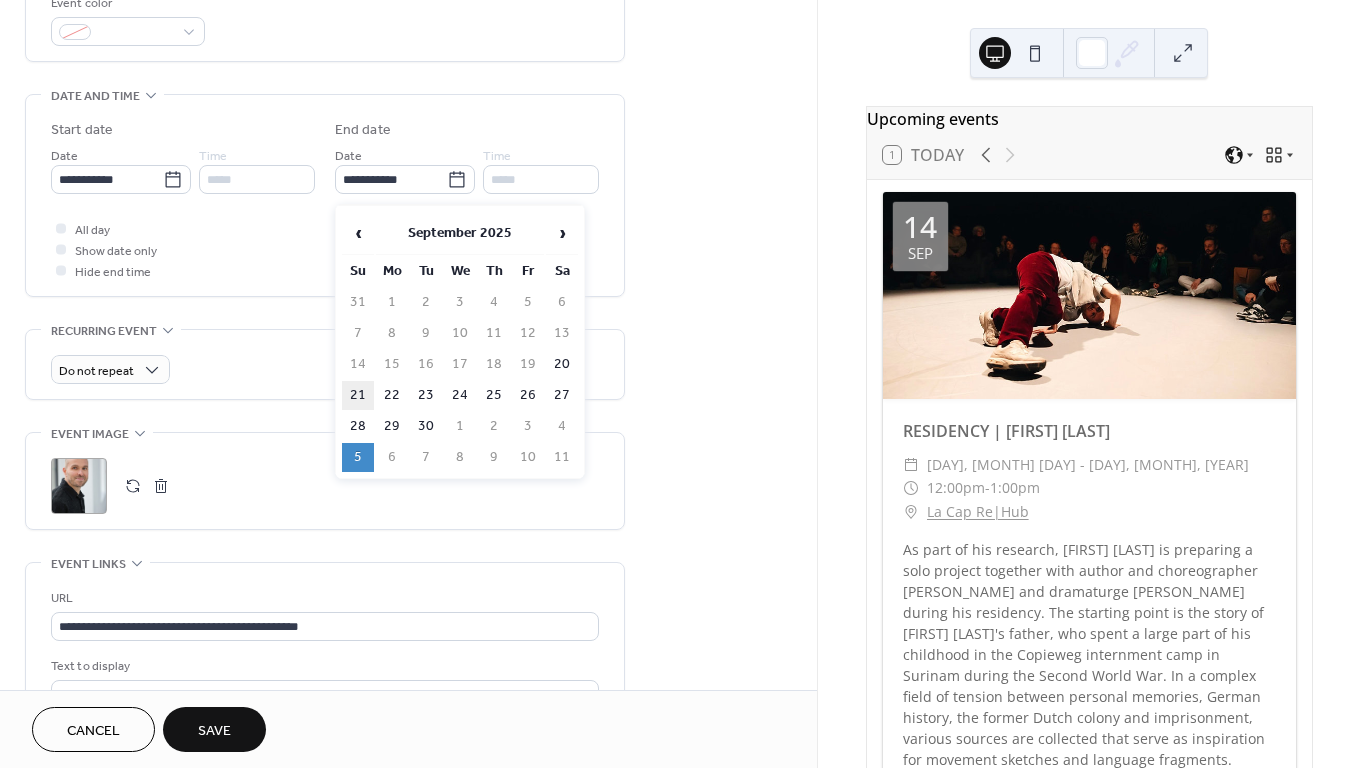 click on "21" at bounding box center [358, 395] 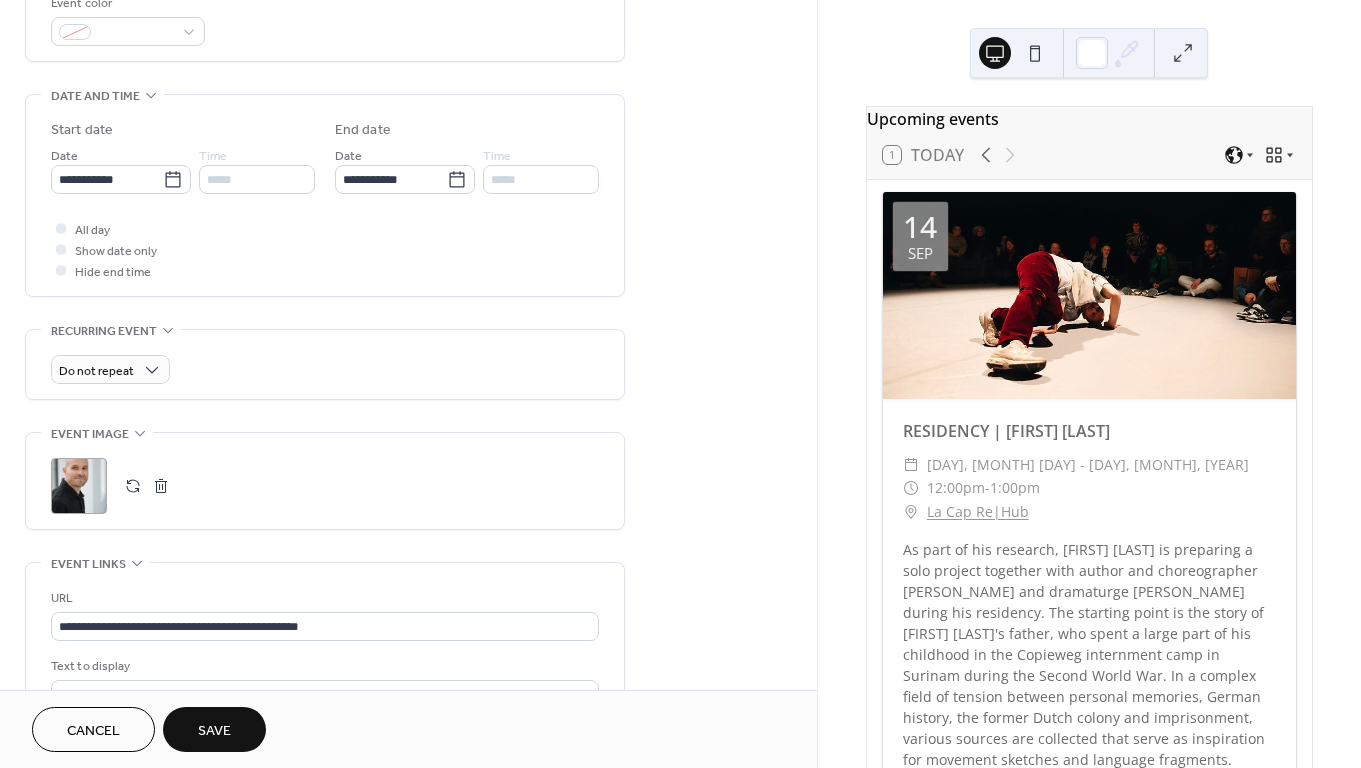 click on "Save" at bounding box center [214, 731] 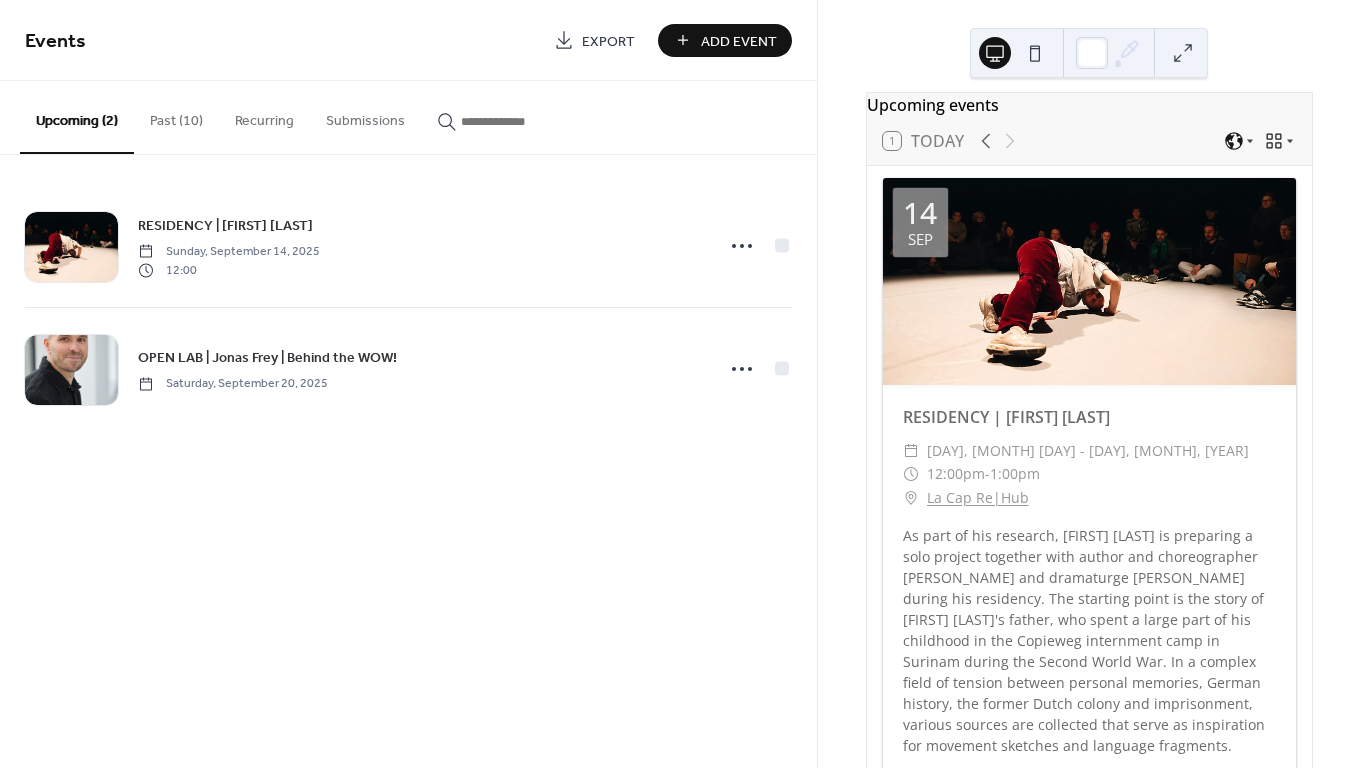 scroll, scrollTop: 16, scrollLeft: 0, axis: vertical 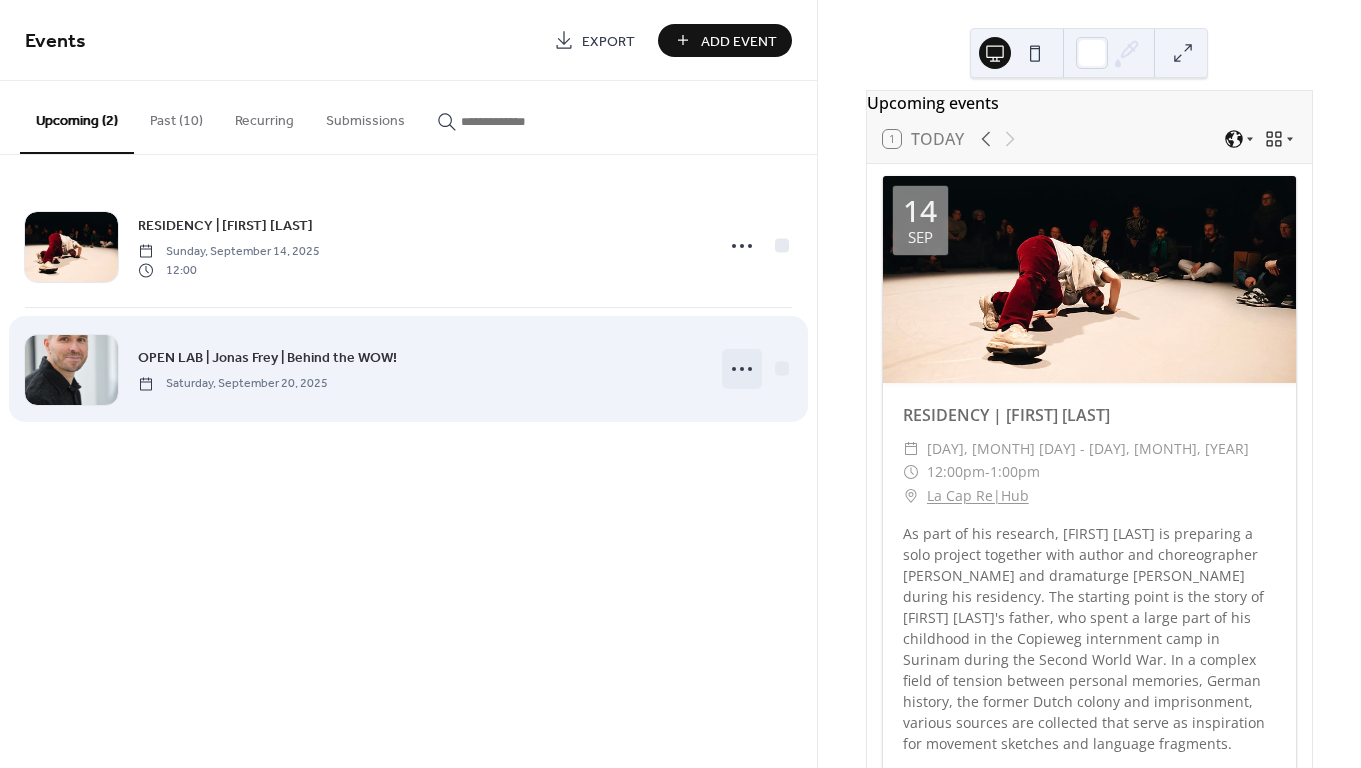 click 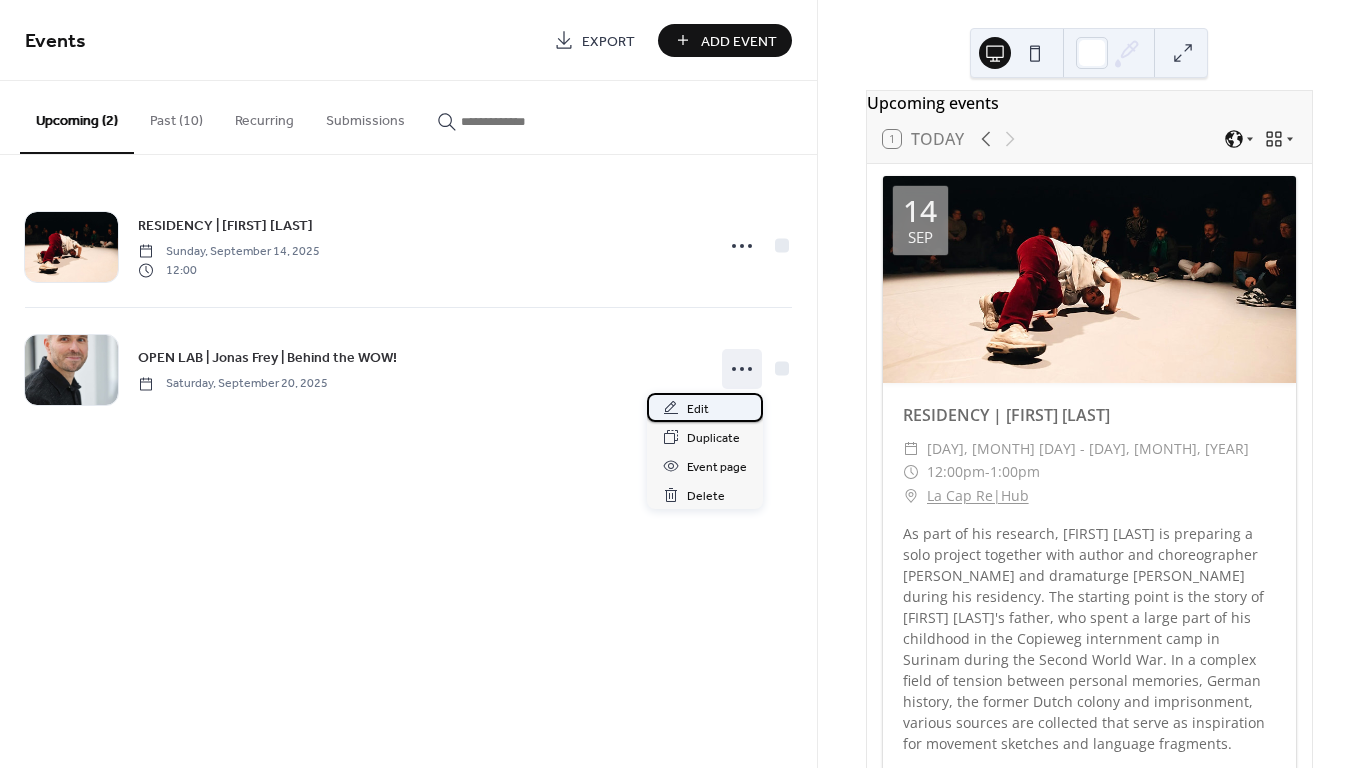 click on "Edit" at bounding box center (698, 409) 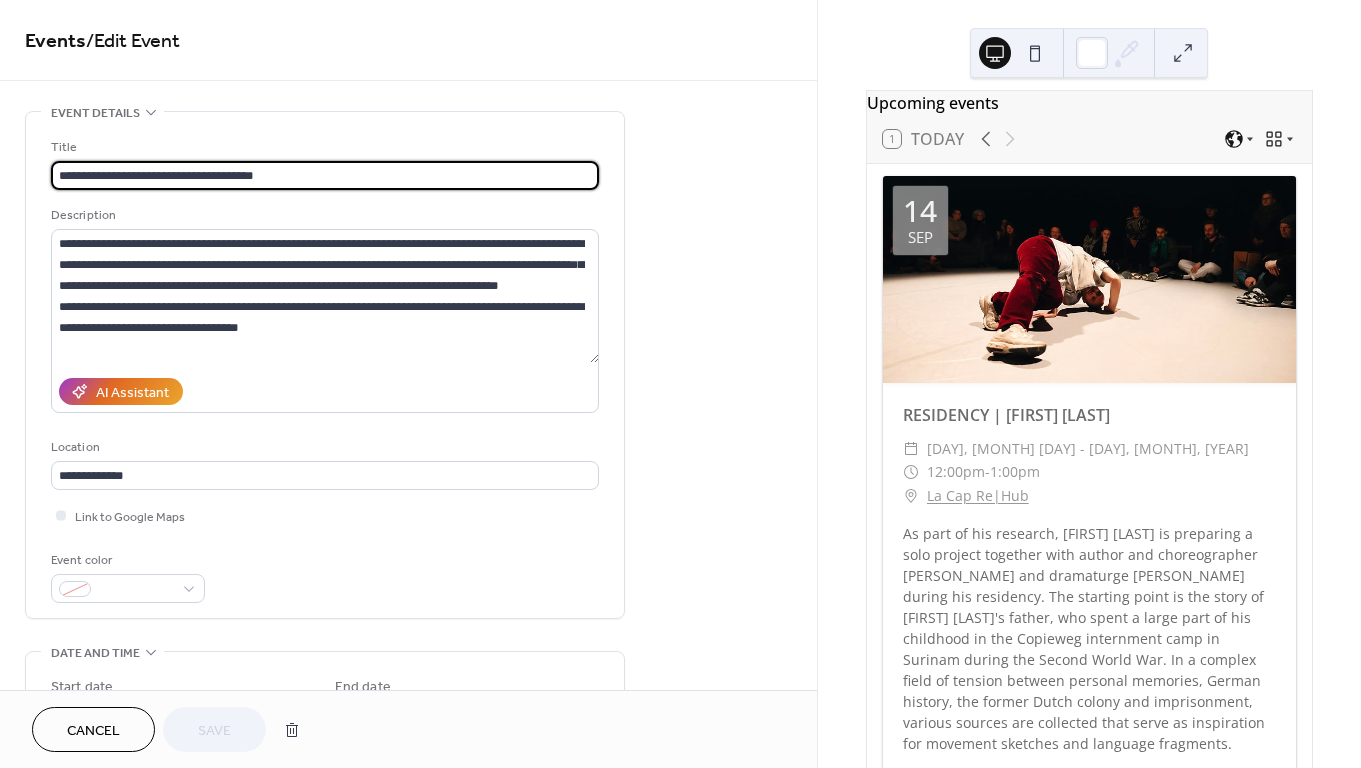 scroll, scrollTop: 437, scrollLeft: 0, axis: vertical 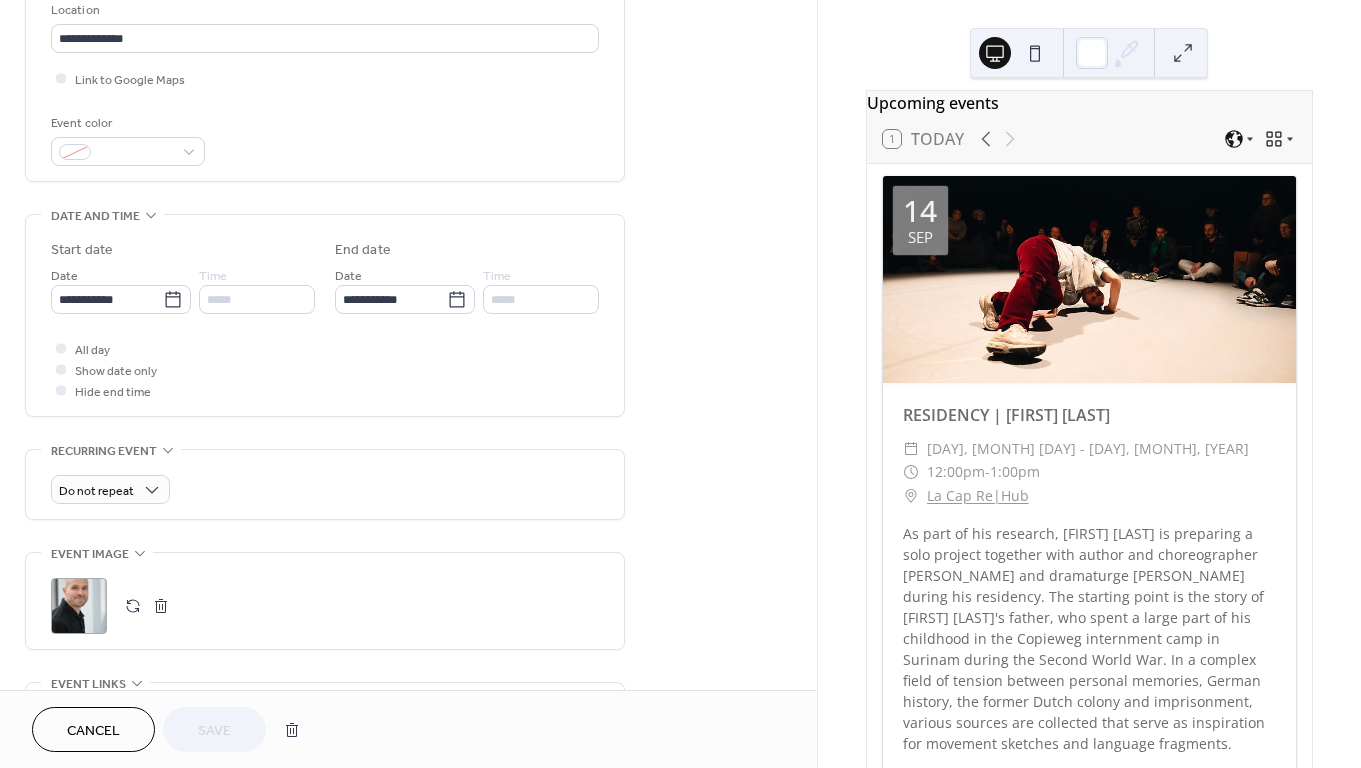click on ";" at bounding box center [79, 606] 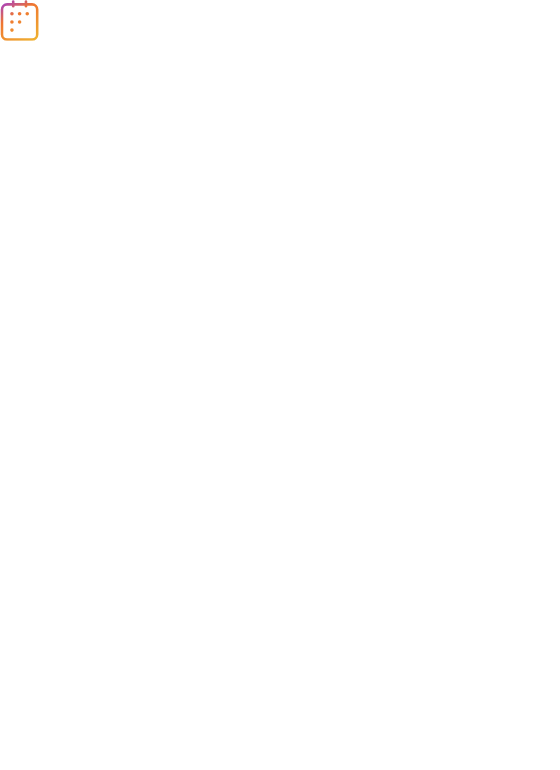 scroll, scrollTop: 0, scrollLeft: 0, axis: both 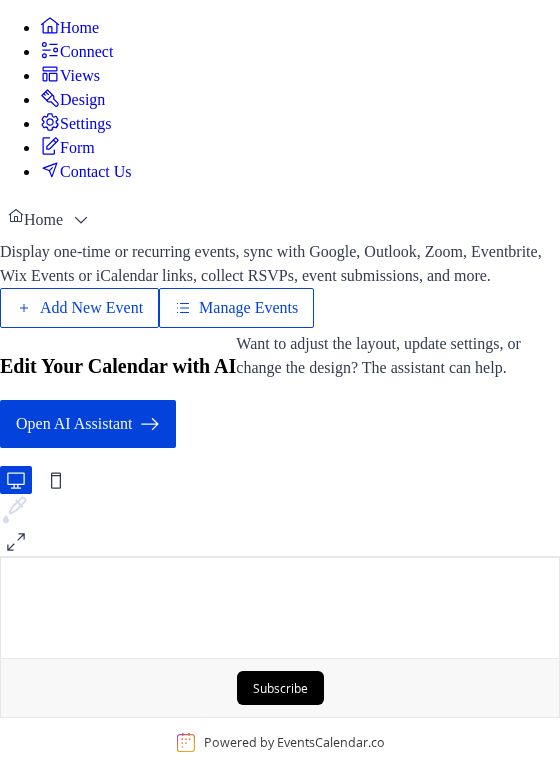 click on "Design" at bounding box center (82, 100) 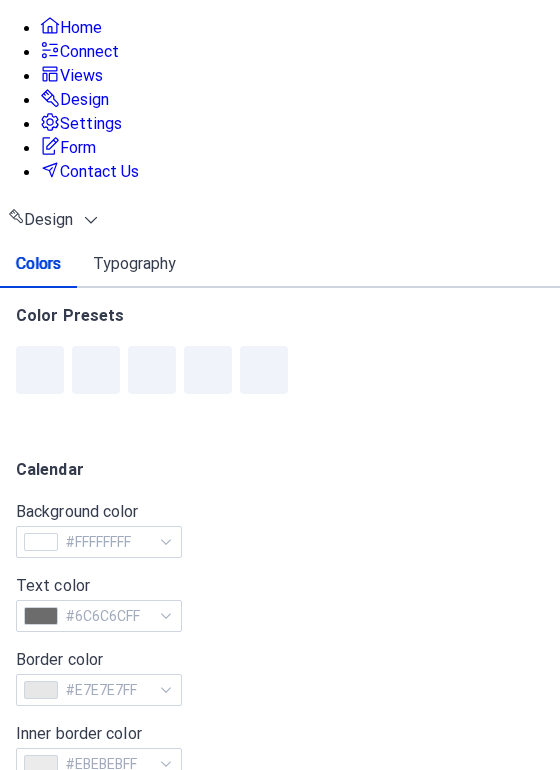 scroll, scrollTop: 0, scrollLeft: 0, axis: both 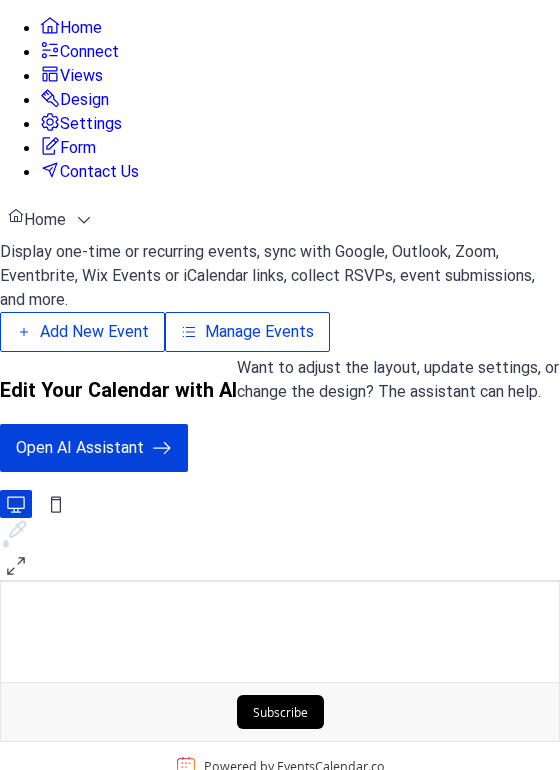 click on "Manage Events" at bounding box center (259, 332) 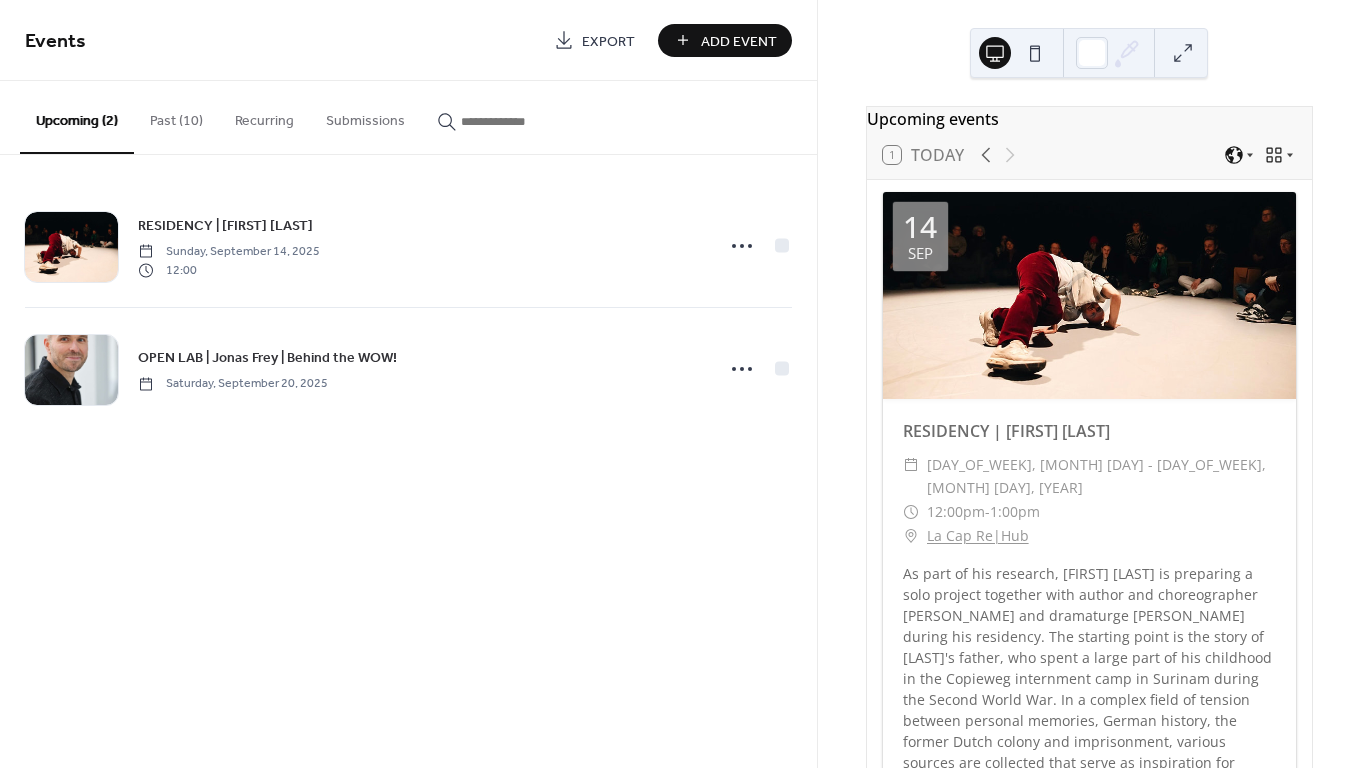 scroll, scrollTop: 0, scrollLeft: 0, axis: both 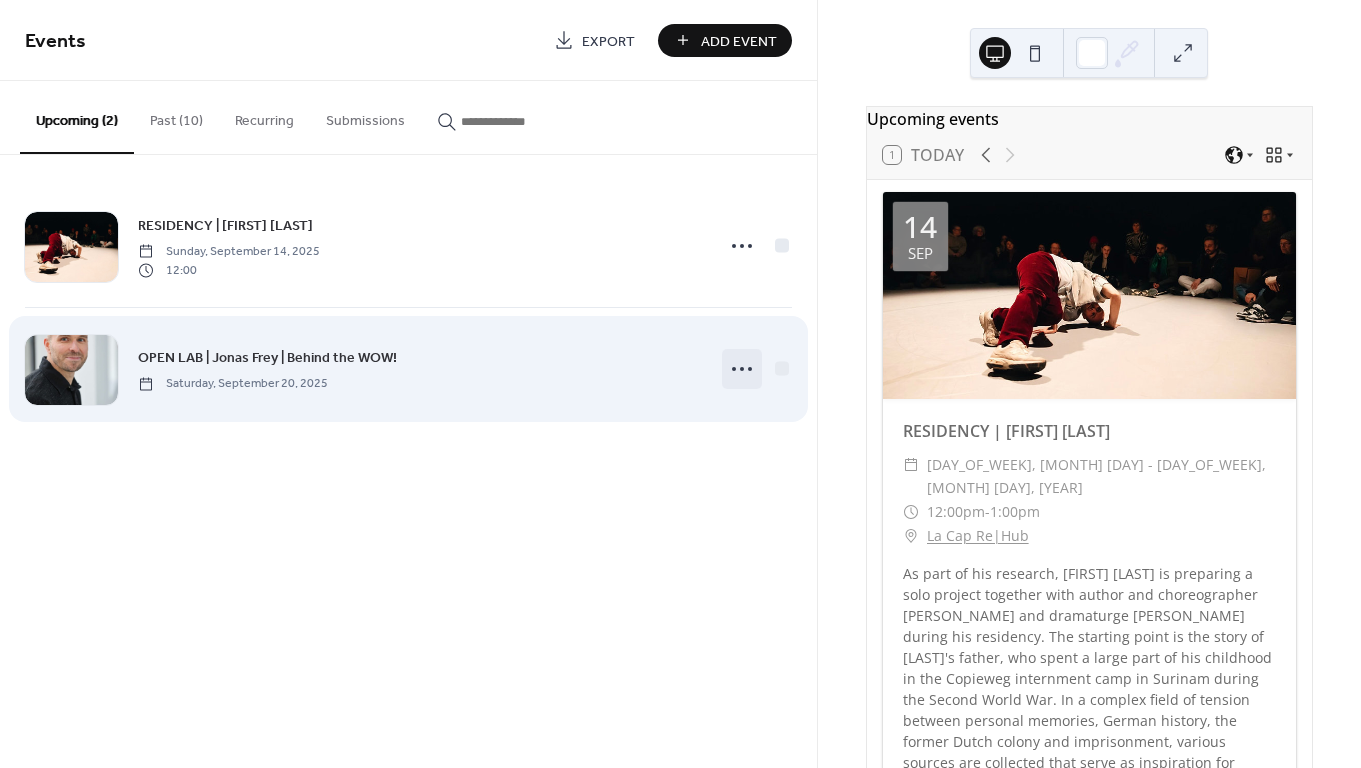 click 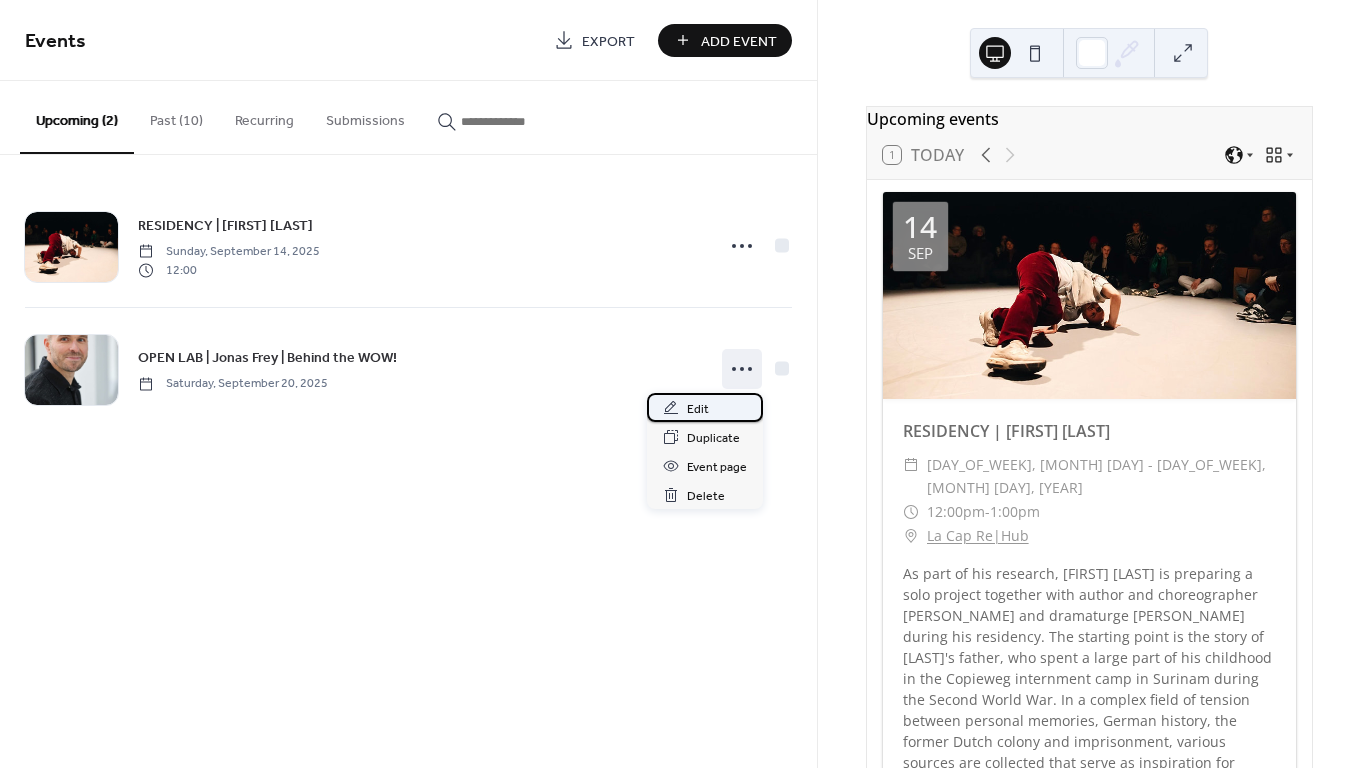 click 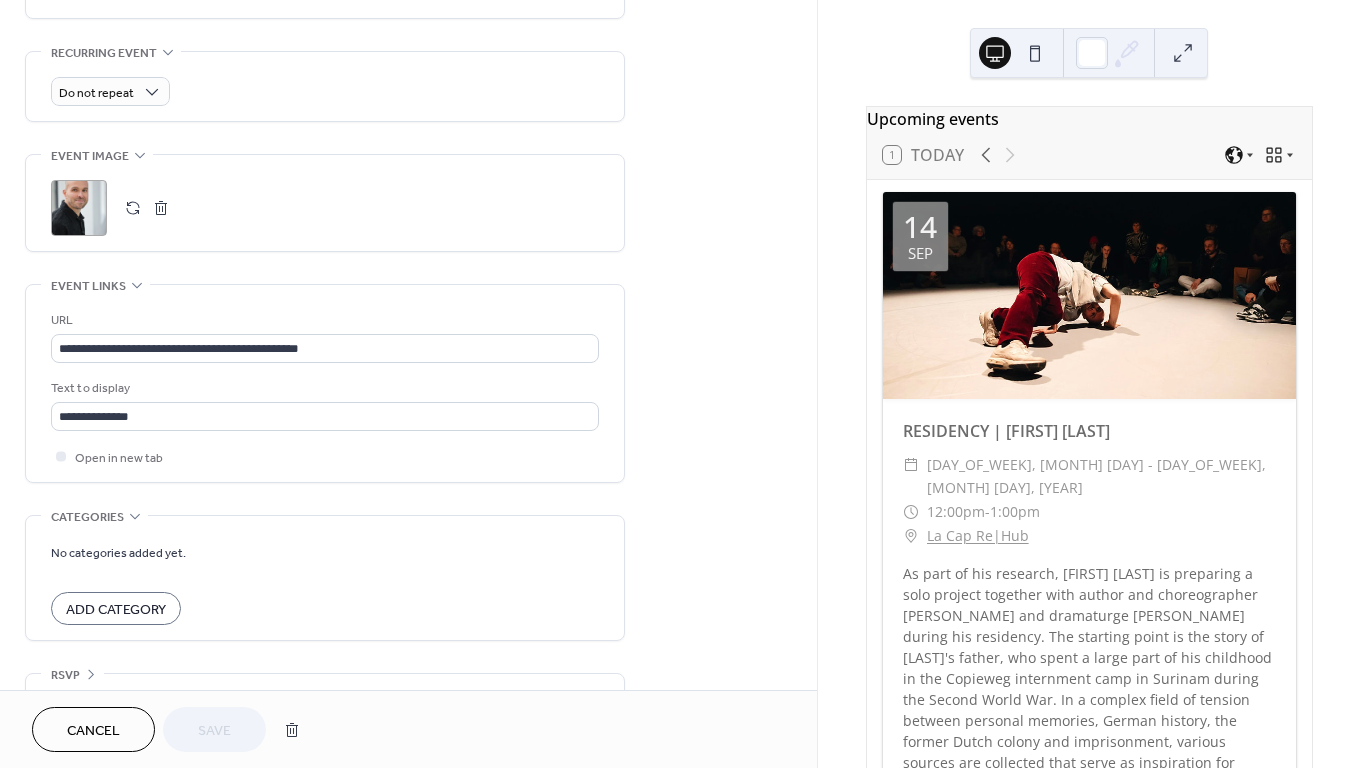 scroll, scrollTop: 839, scrollLeft: 0, axis: vertical 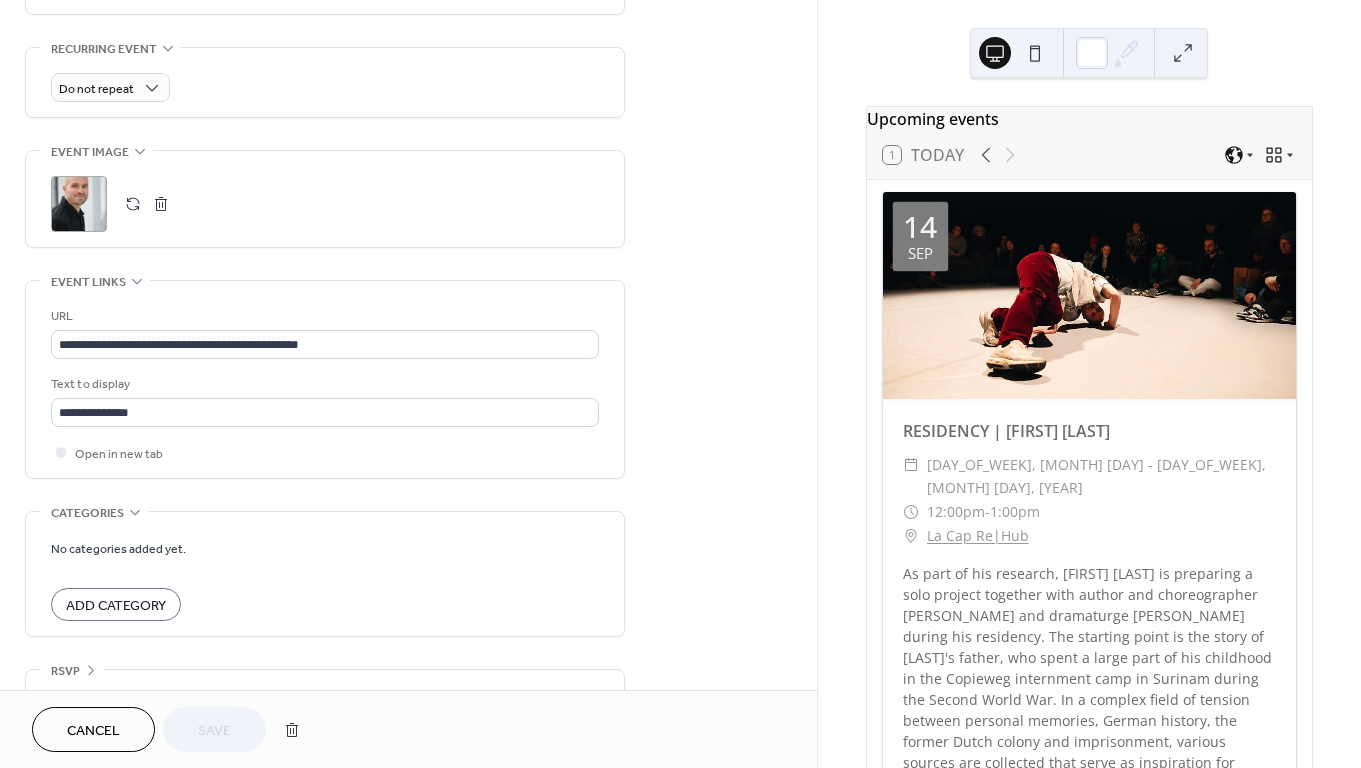 click on ";" at bounding box center [79, 204] 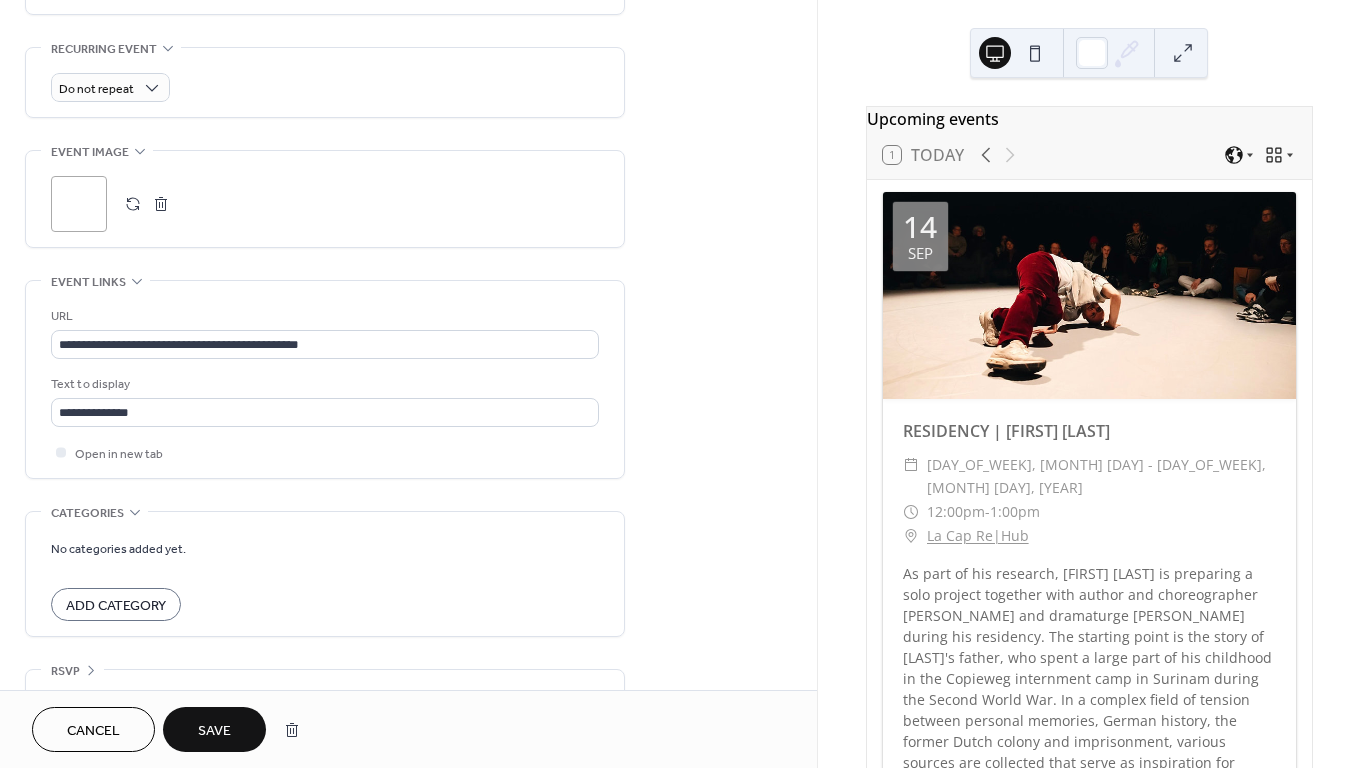 click on "Save" at bounding box center [214, 731] 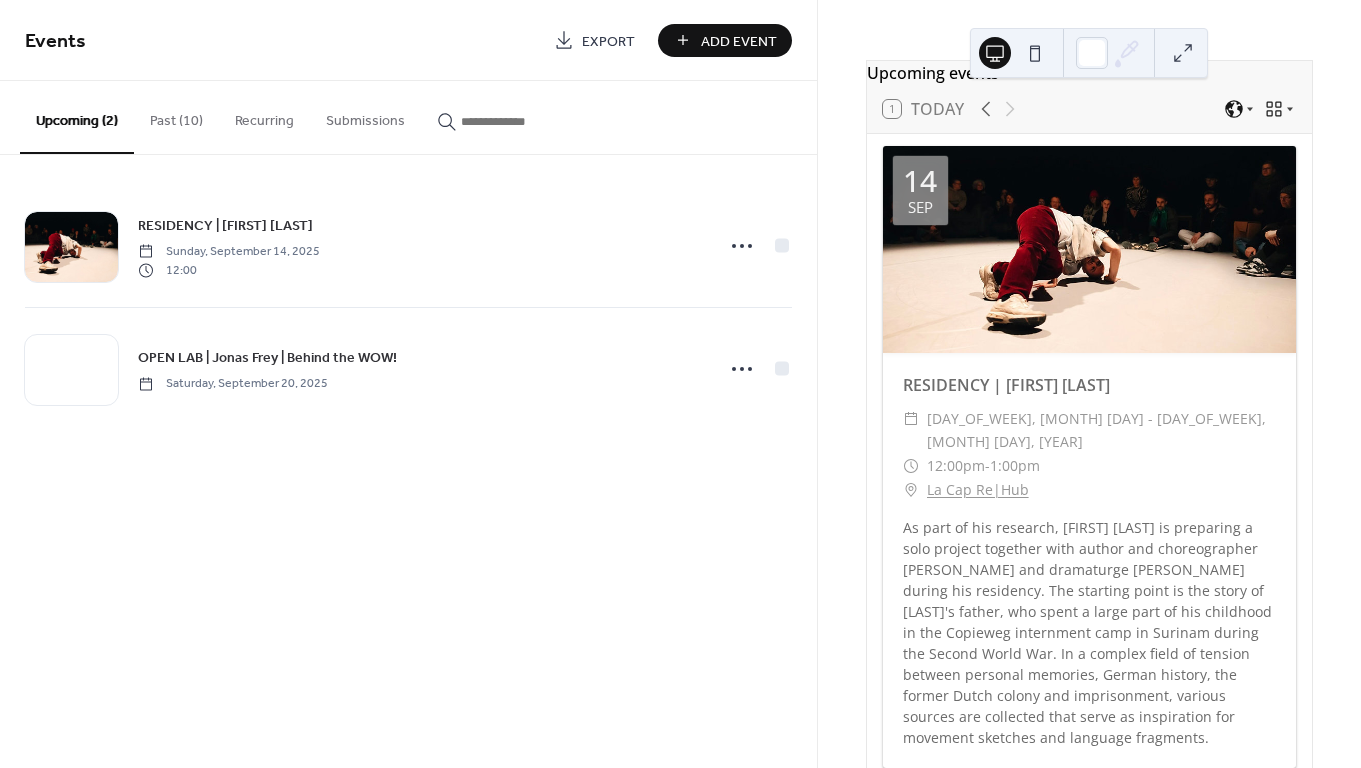 scroll, scrollTop: 56, scrollLeft: 0, axis: vertical 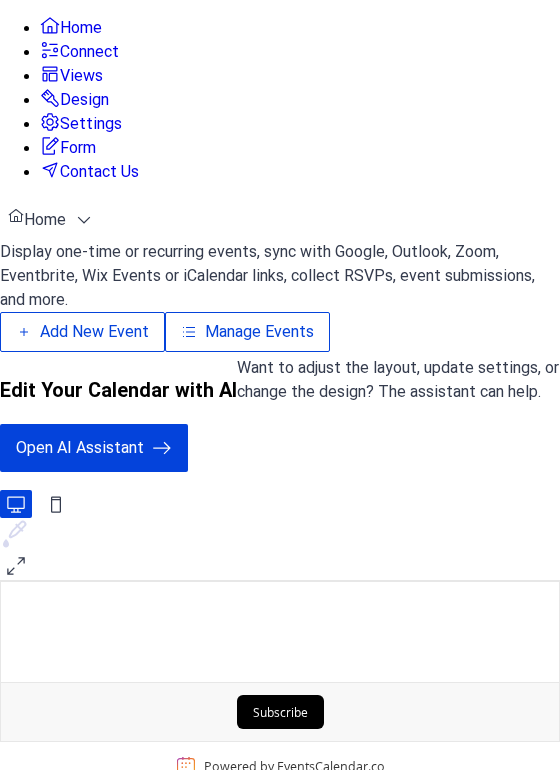 click on "Add New Event" at bounding box center [94, 332] 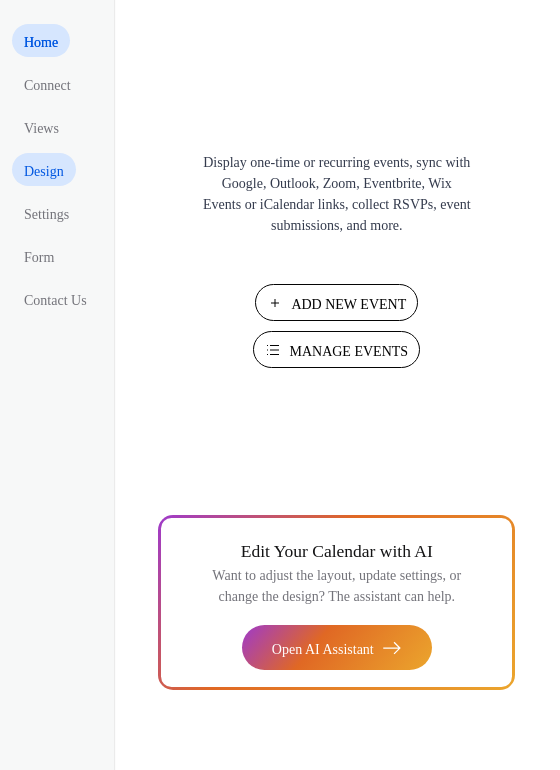 click on "Design" at bounding box center [44, 171] 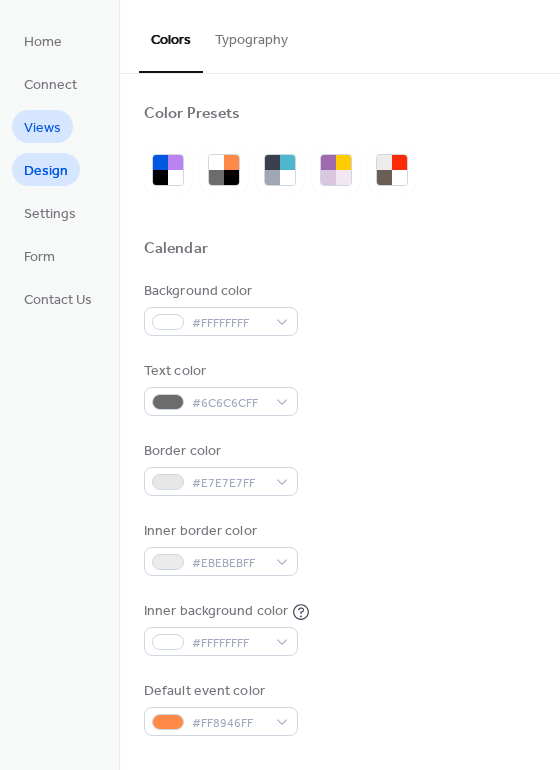 click on "Views" at bounding box center [42, 128] 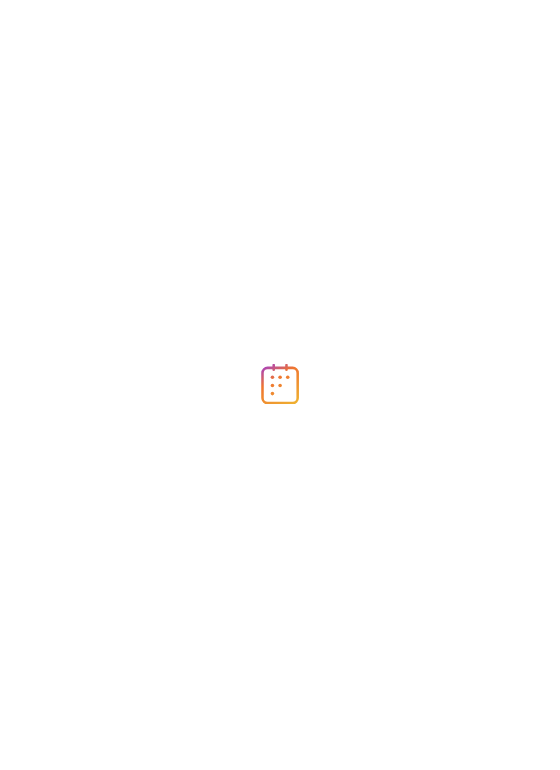 scroll, scrollTop: 0, scrollLeft: 0, axis: both 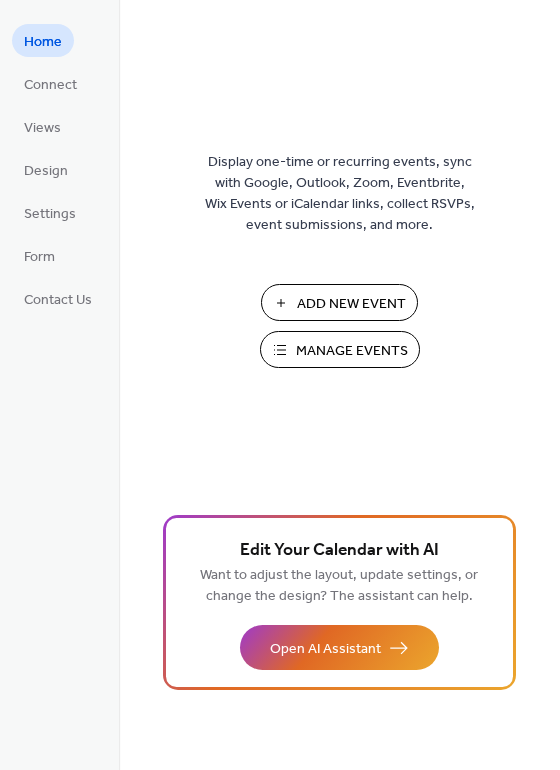click on "Manage Events" at bounding box center [352, 351] 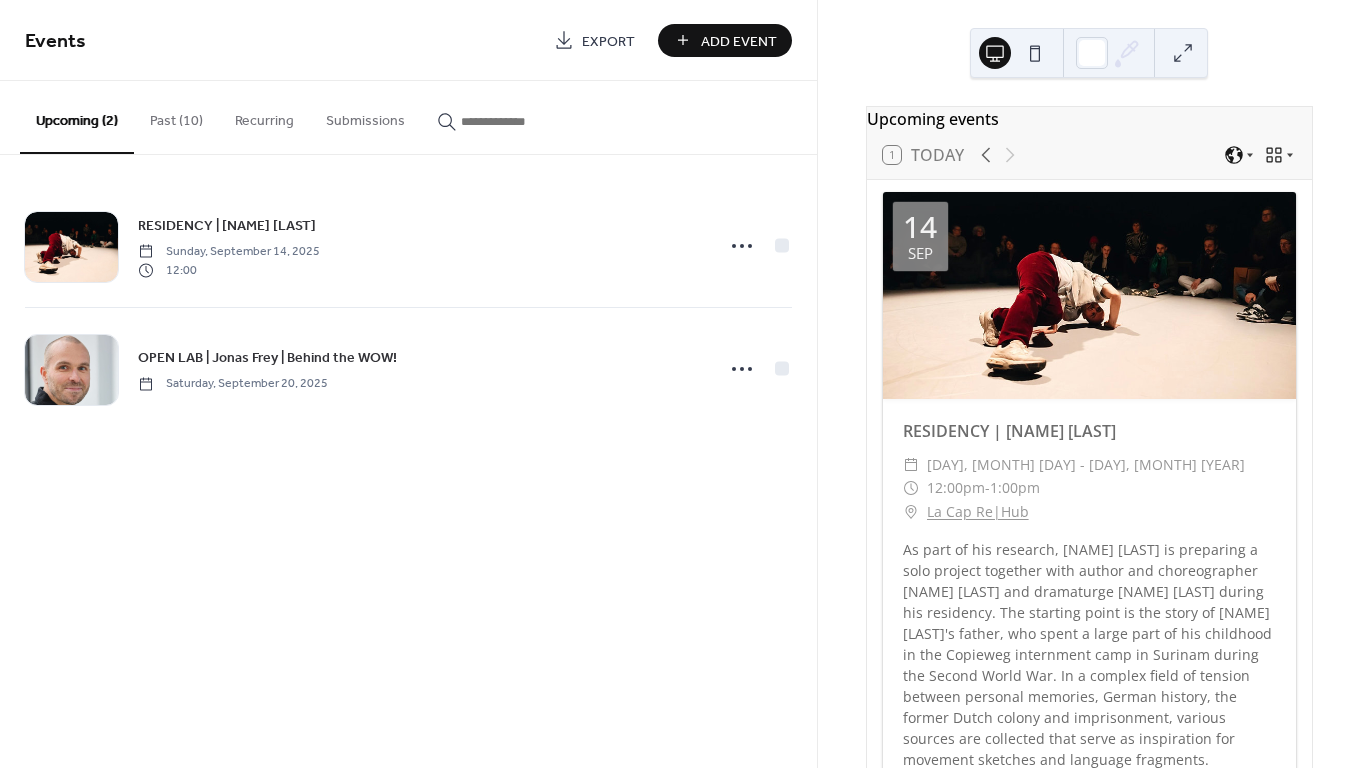 scroll, scrollTop: 0, scrollLeft: 0, axis: both 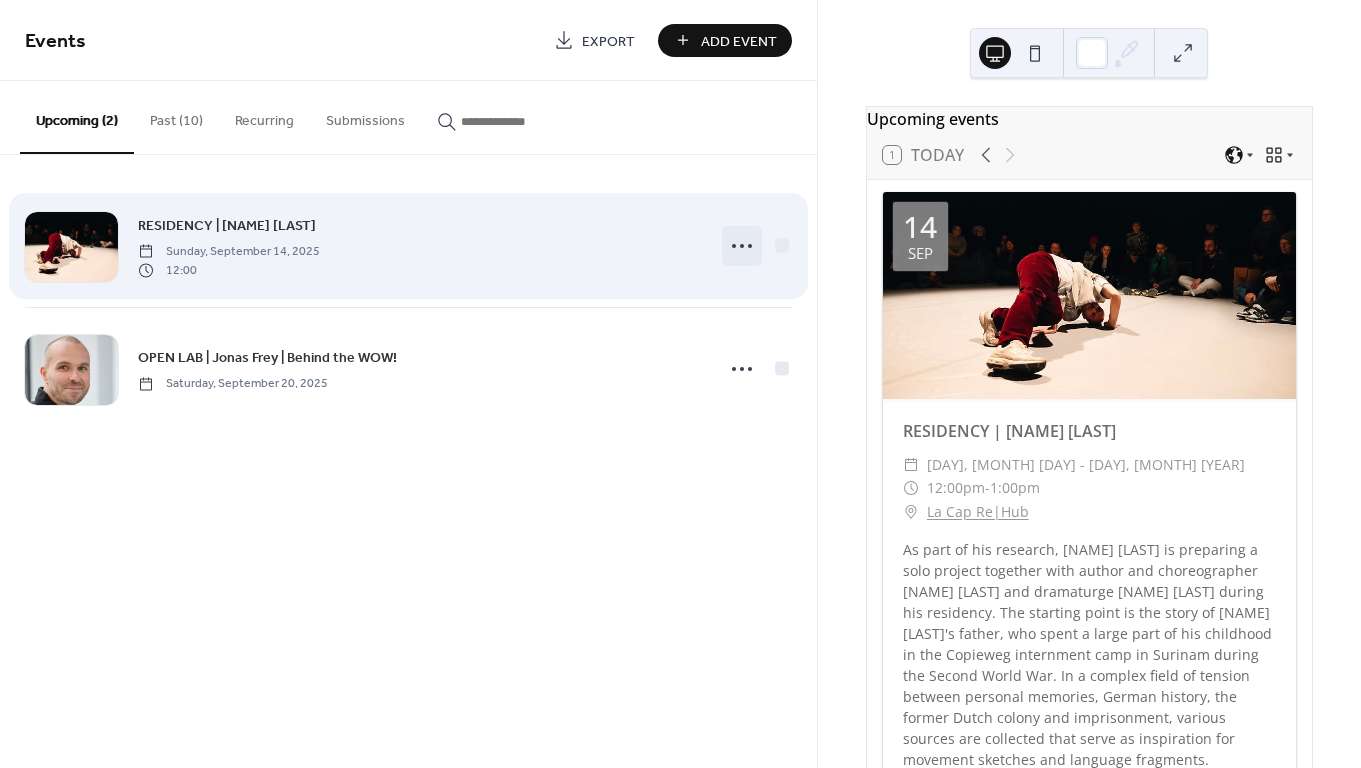 click 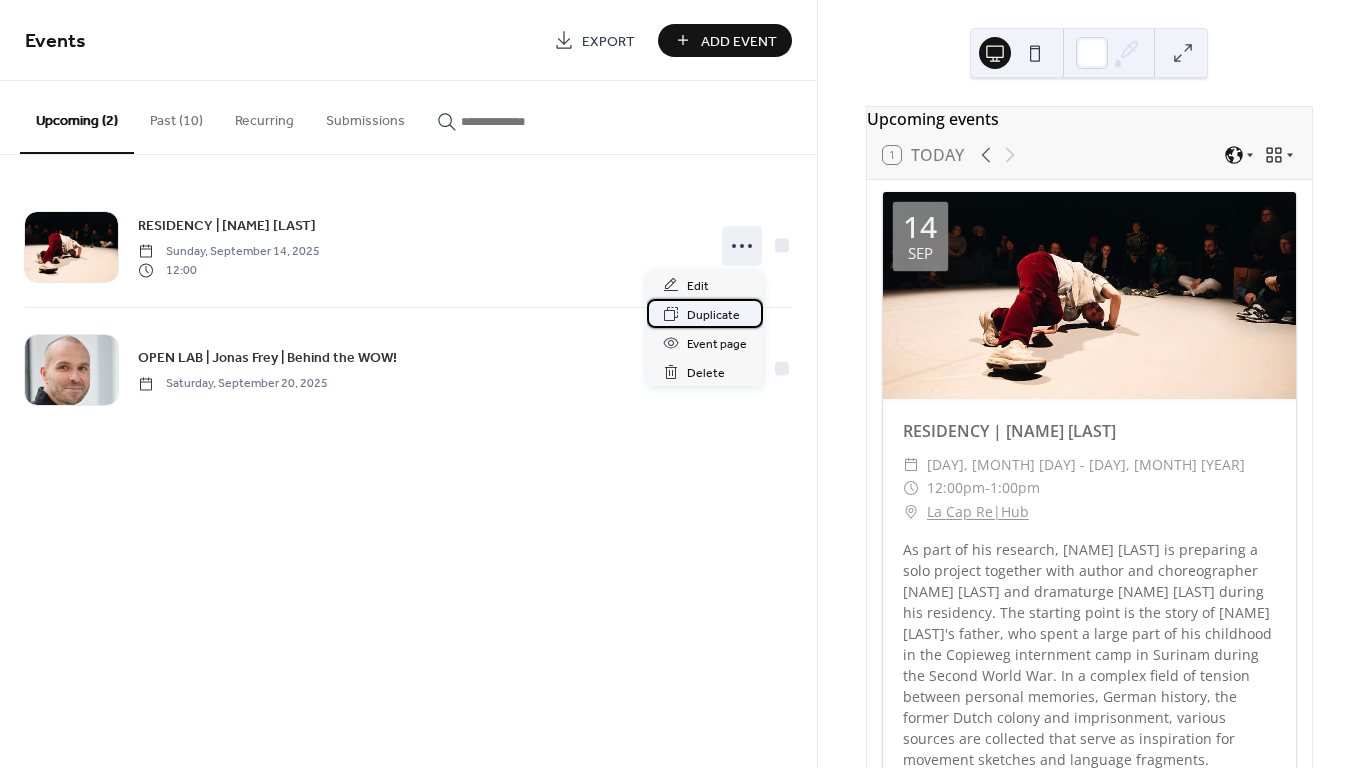 click on "Duplicate" at bounding box center (713, 315) 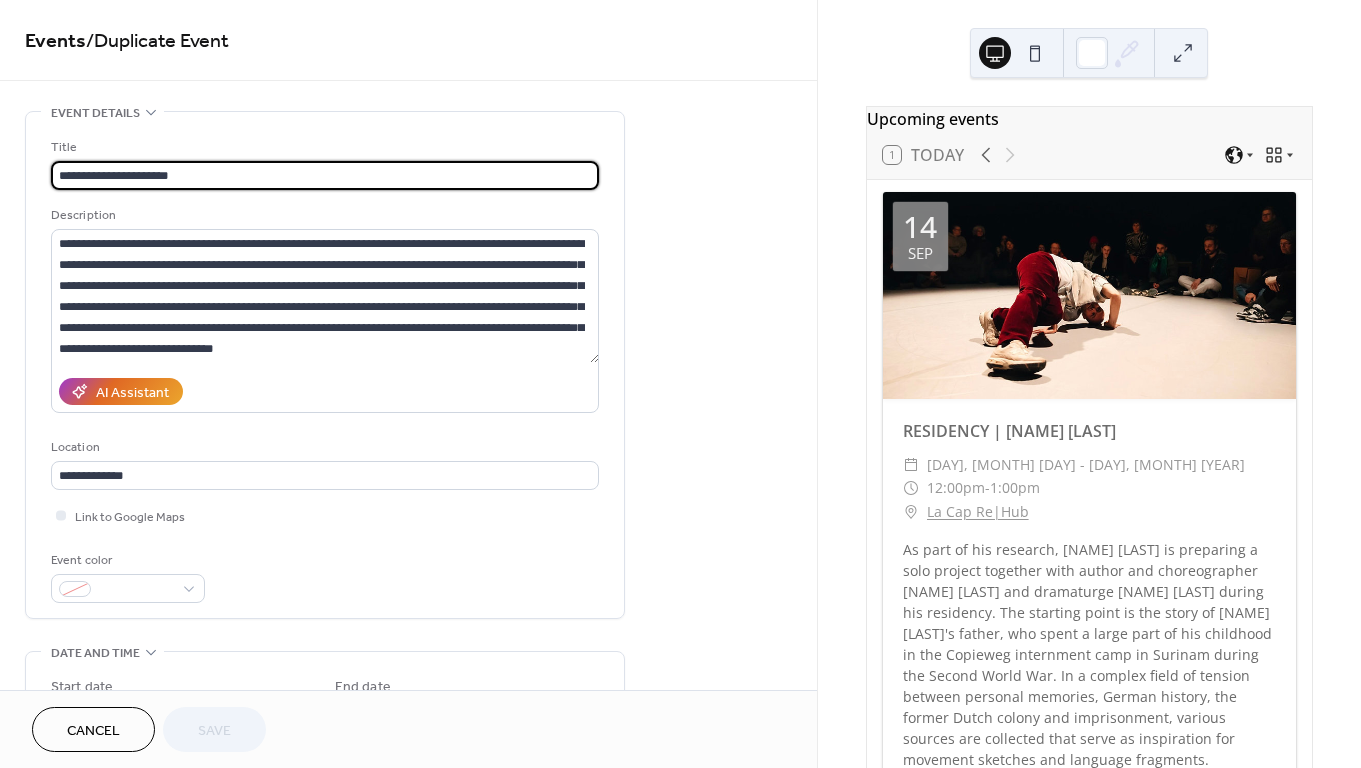click on "**********" at bounding box center (325, 175) 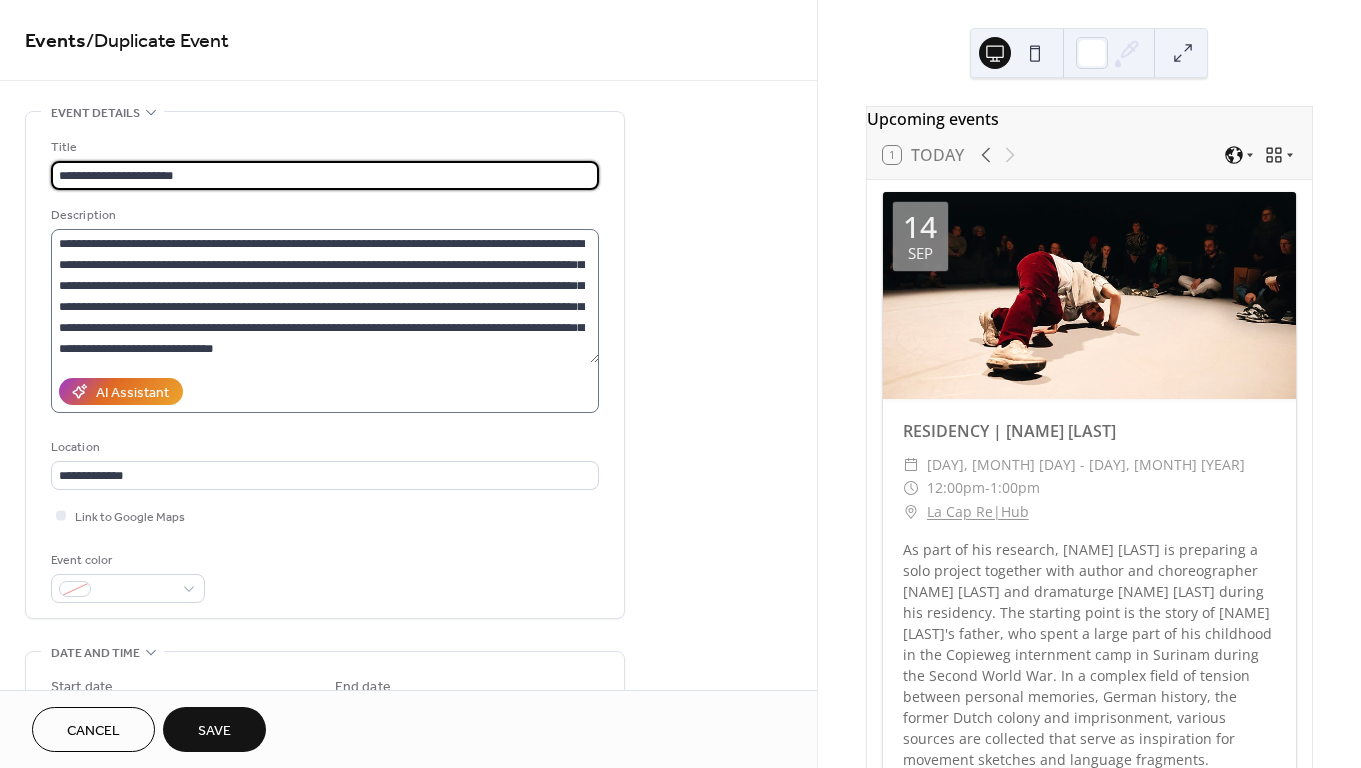 type on "**********" 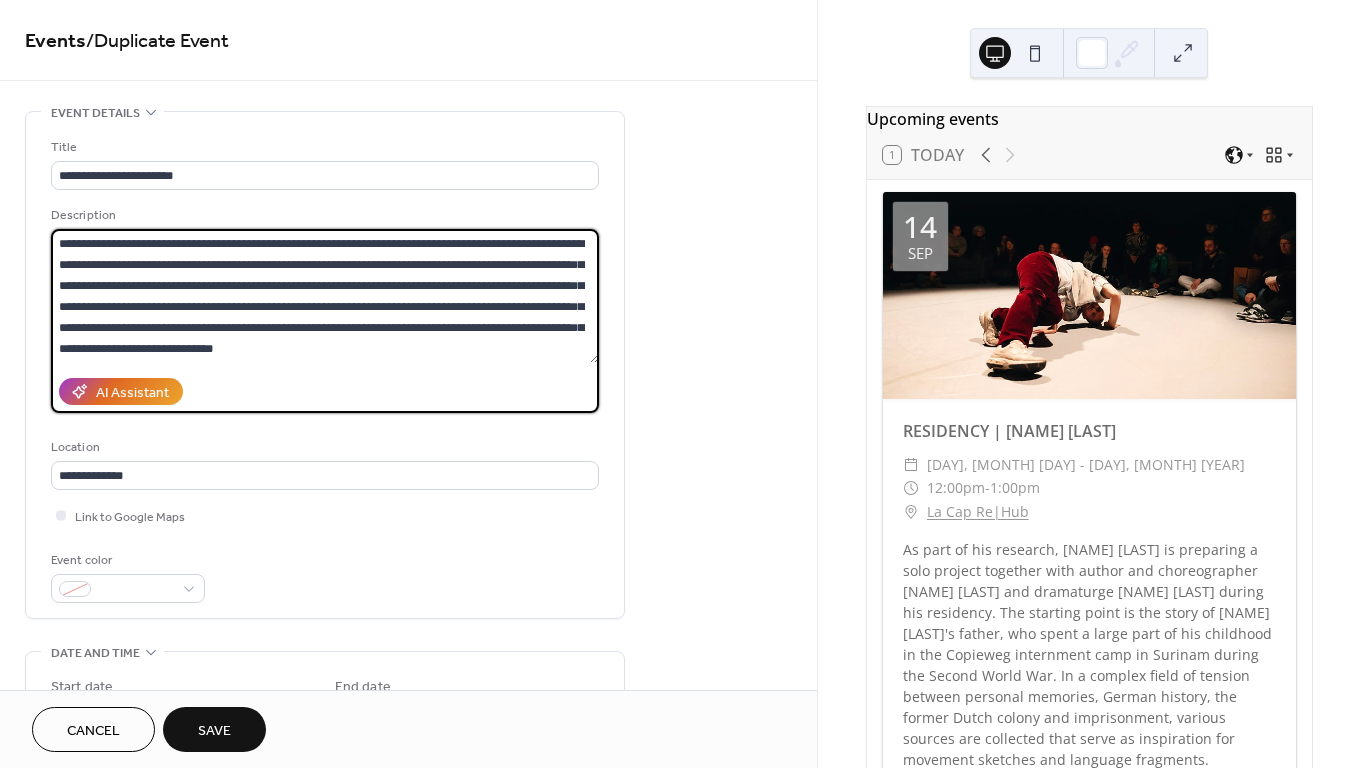 drag, startPoint x: 398, startPoint y: 347, endPoint x: 17, endPoint y: 219, distance: 401.9266 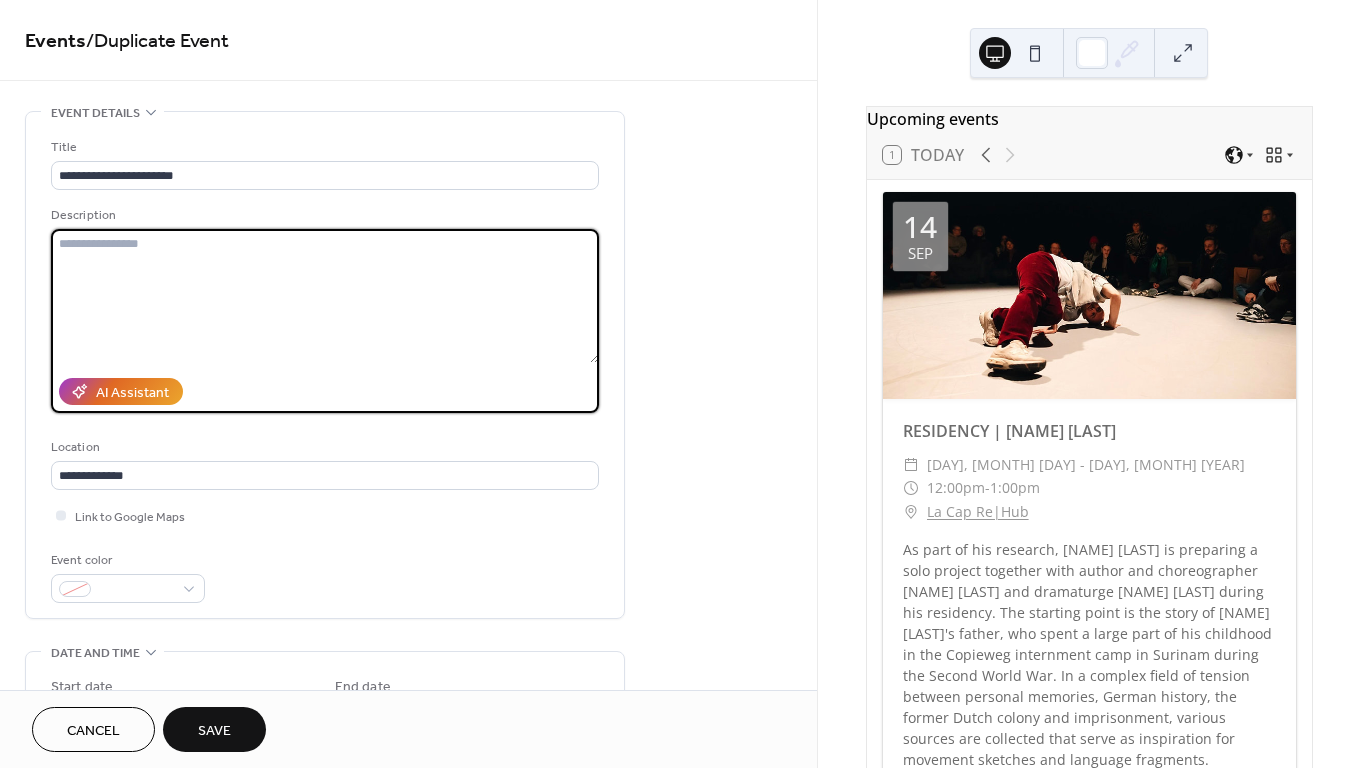 paste on "**********" 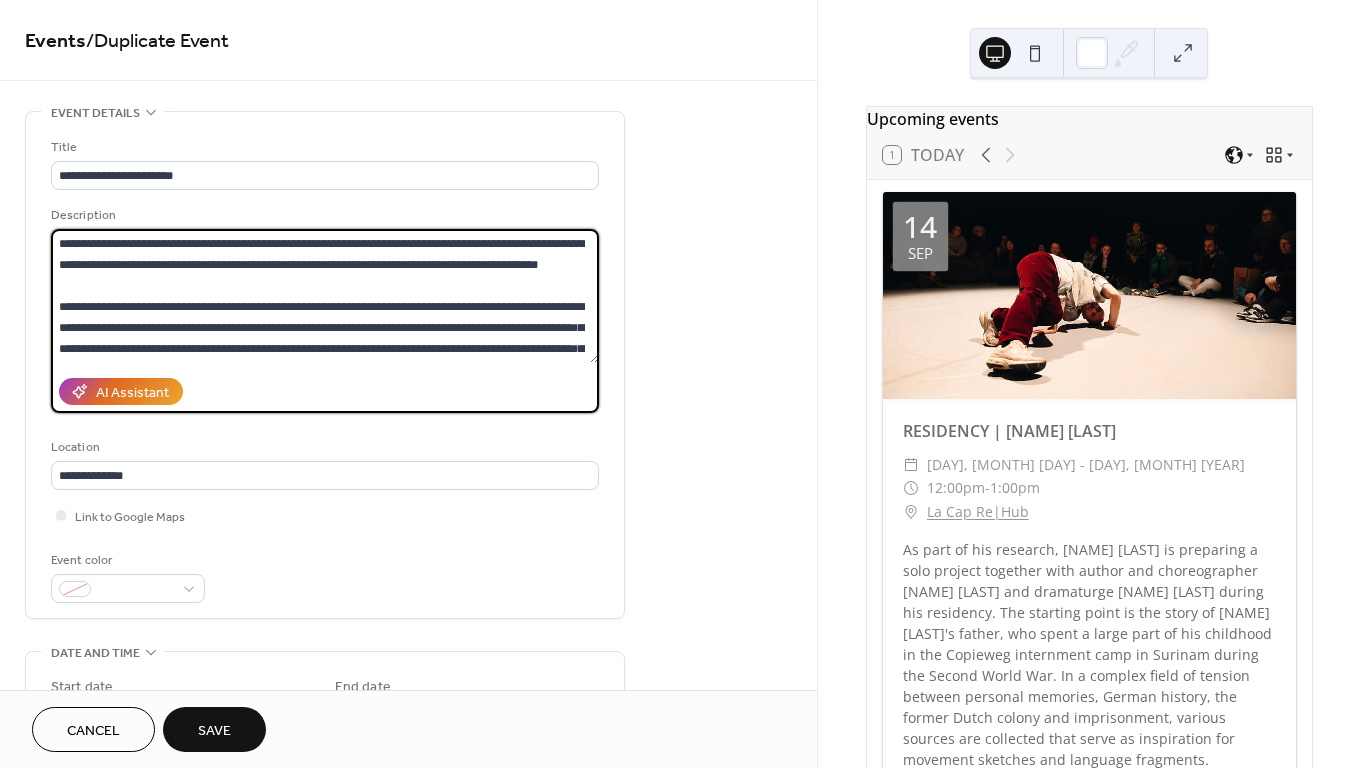 scroll, scrollTop: 0, scrollLeft: 0, axis: both 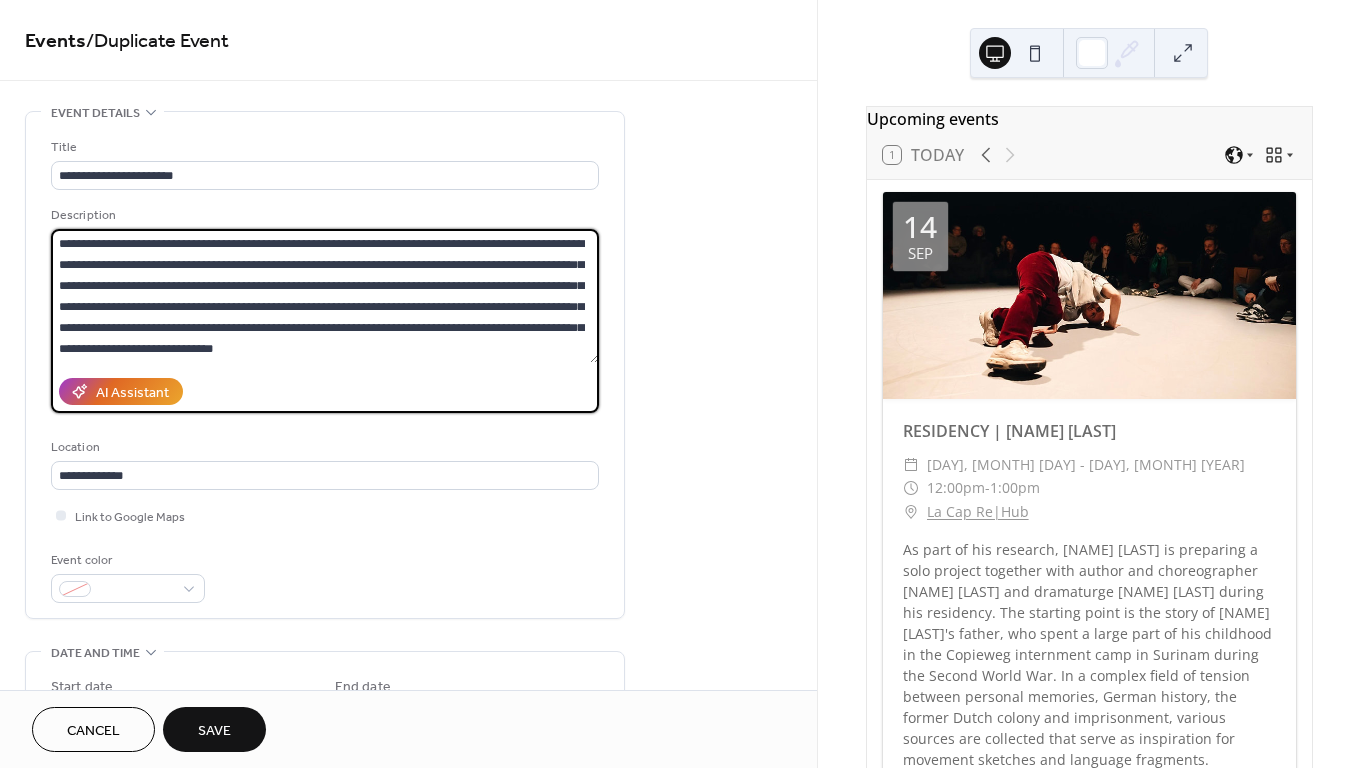 click on "**********" at bounding box center (325, 296) 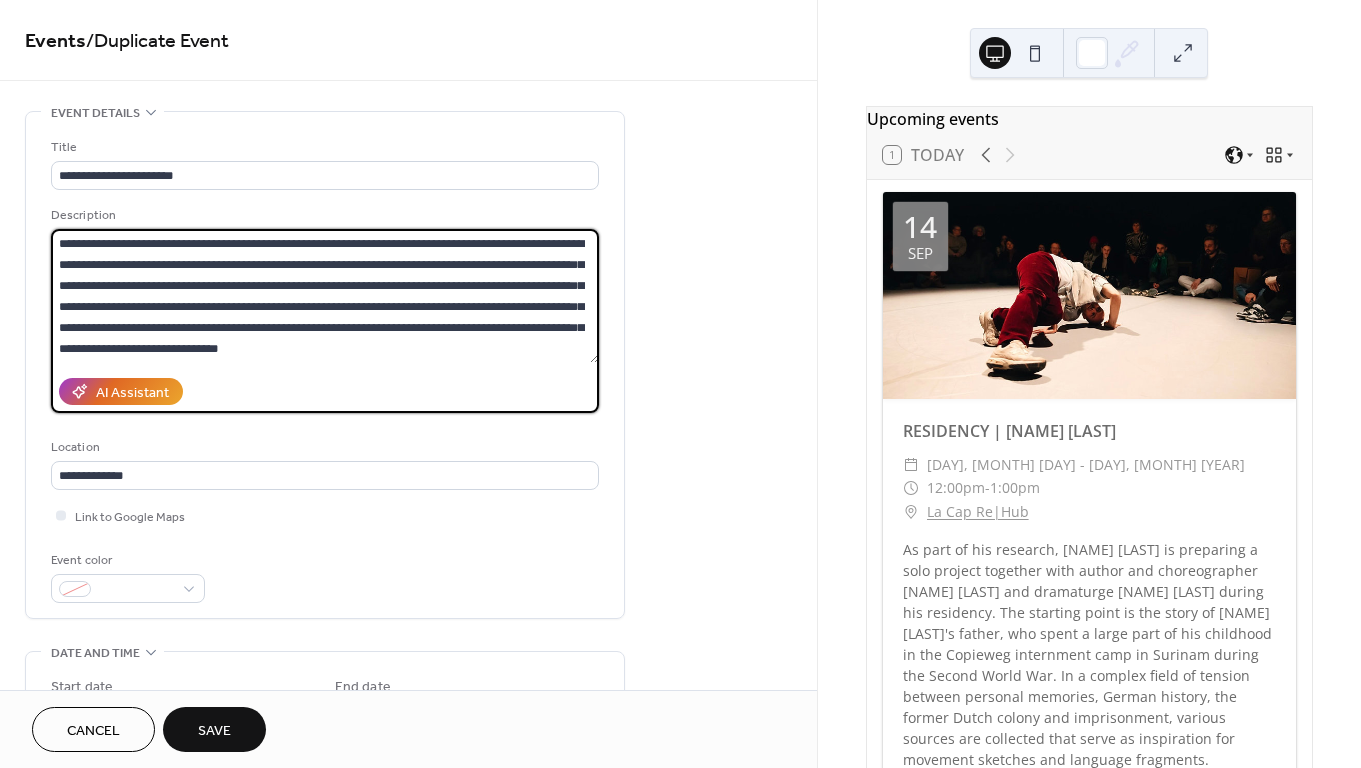 type on "**********" 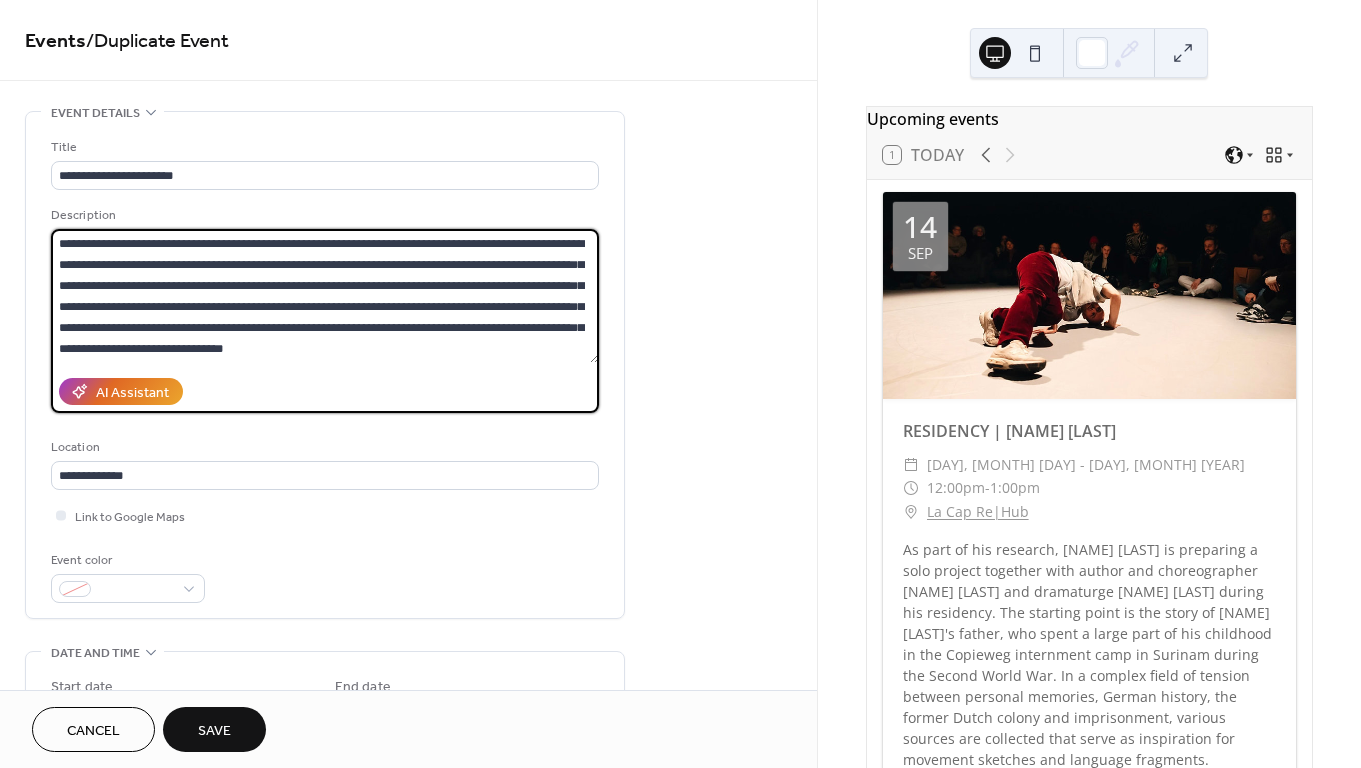 drag, startPoint x: 326, startPoint y: 244, endPoint x: 448, endPoint y: 257, distance: 122.69067 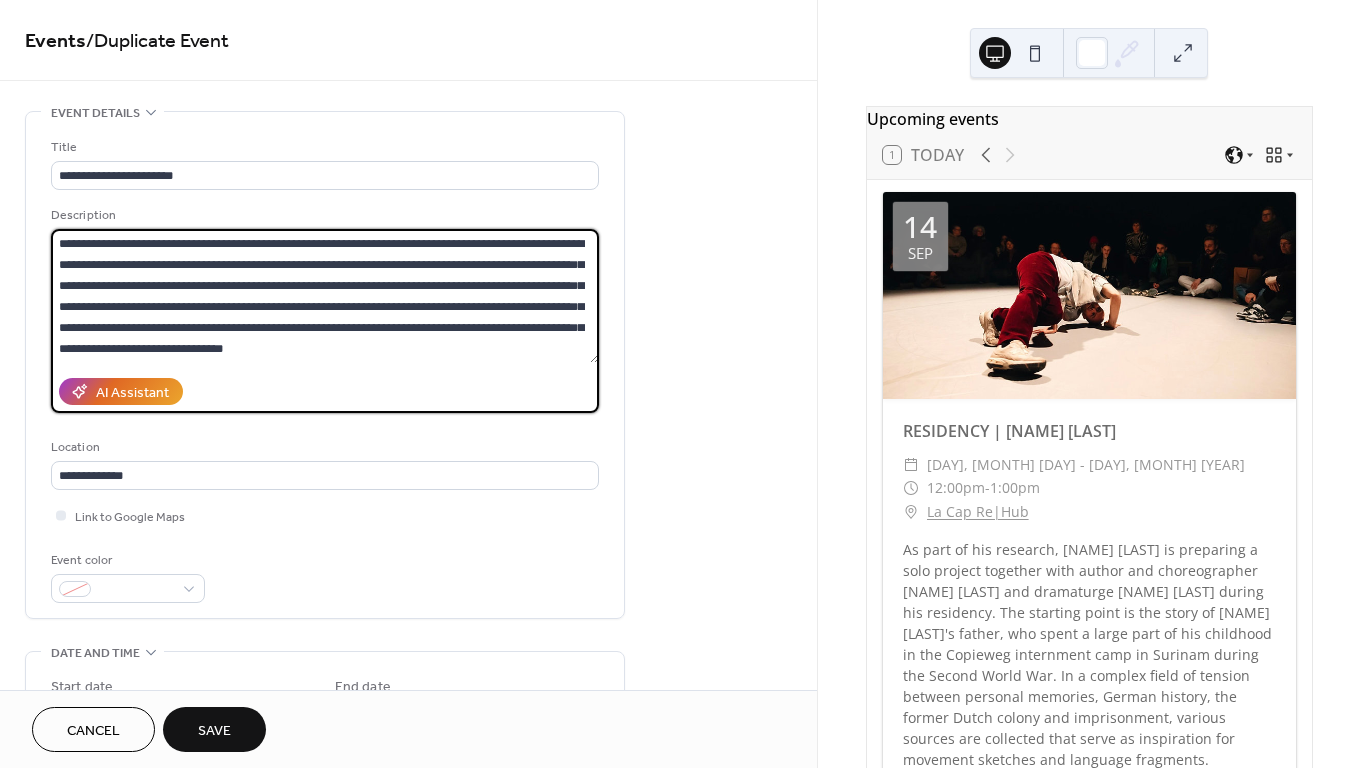 click on "**********" at bounding box center (325, 365) 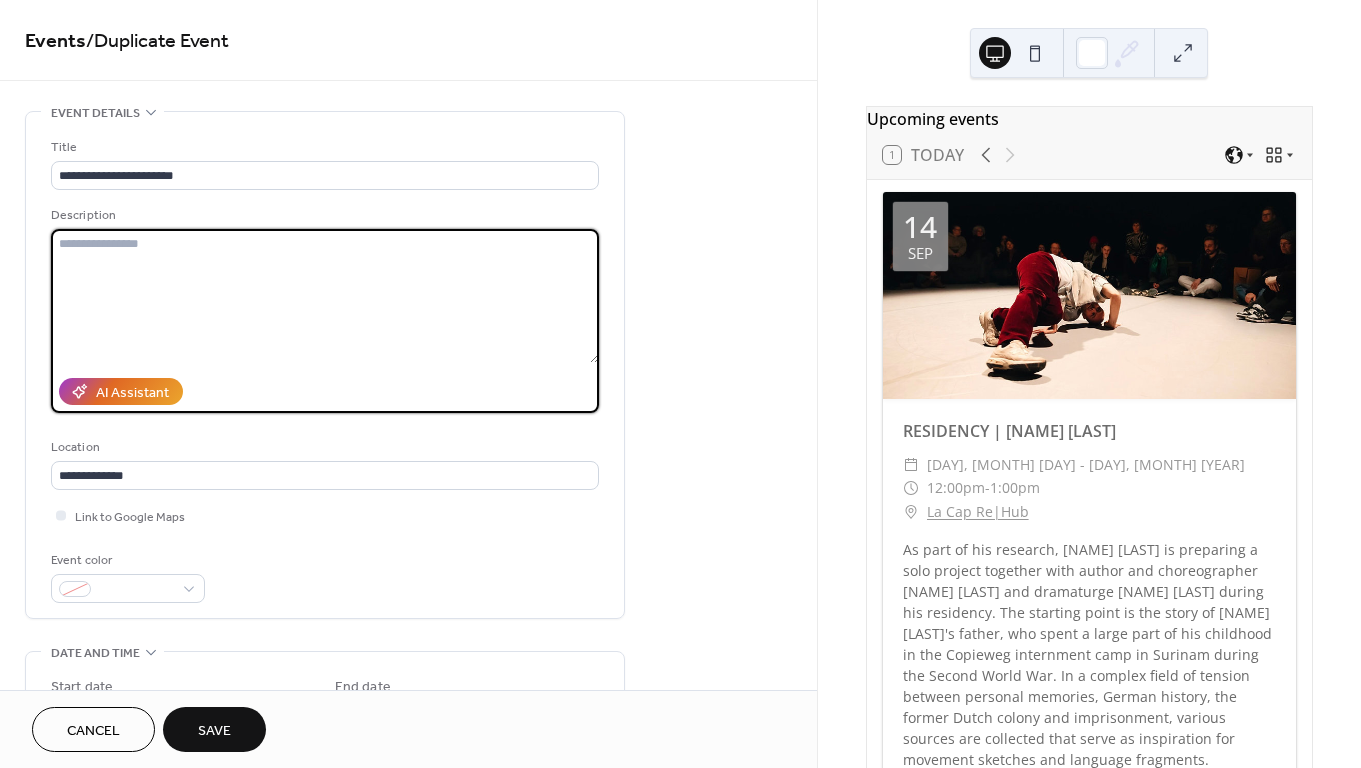 paste on "**********" 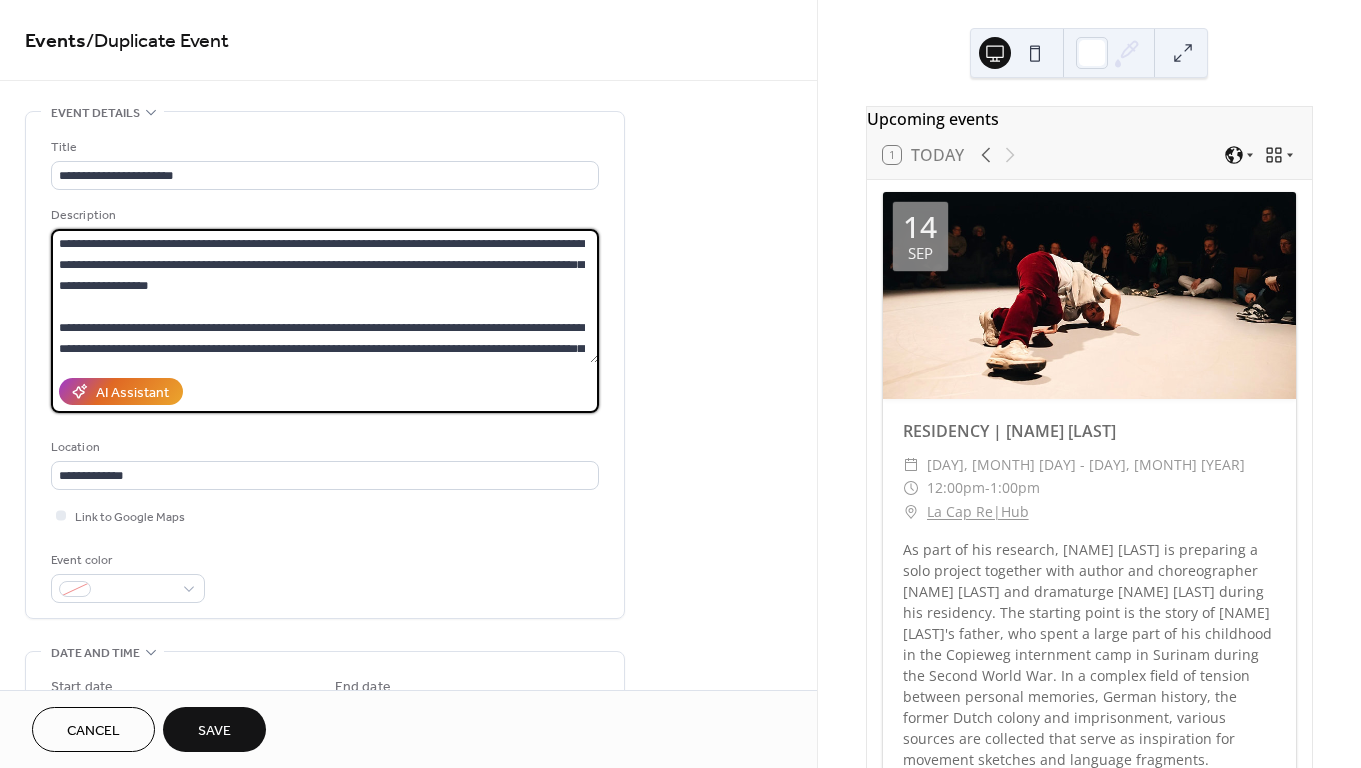scroll, scrollTop: 0, scrollLeft: 0, axis: both 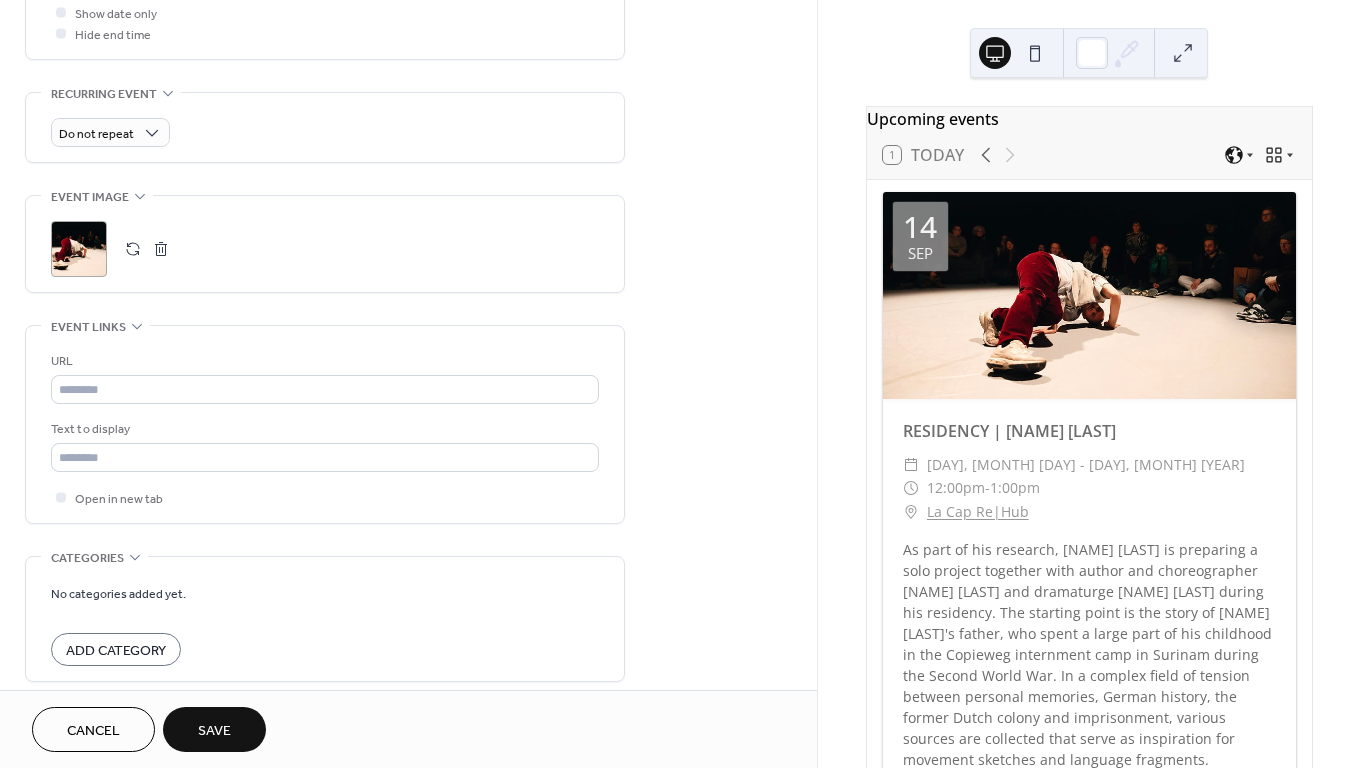 type on "**********" 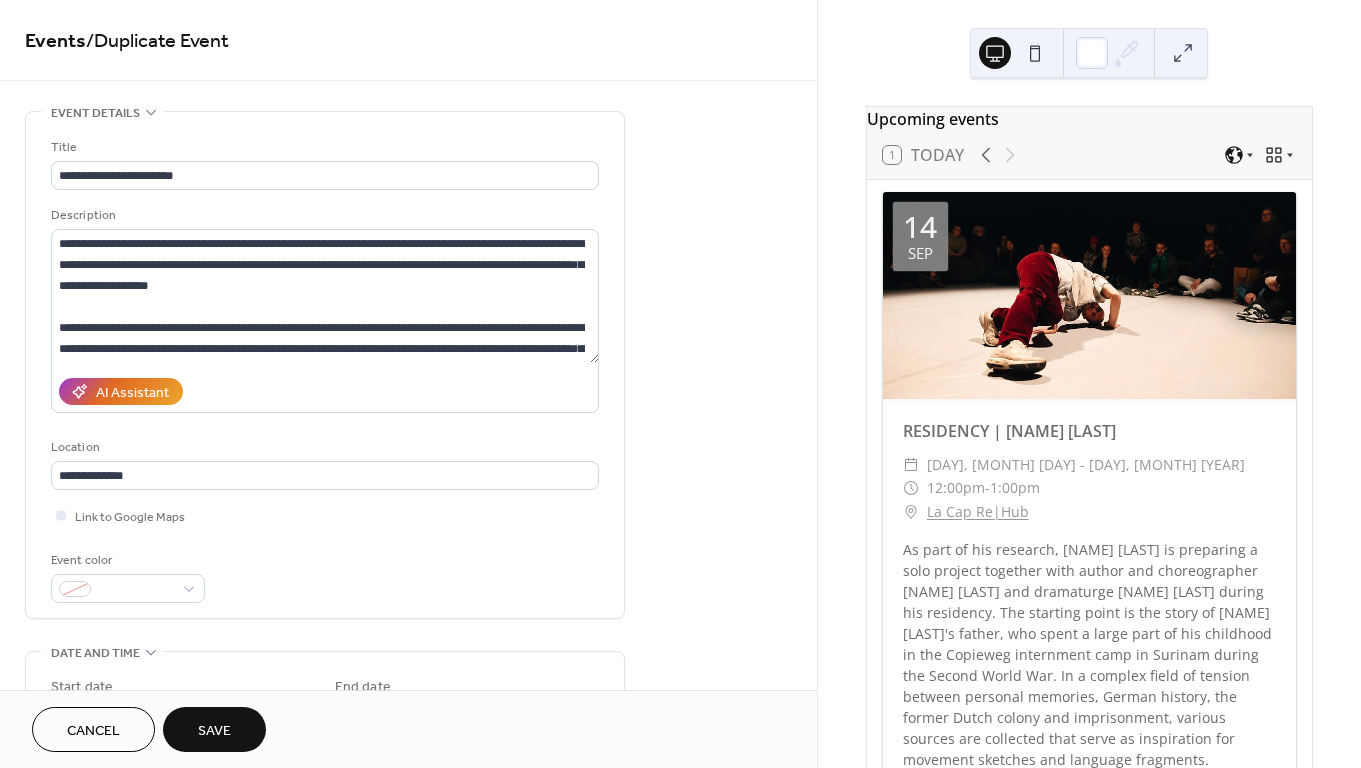scroll, scrollTop: 0, scrollLeft: 0, axis: both 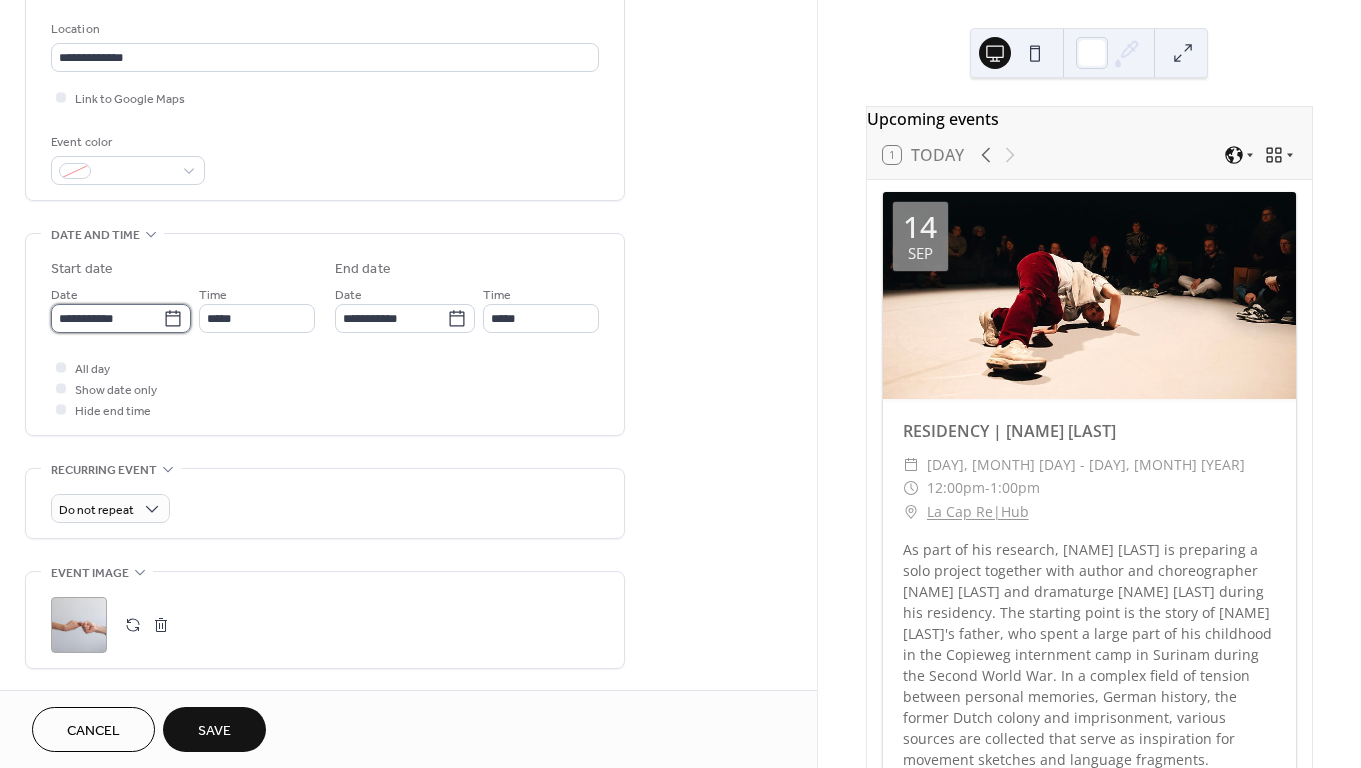 click on "**********" at bounding box center (107, 318) 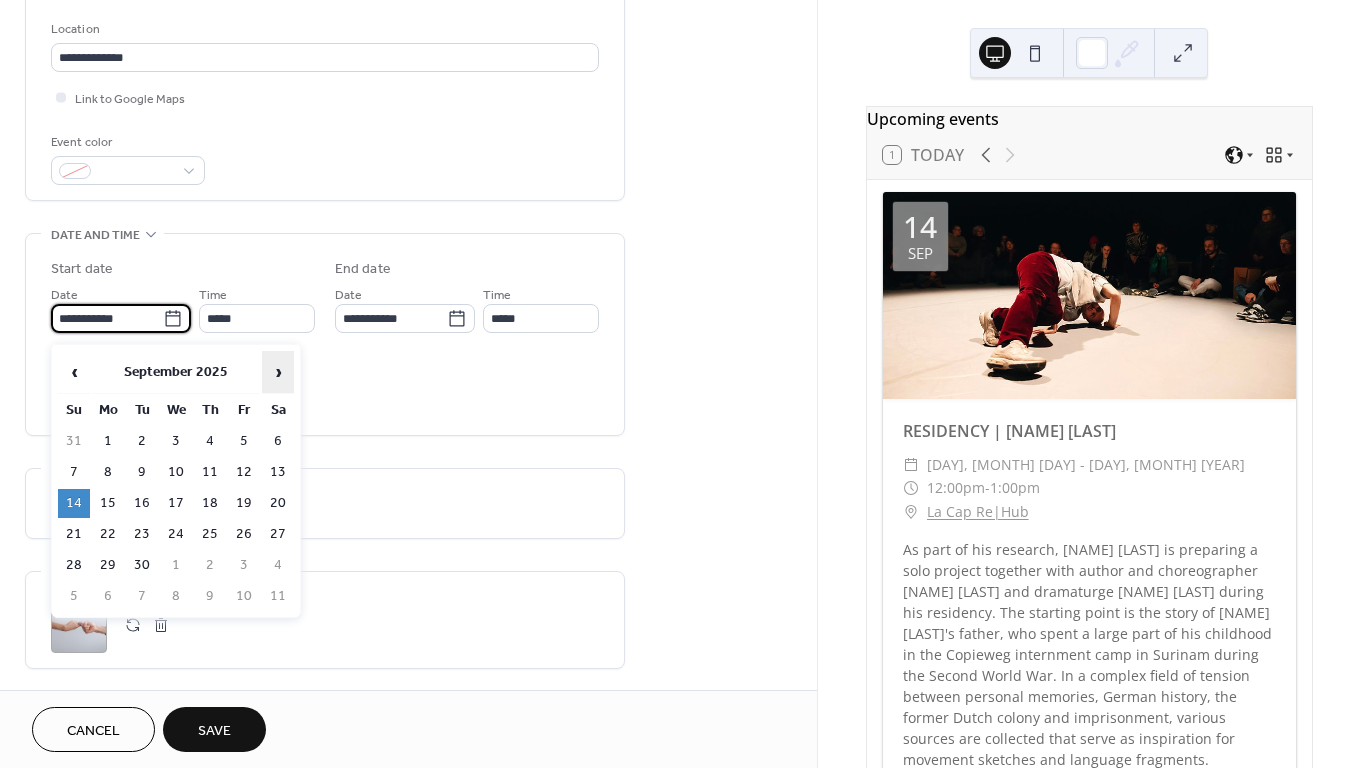 click on "›" at bounding box center [278, 372] 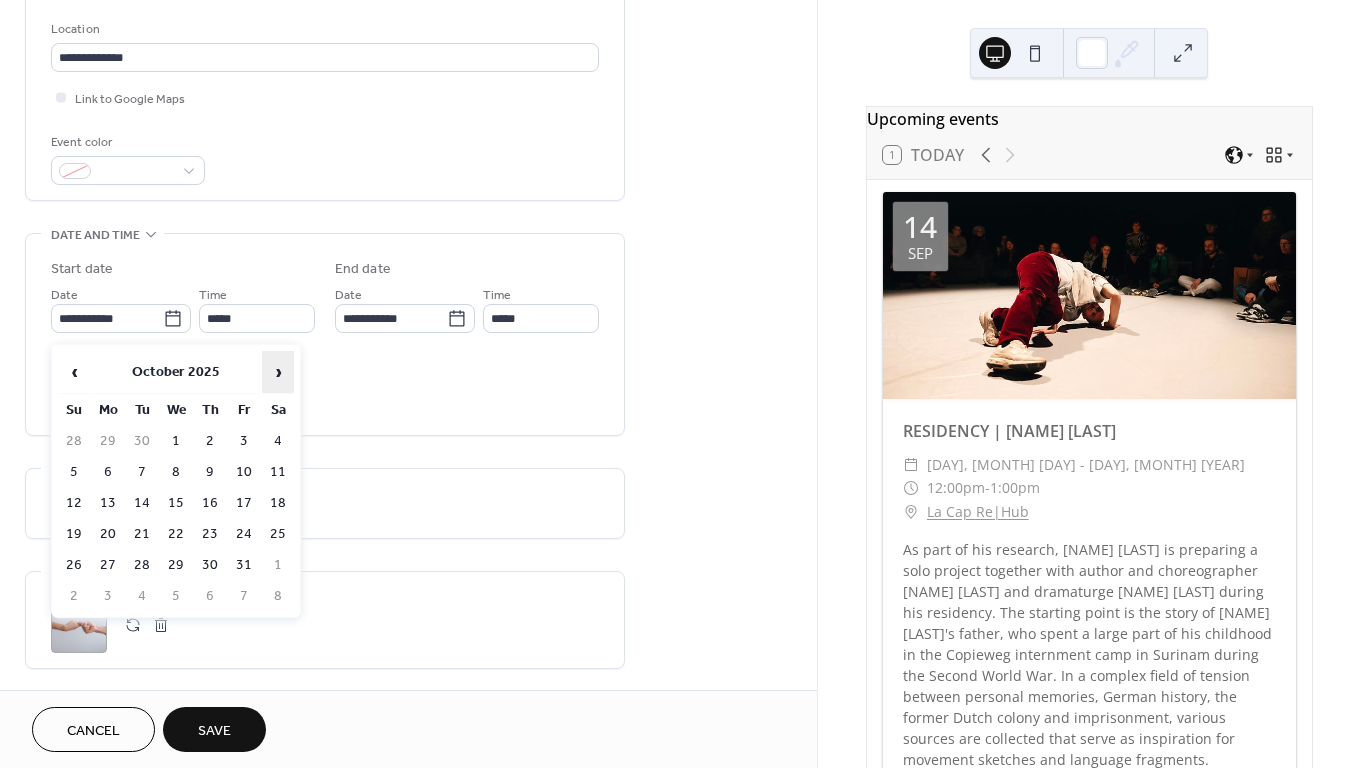 click on "›" at bounding box center (278, 372) 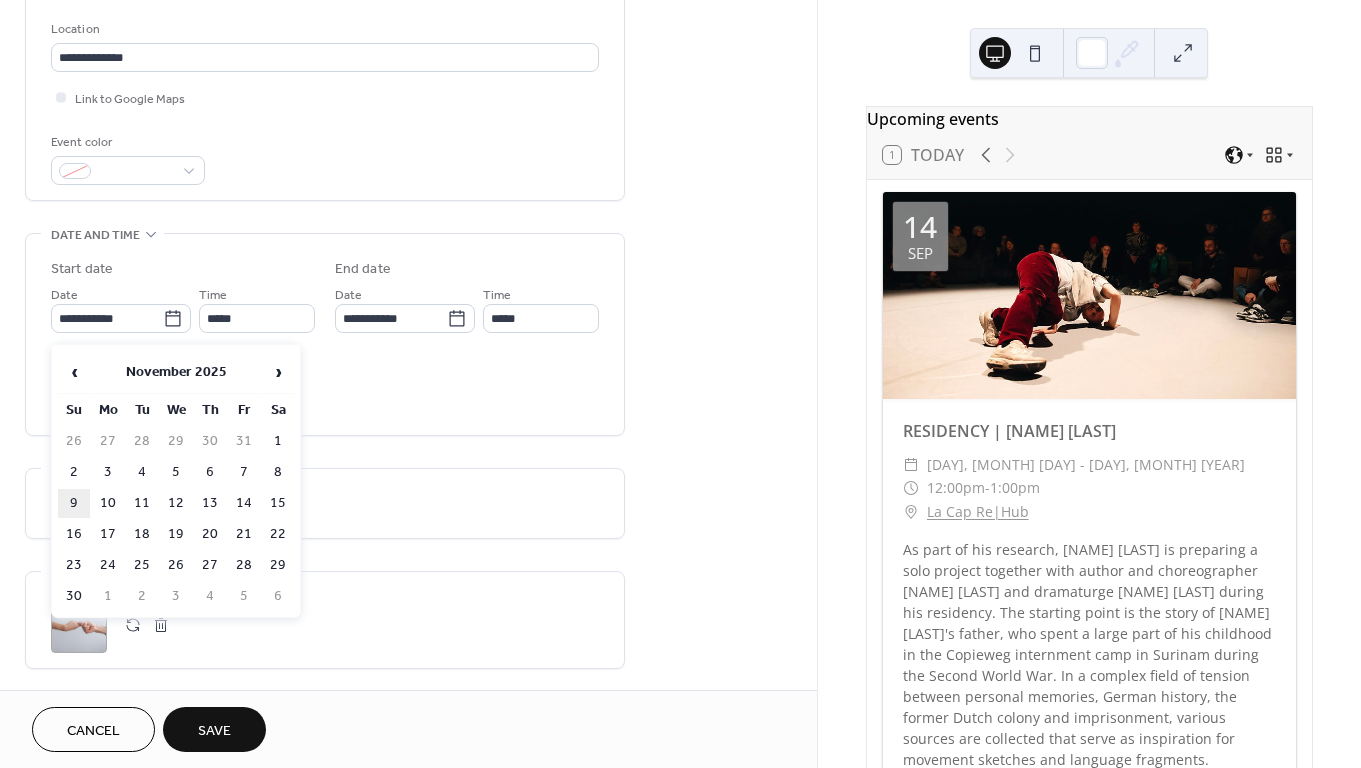 click on "9" at bounding box center [74, 503] 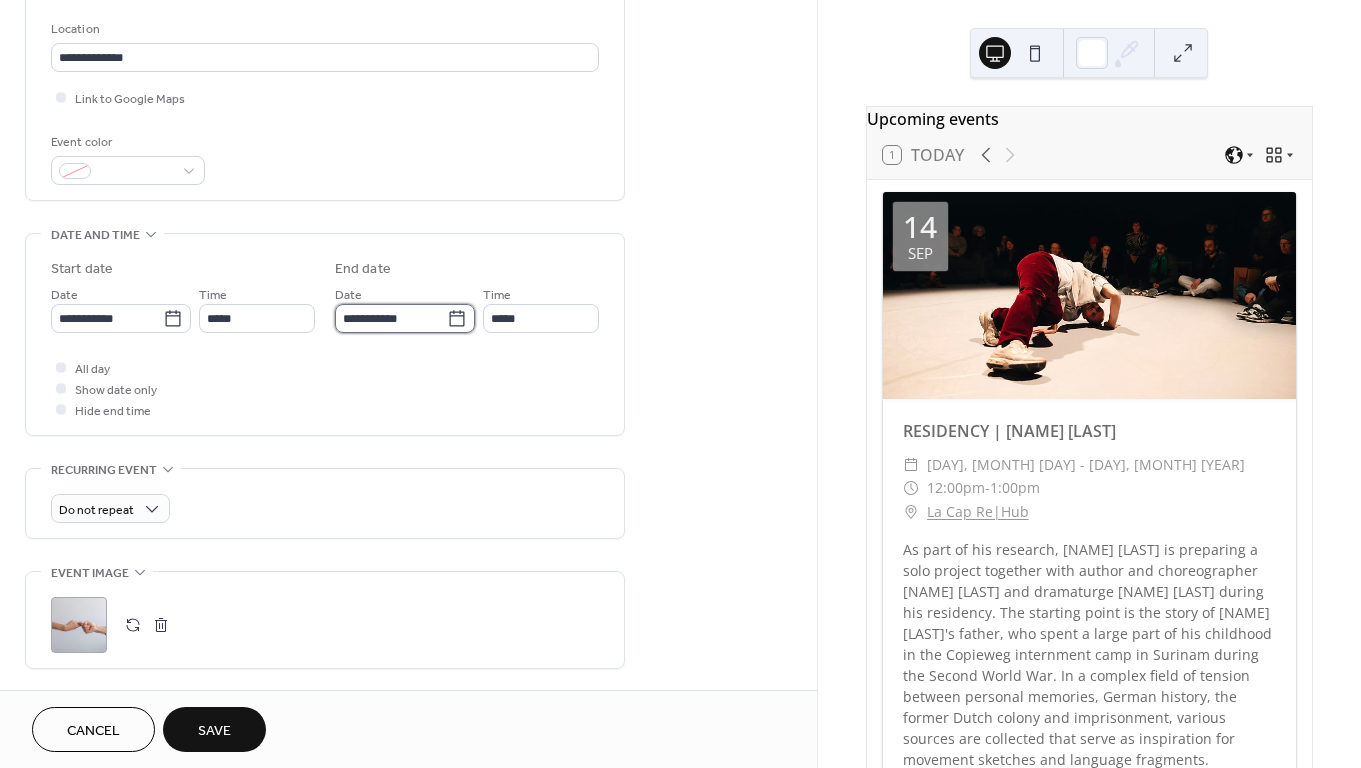 click on "**********" at bounding box center [391, 318] 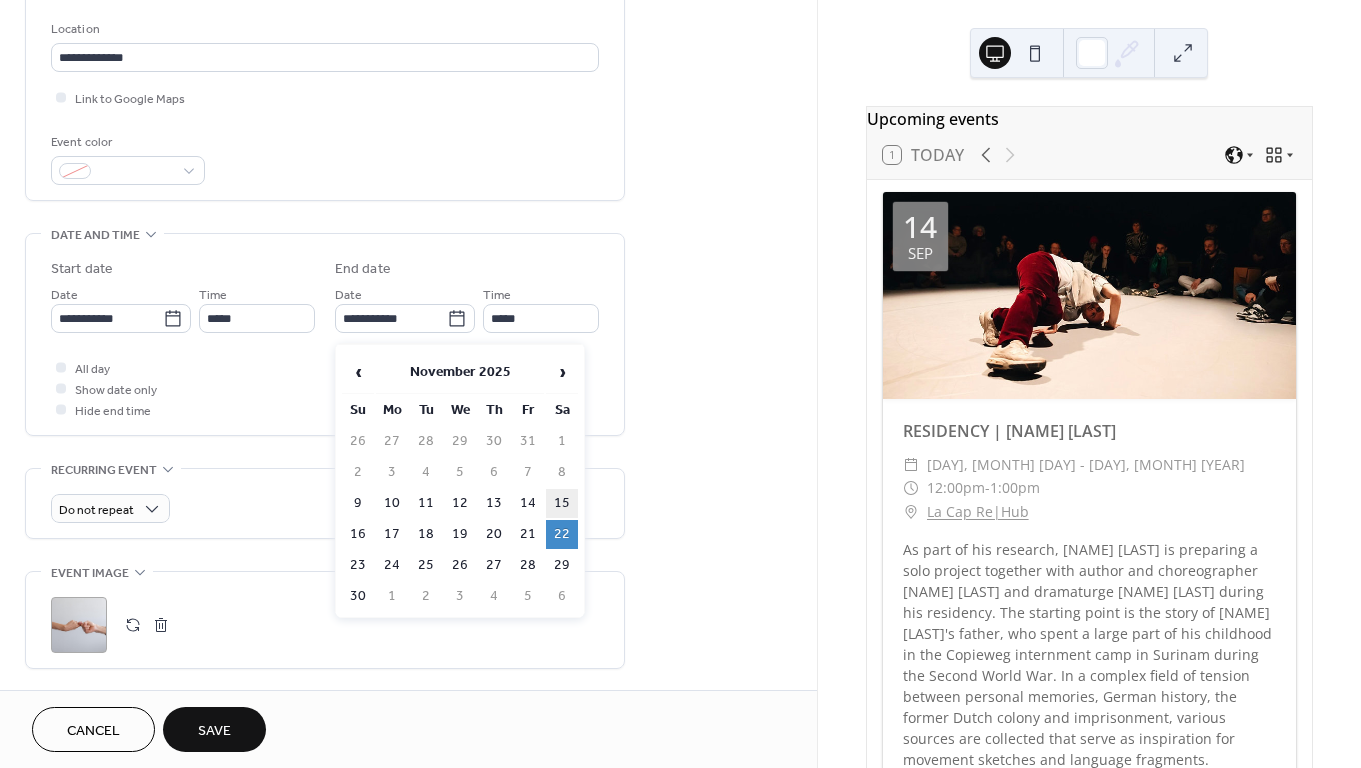 click on "15" at bounding box center (562, 503) 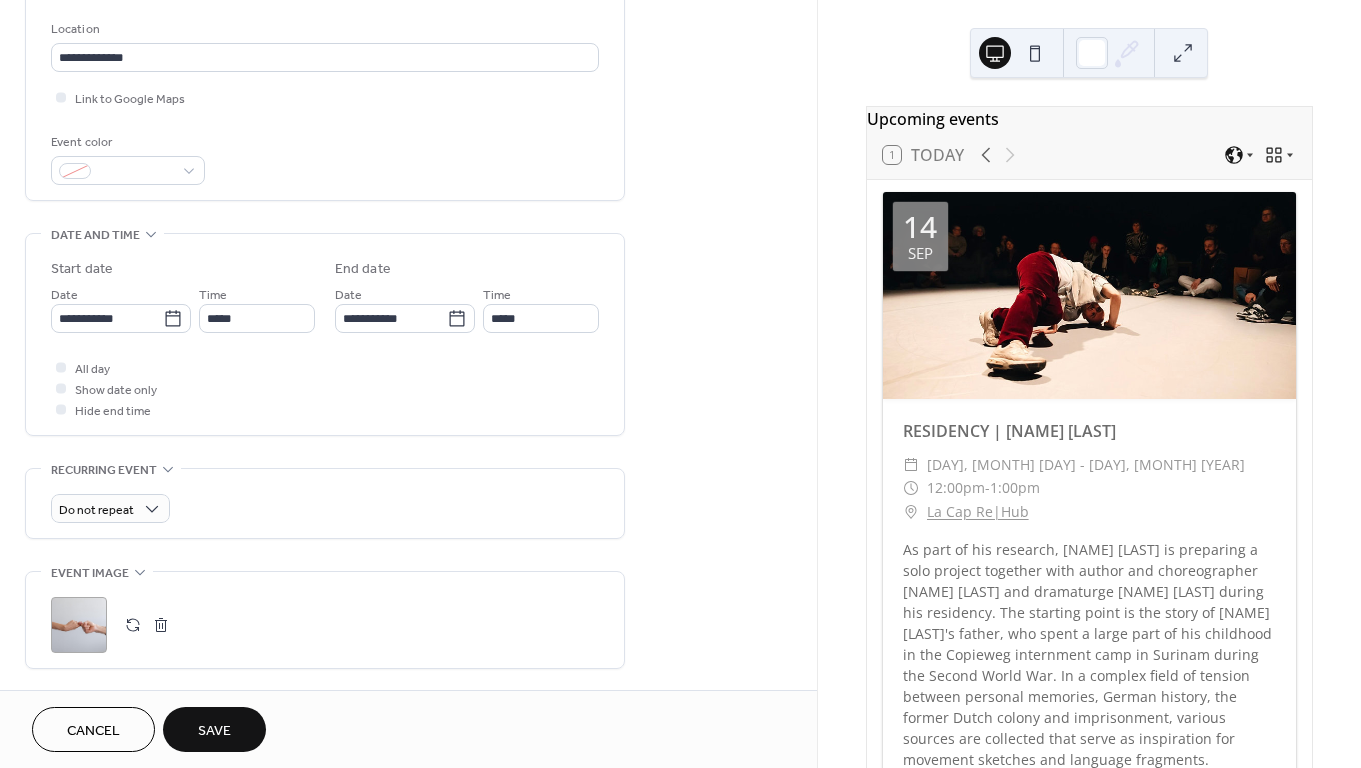 click on "Save" at bounding box center (214, 731) 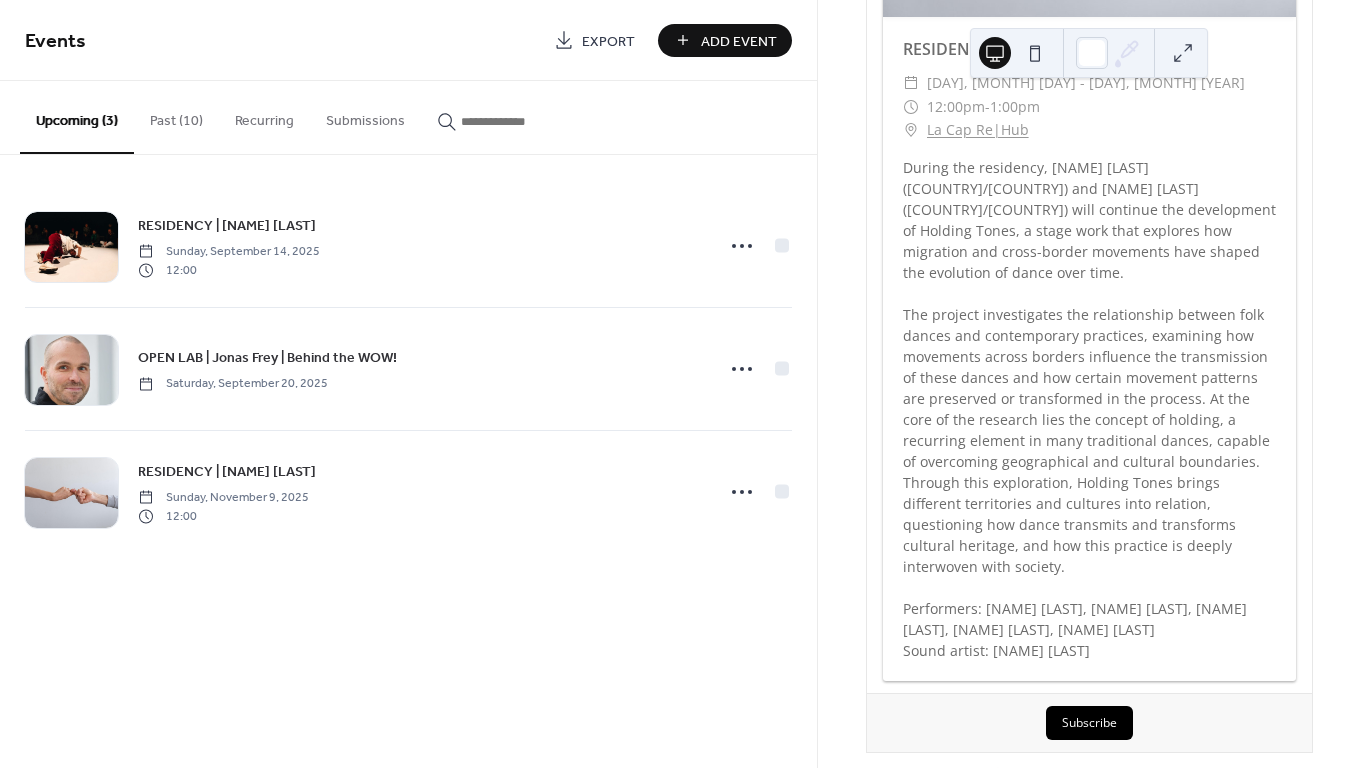 scroll, scrollTop: 1737, scrollLeft: 0, axis: vertical 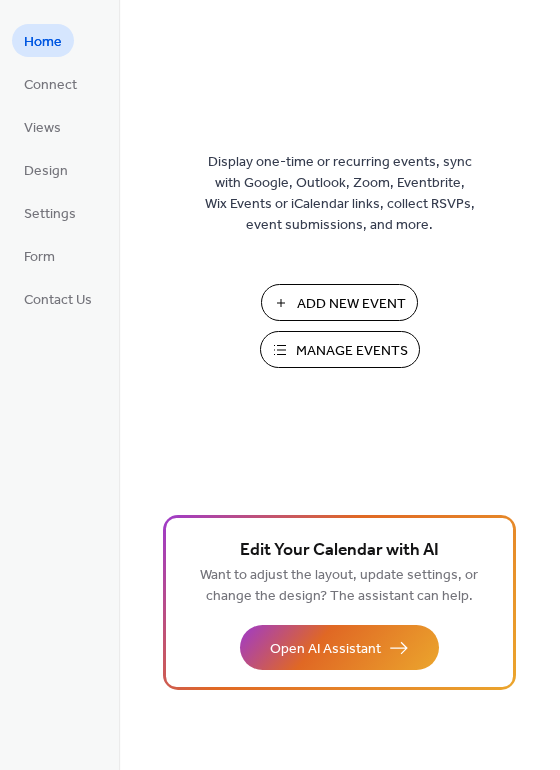 click on "Manage Events" at bounding box center [352, 351] 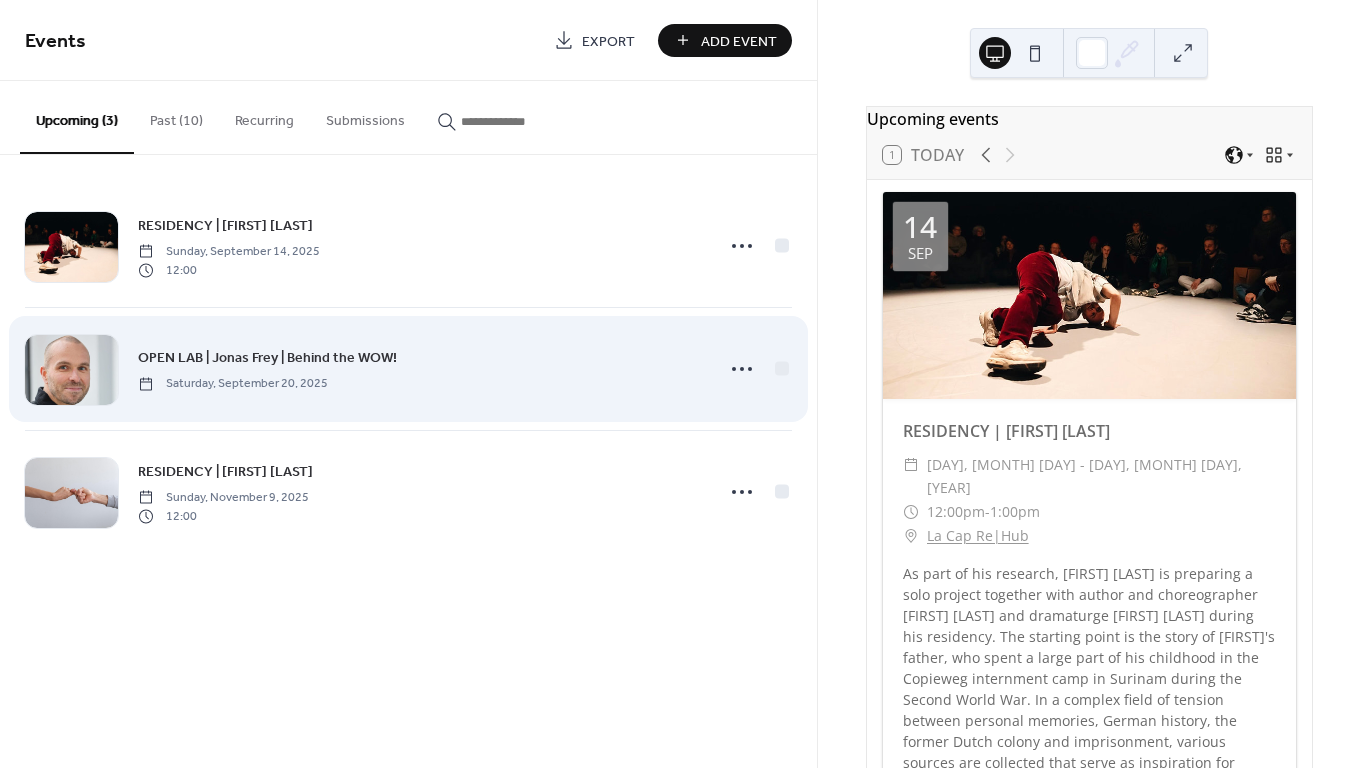 scroll, scrollTop: 0, scrollLeft: 0, axis: both 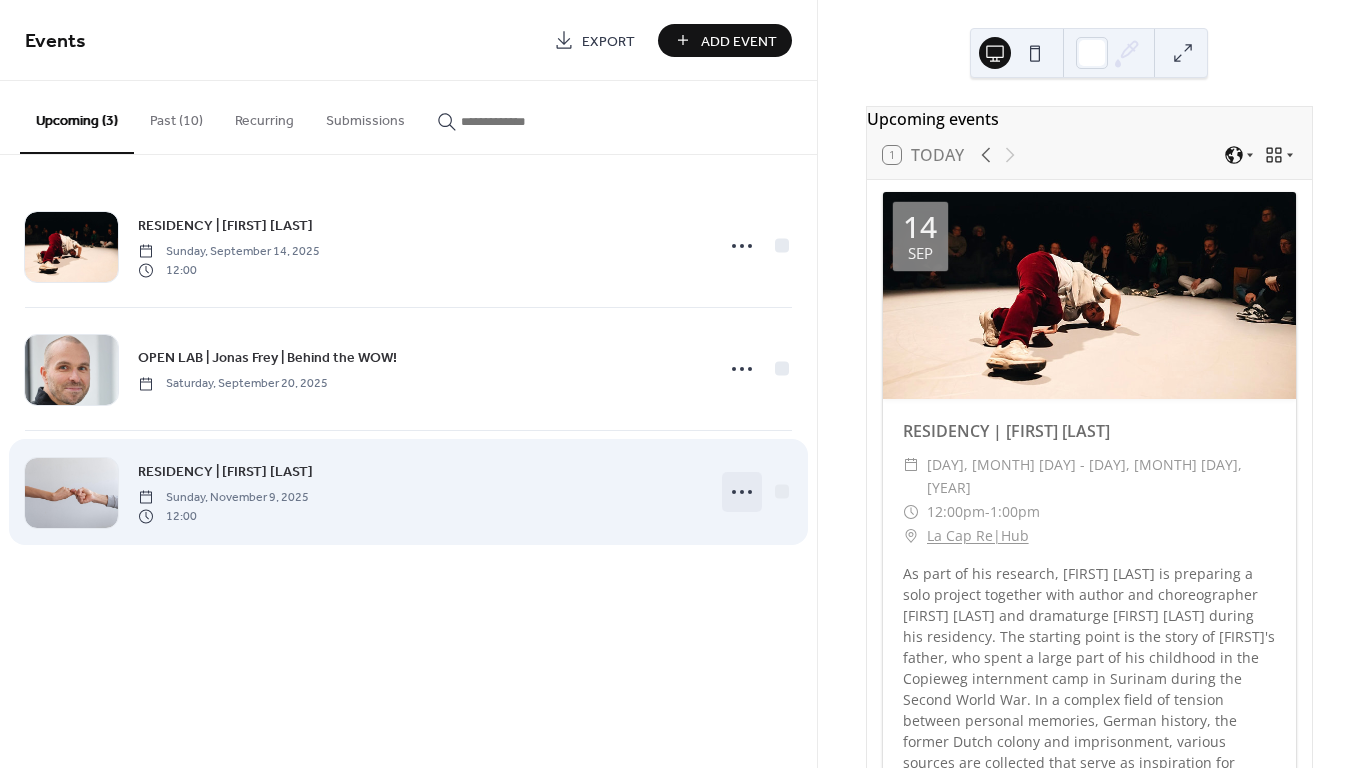 click 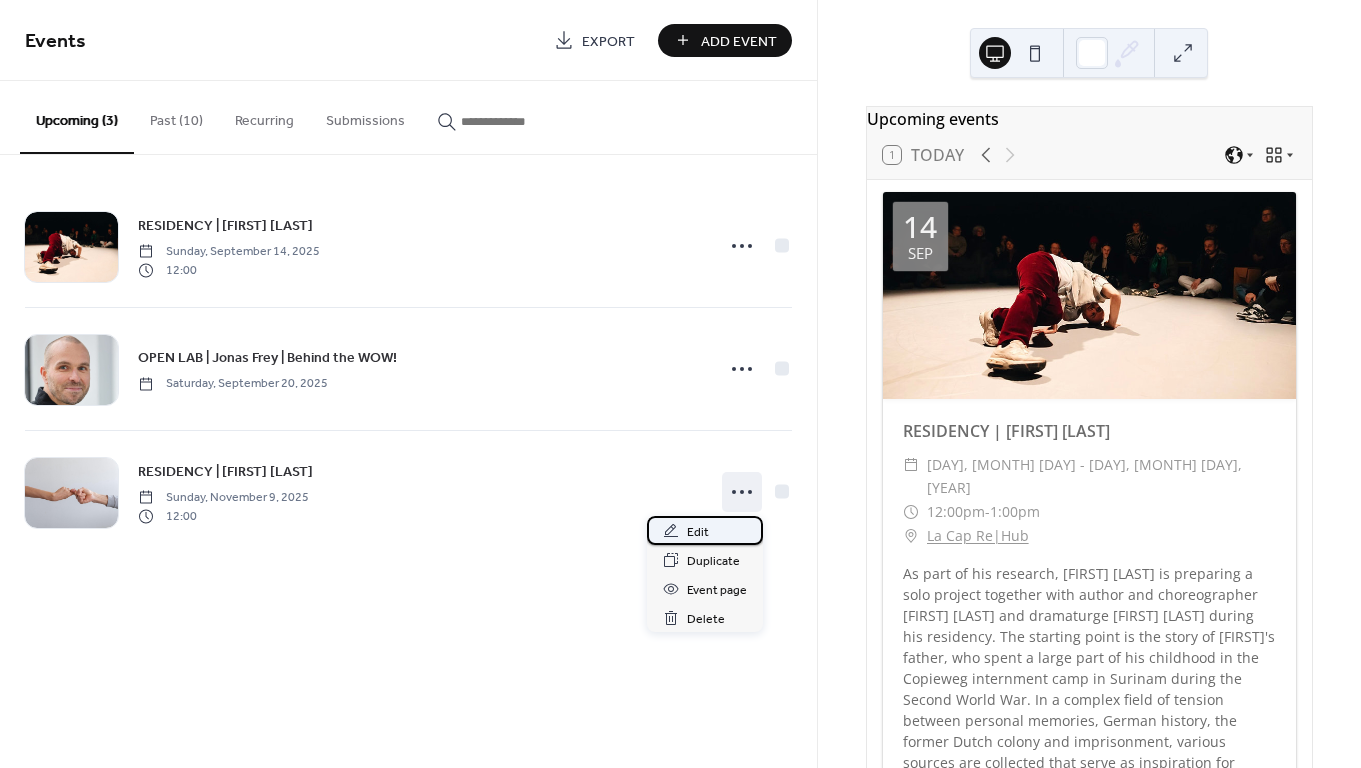 click on "Edit" at bounding box center (705, 530) 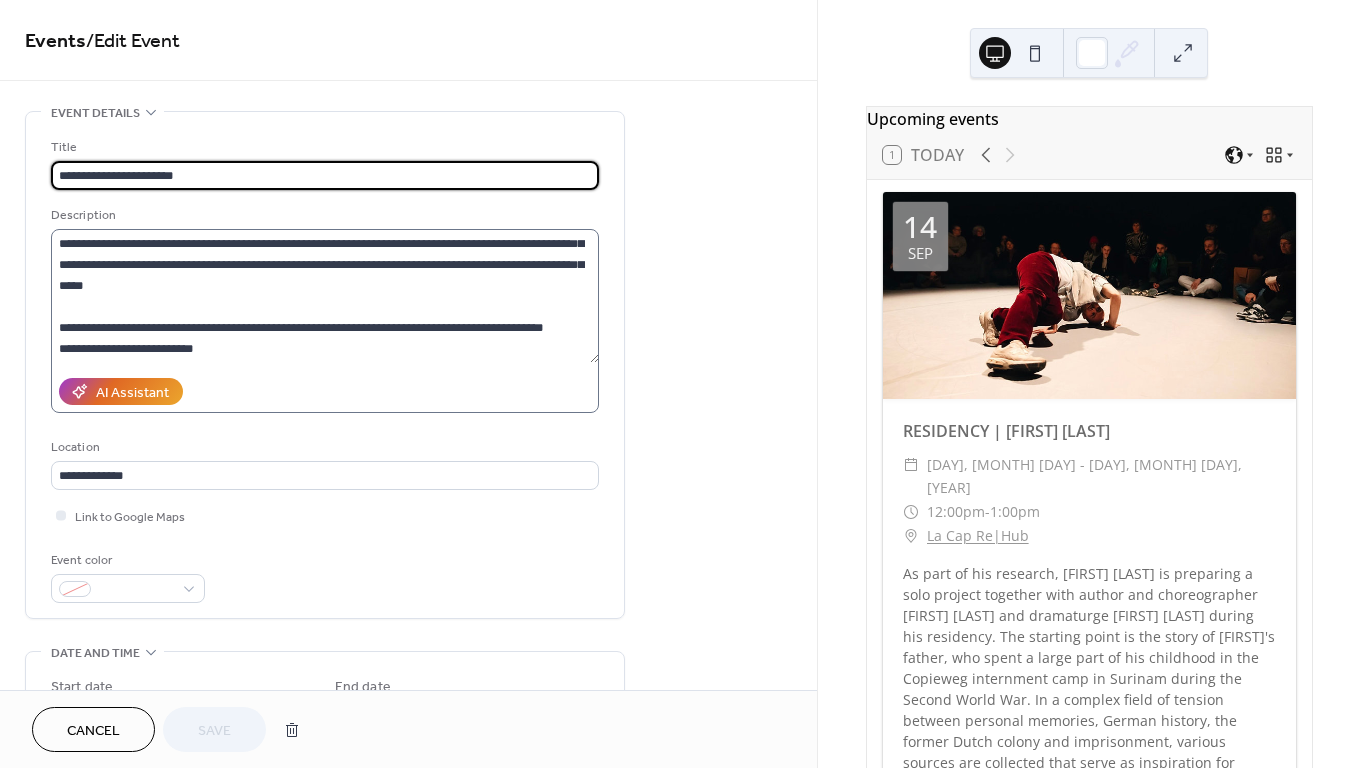 scroll, scrollTop: 168, scrollLeft: 0, axis: vertical 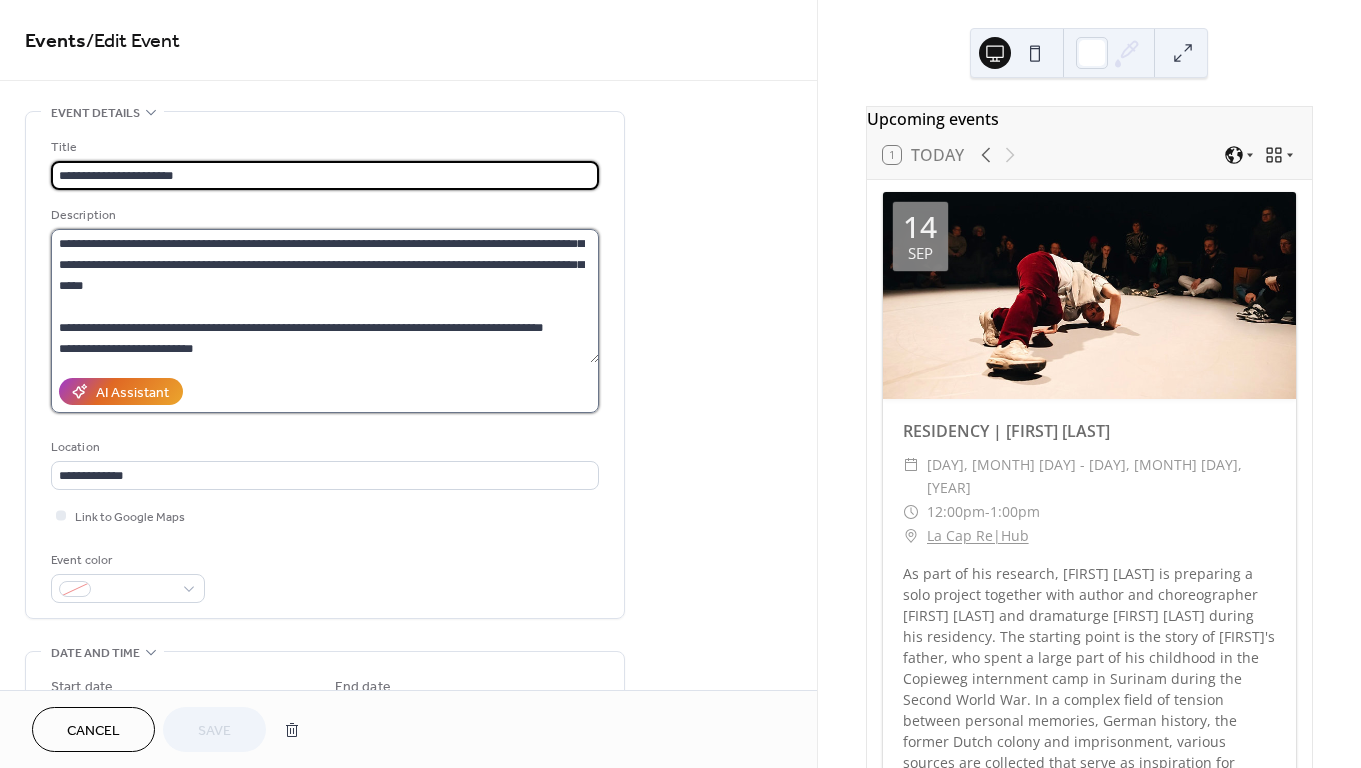 click on "**********" at bounding box center [325, 296] 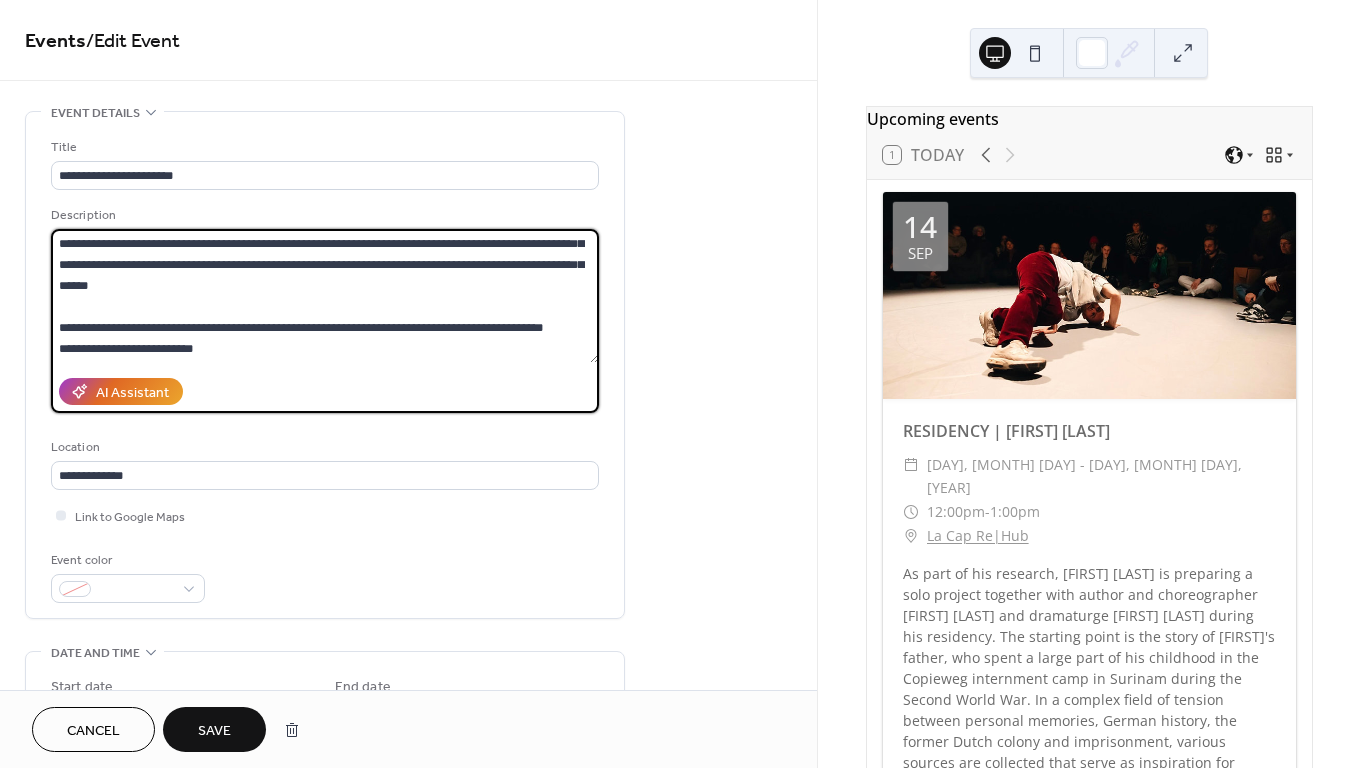paste on "**********" 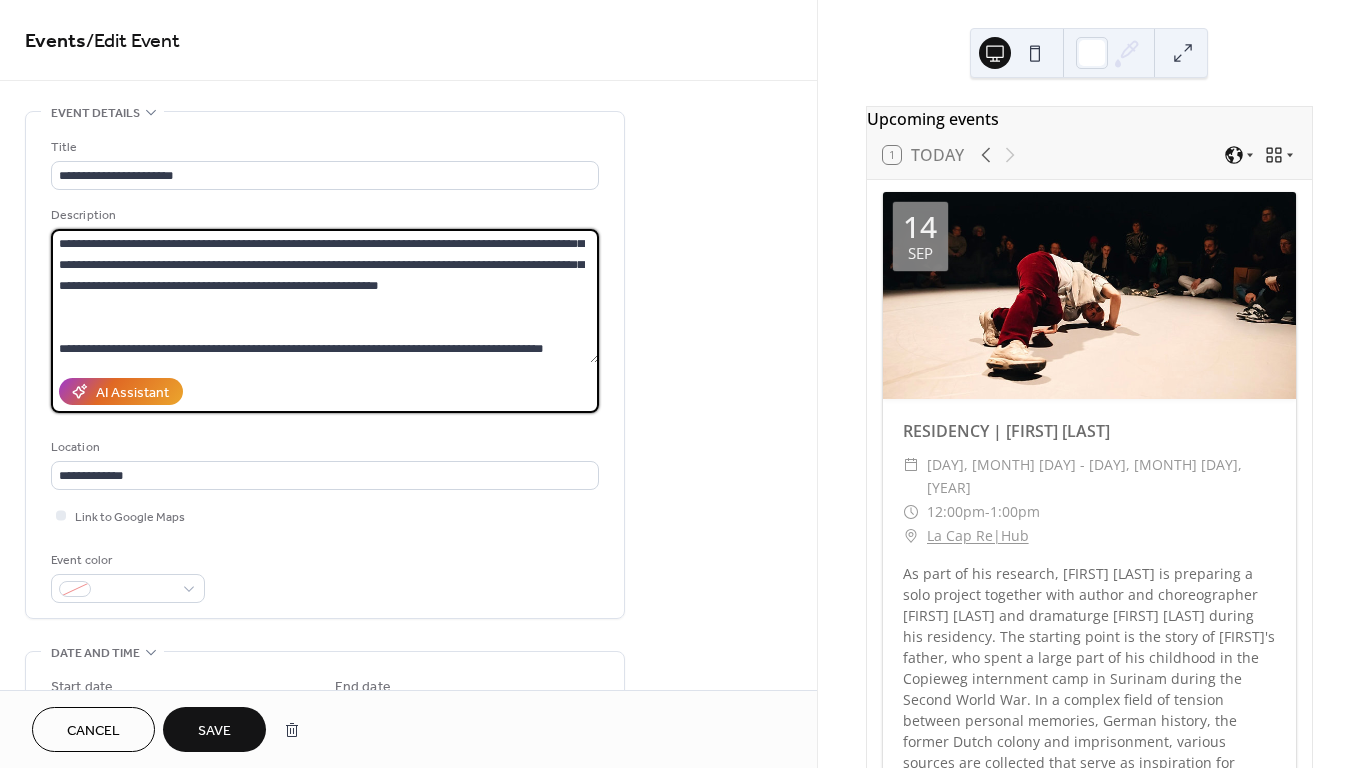 type on "**********" 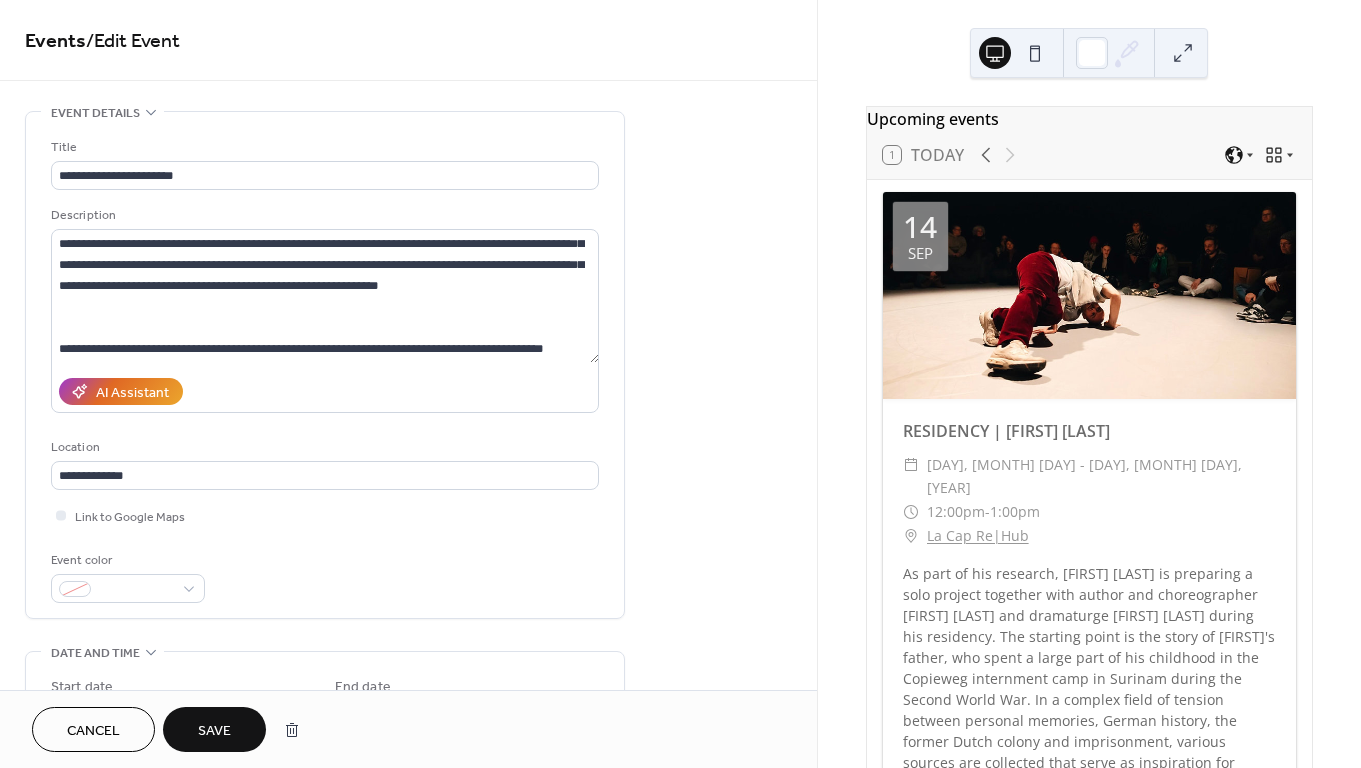 click on "Save" at bounding box center (214, 731) 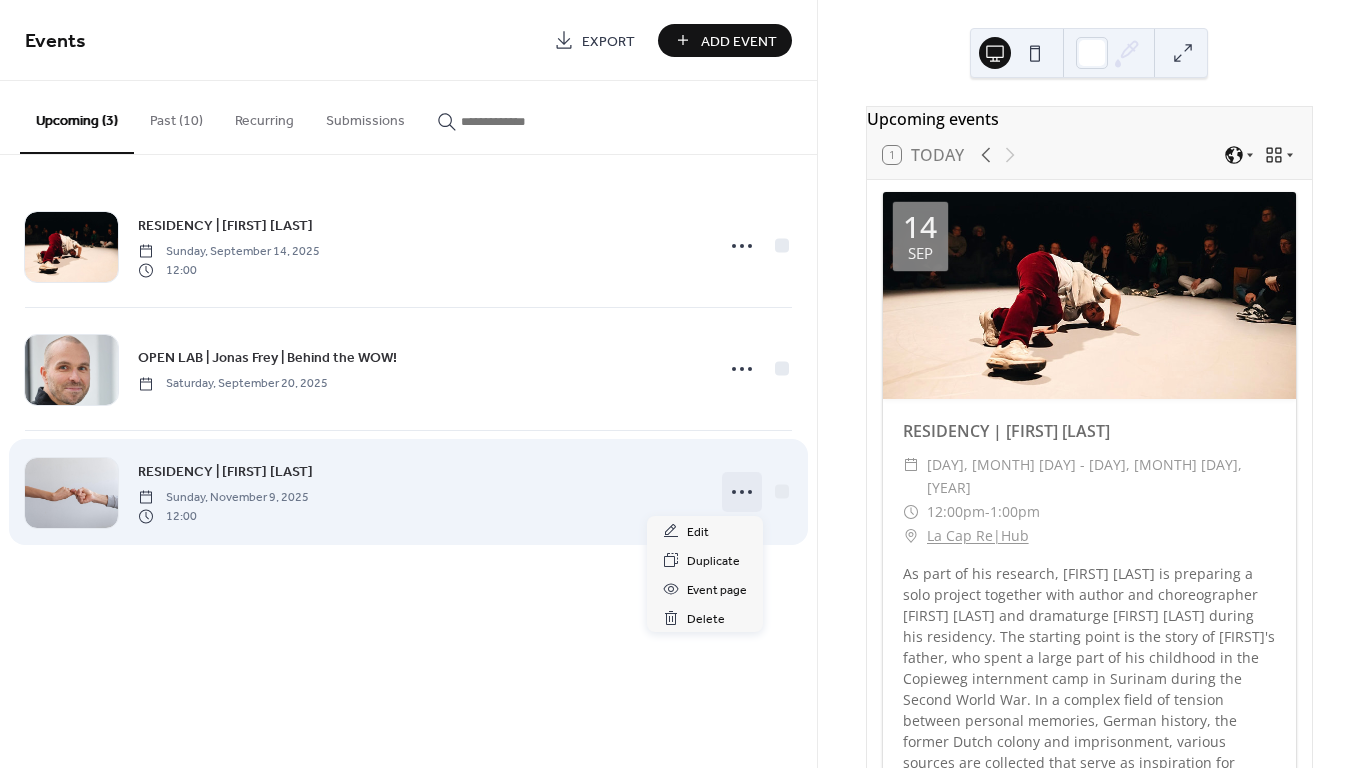 click 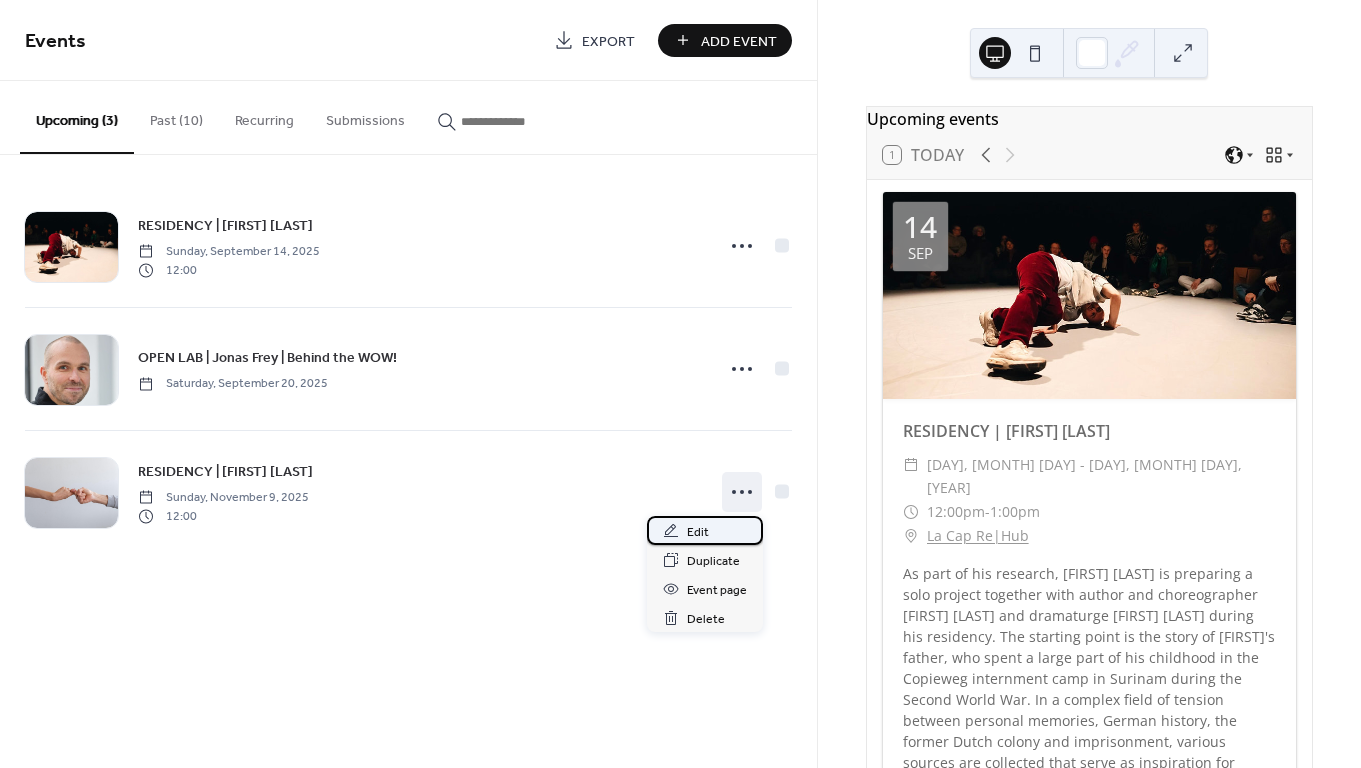 click 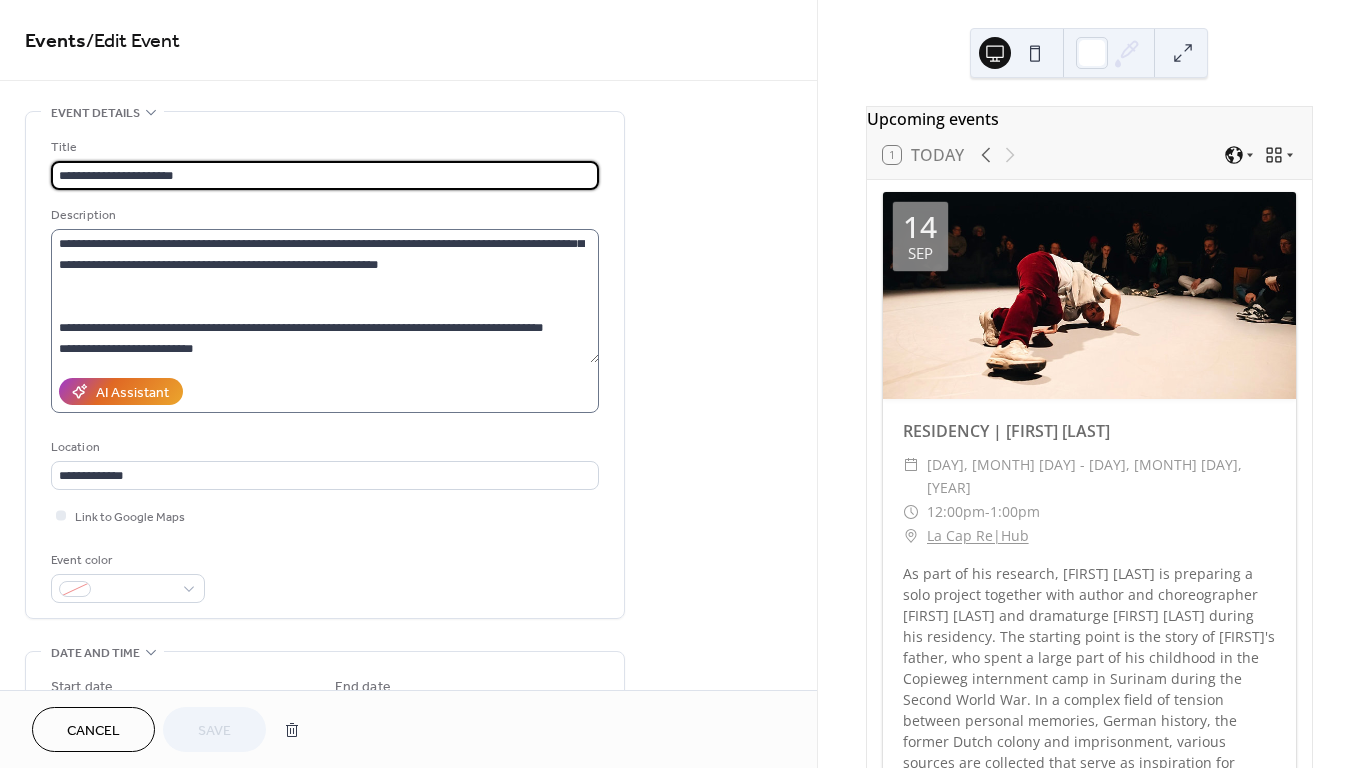 scroll, scrollTop: 210, scrollLeft: 0, axis: vertical 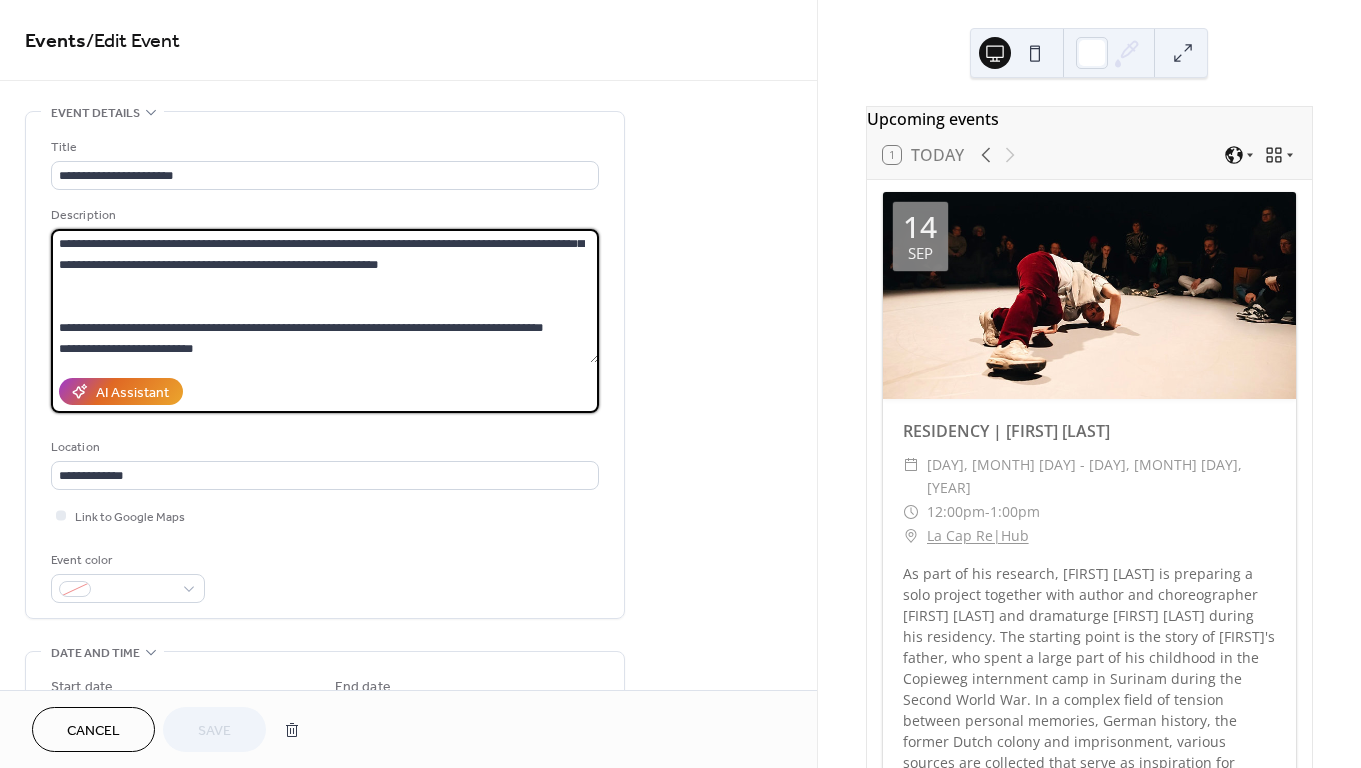 click at bounding box center (325, 296) 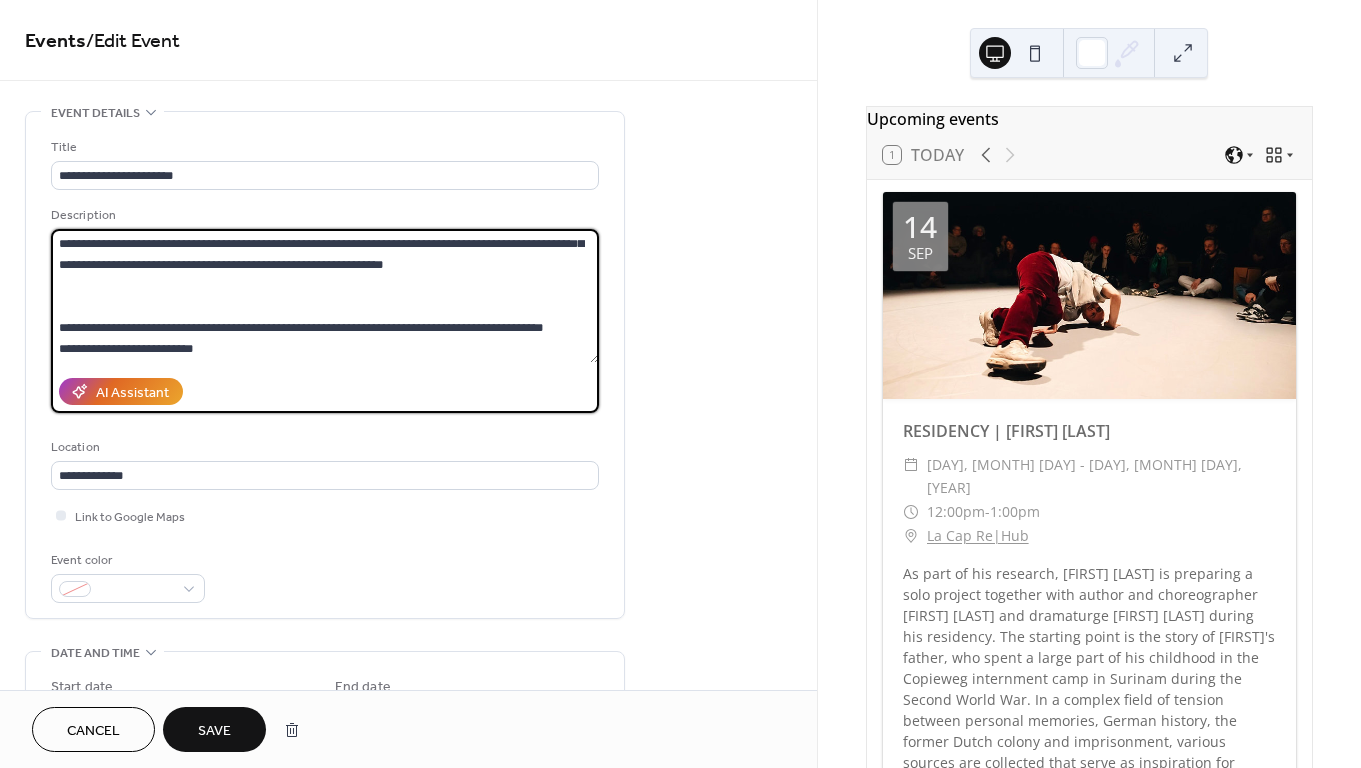 type on "**********" 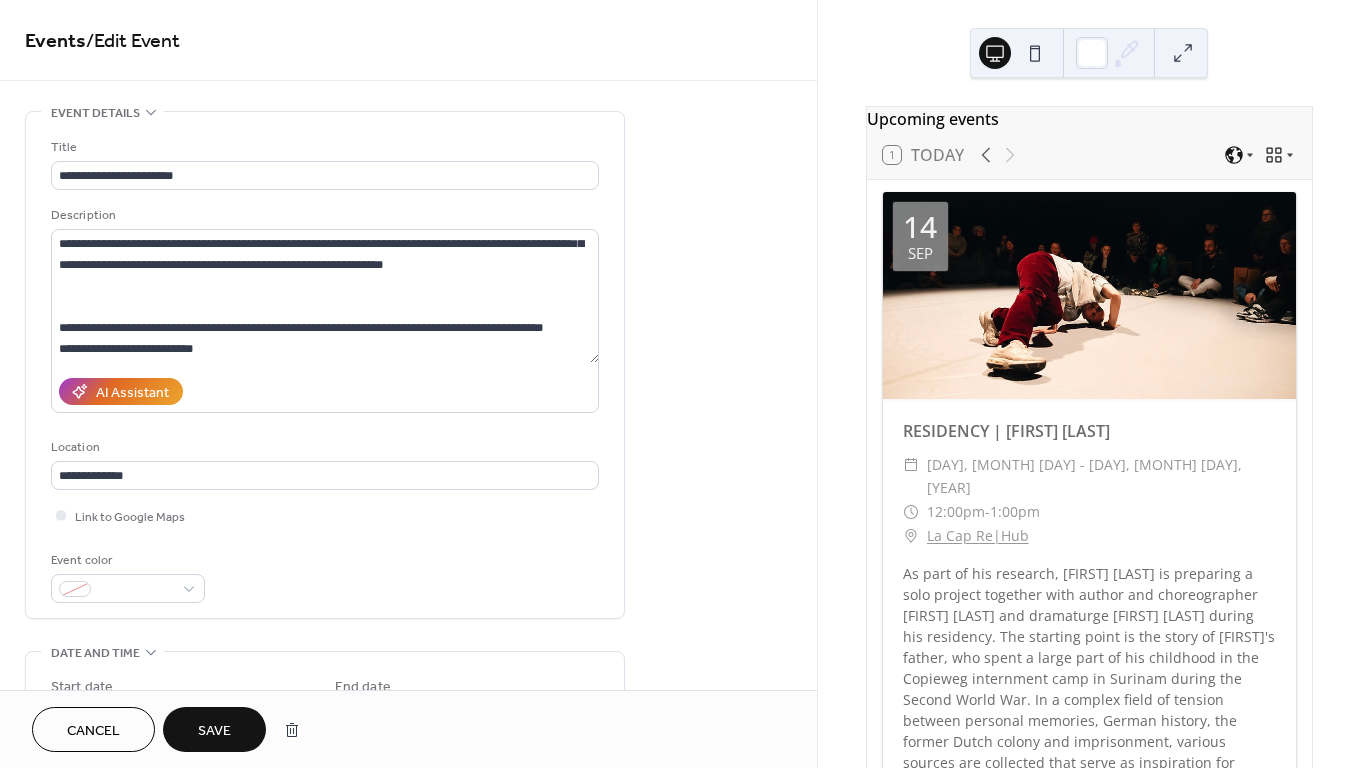 click on "Save" at bounding box center (214, 731) 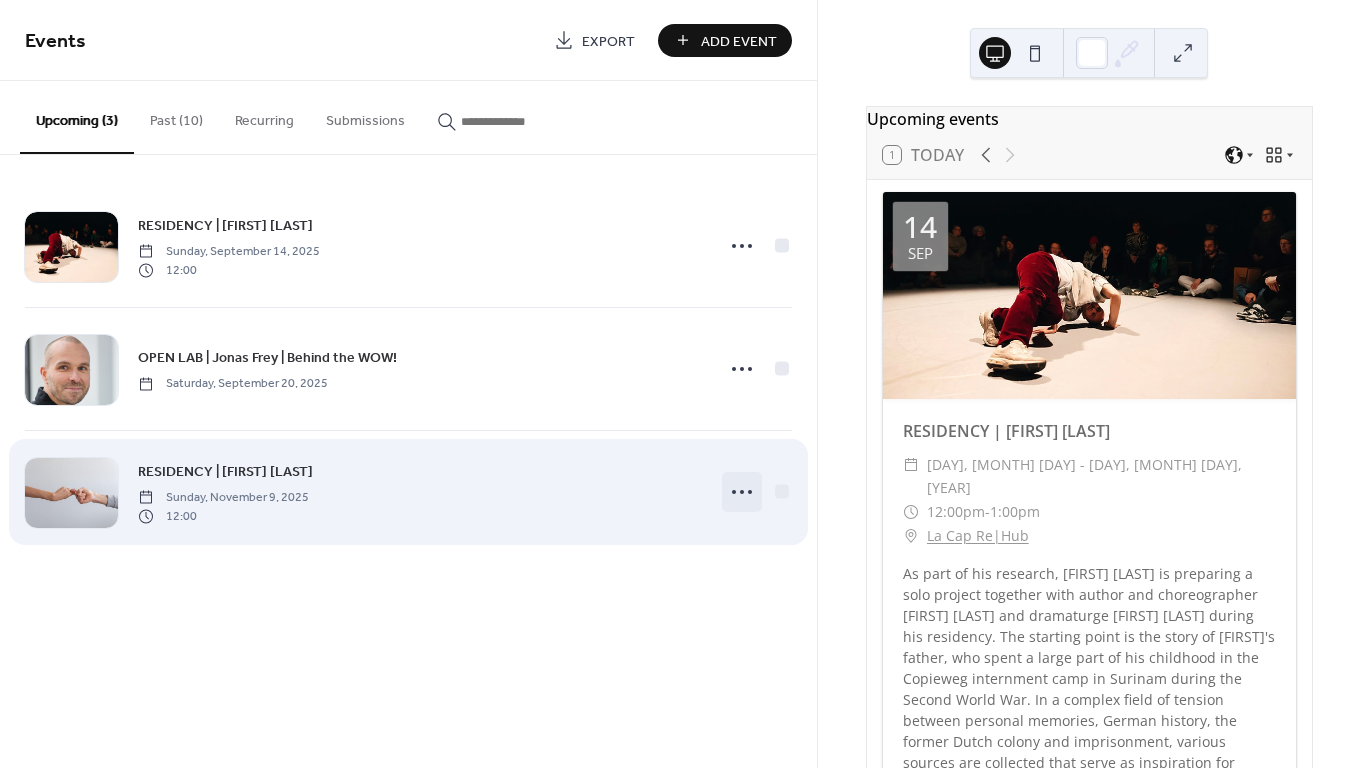 click 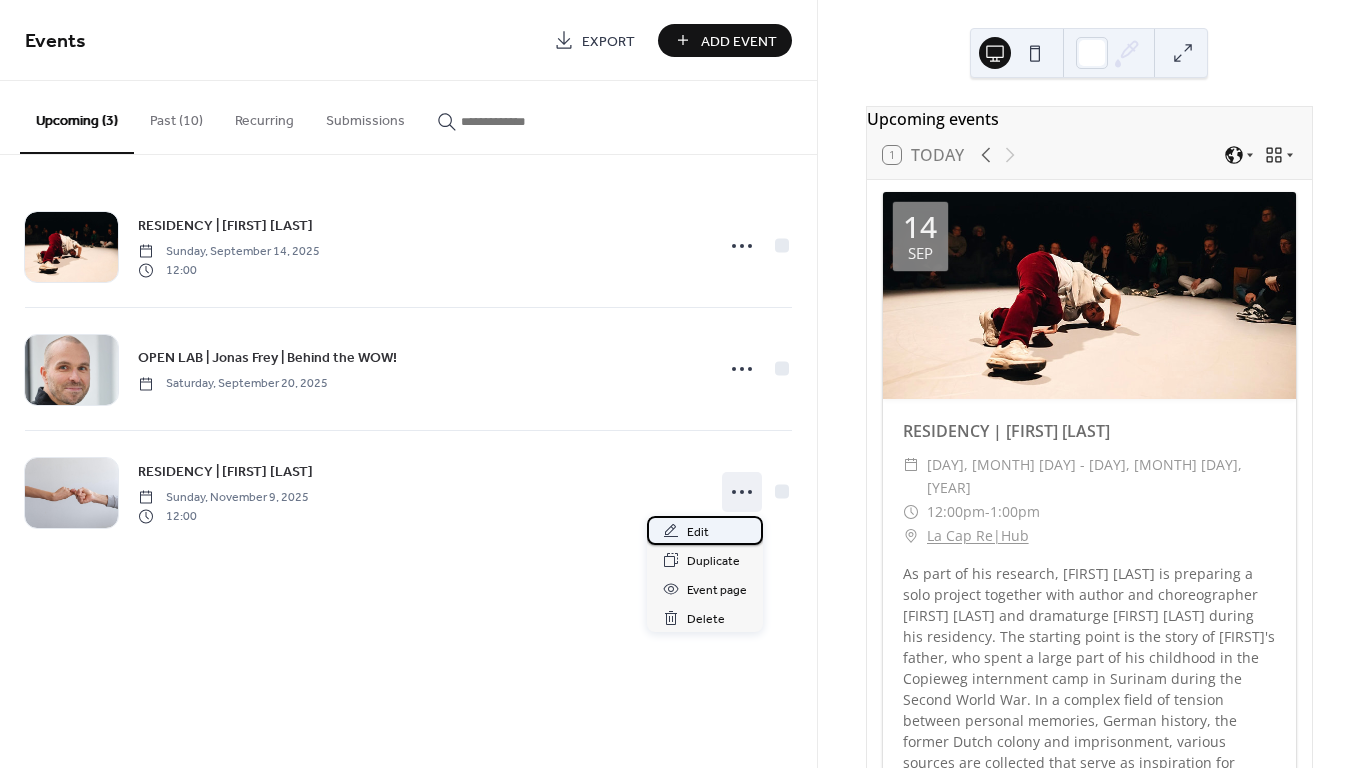 click on "Edit" at bounding box center (698, 532) 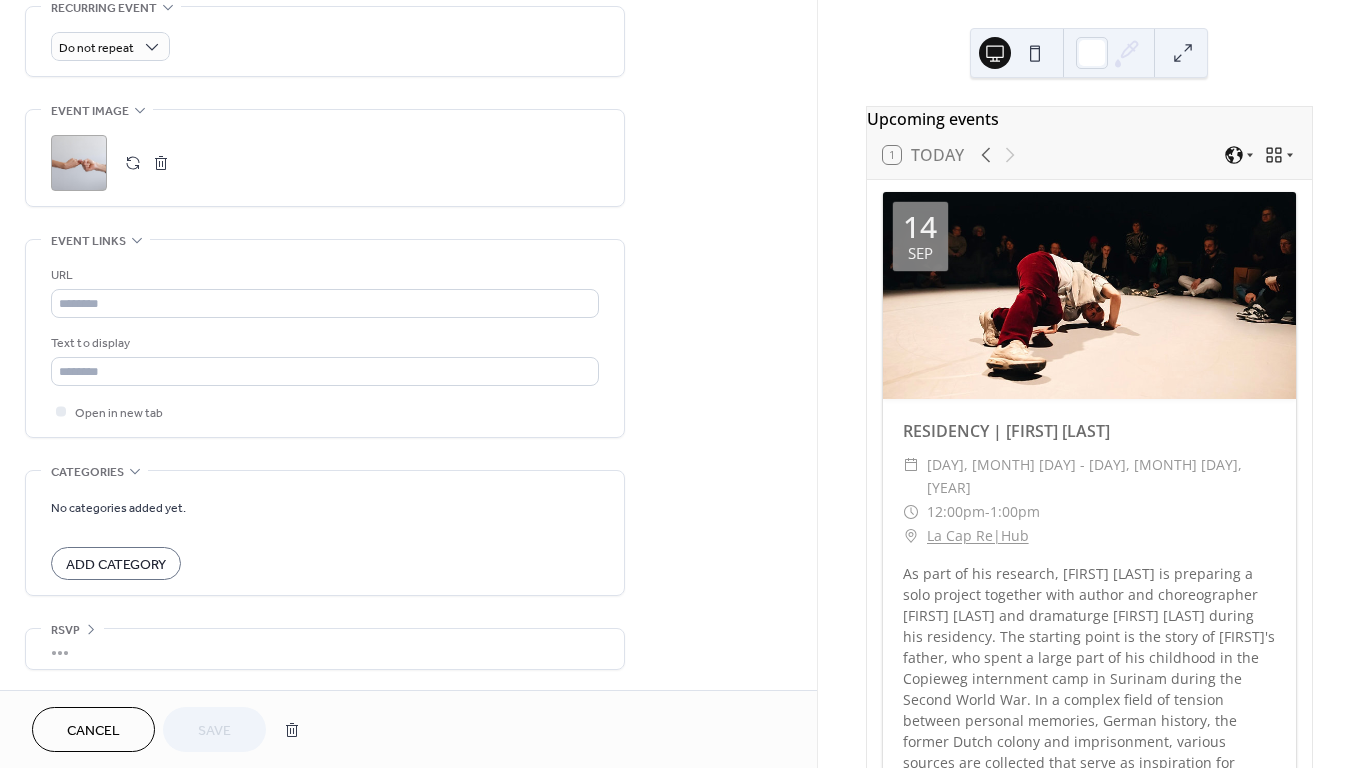 scroll, scrollTop: 890, scrollLeft: 0, axis: vertical 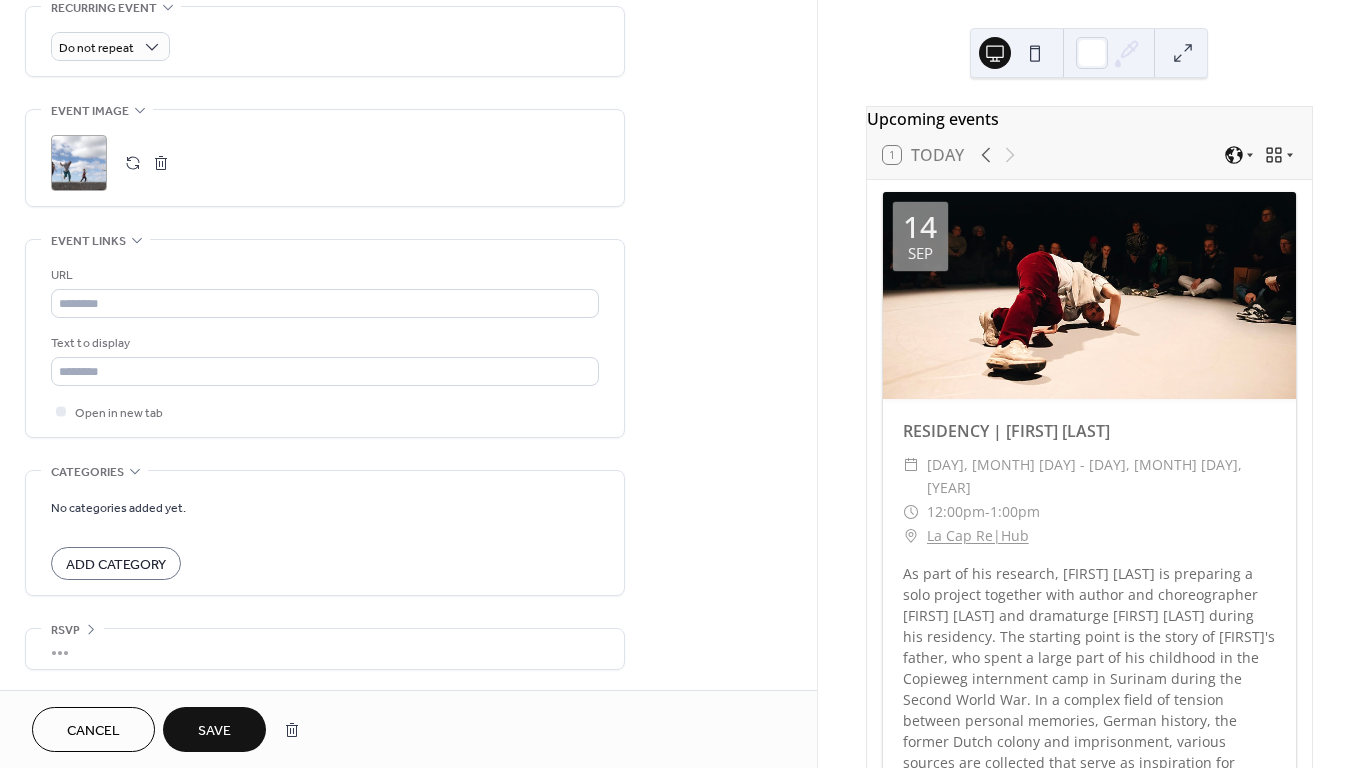 click on "Save" at bounding box center (214, 731) 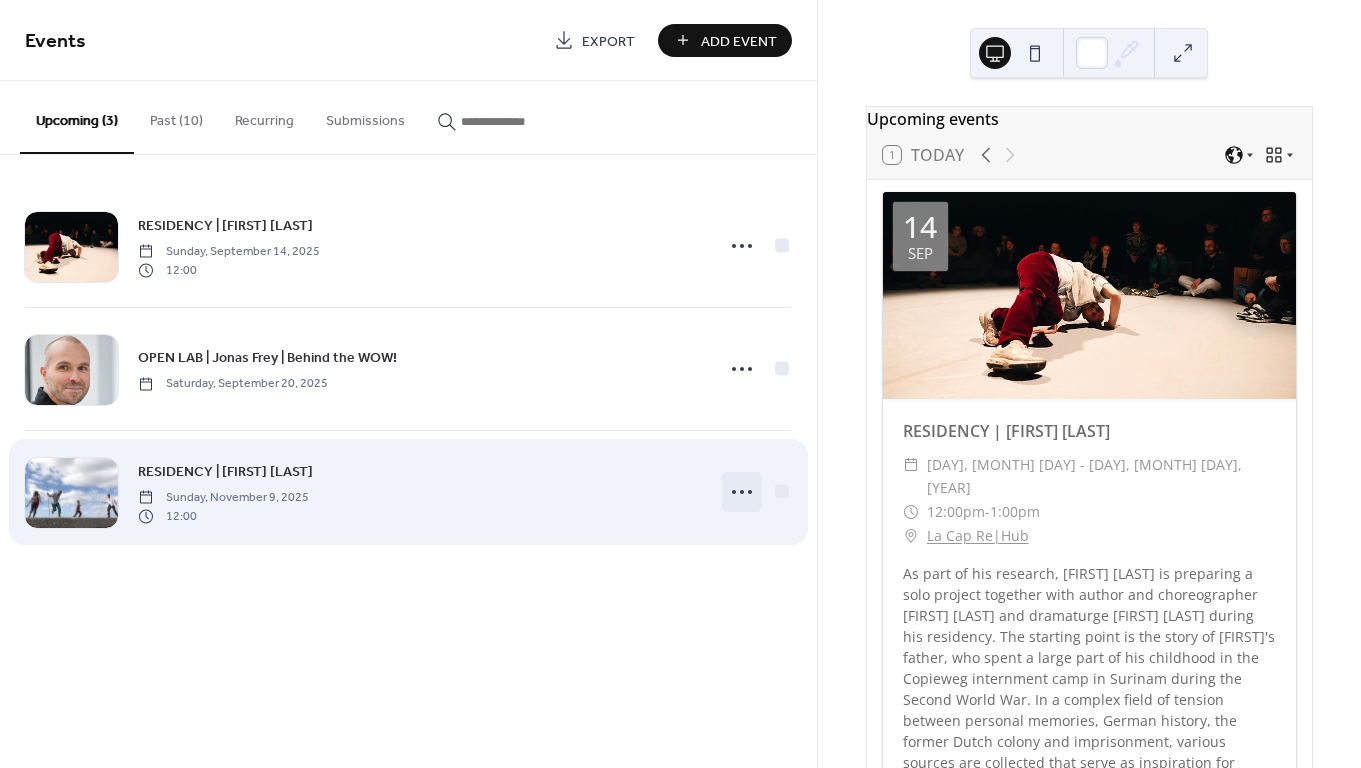 click 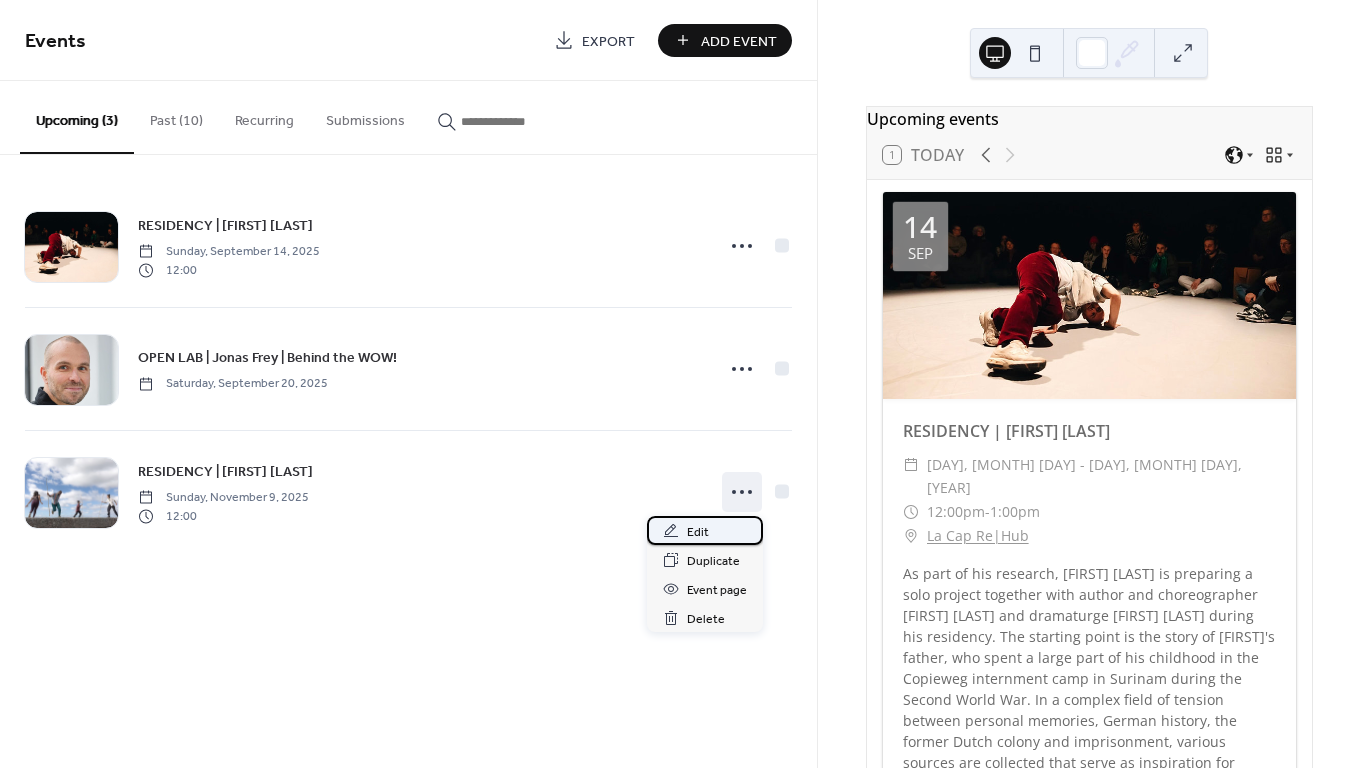 click on "Edit" at bounding box center (705, 530) 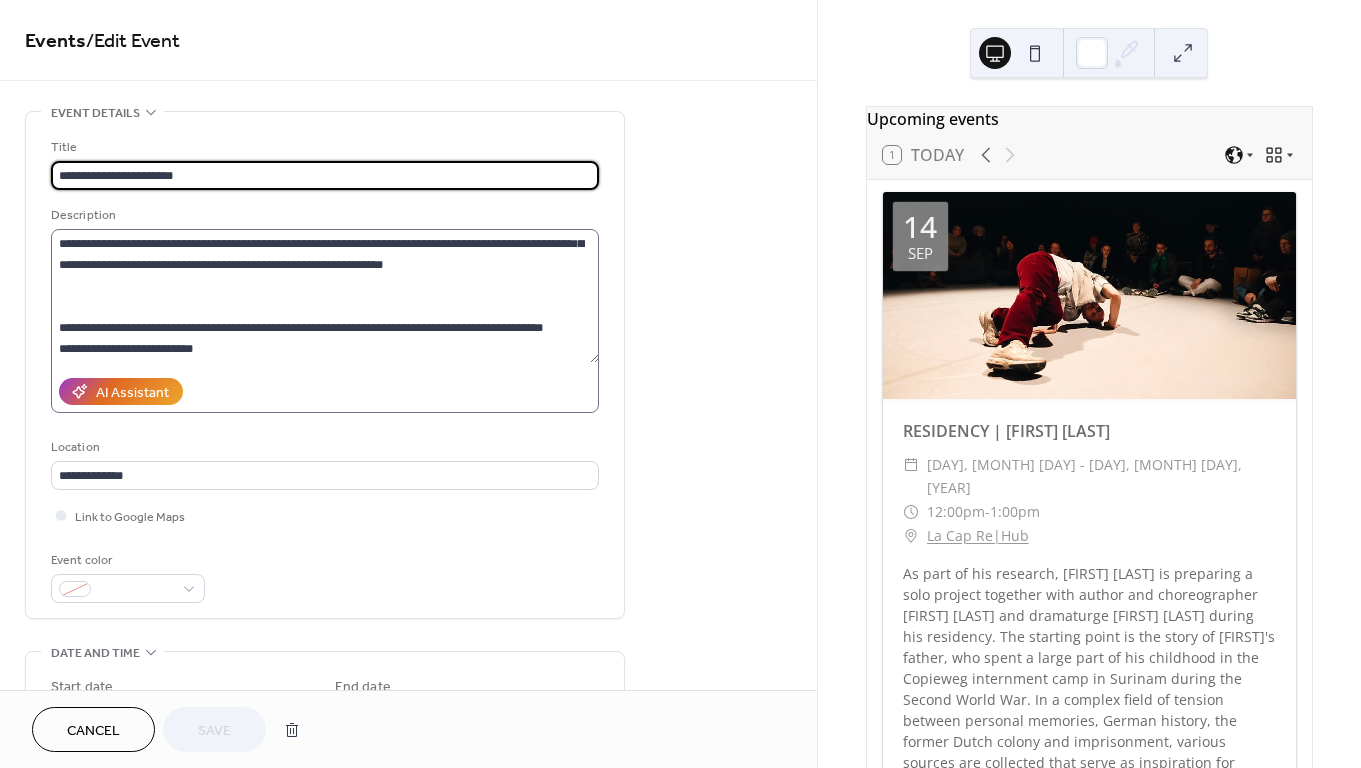 scroll, scrollTop: 210, scrollLeft: 0, axis: vertical 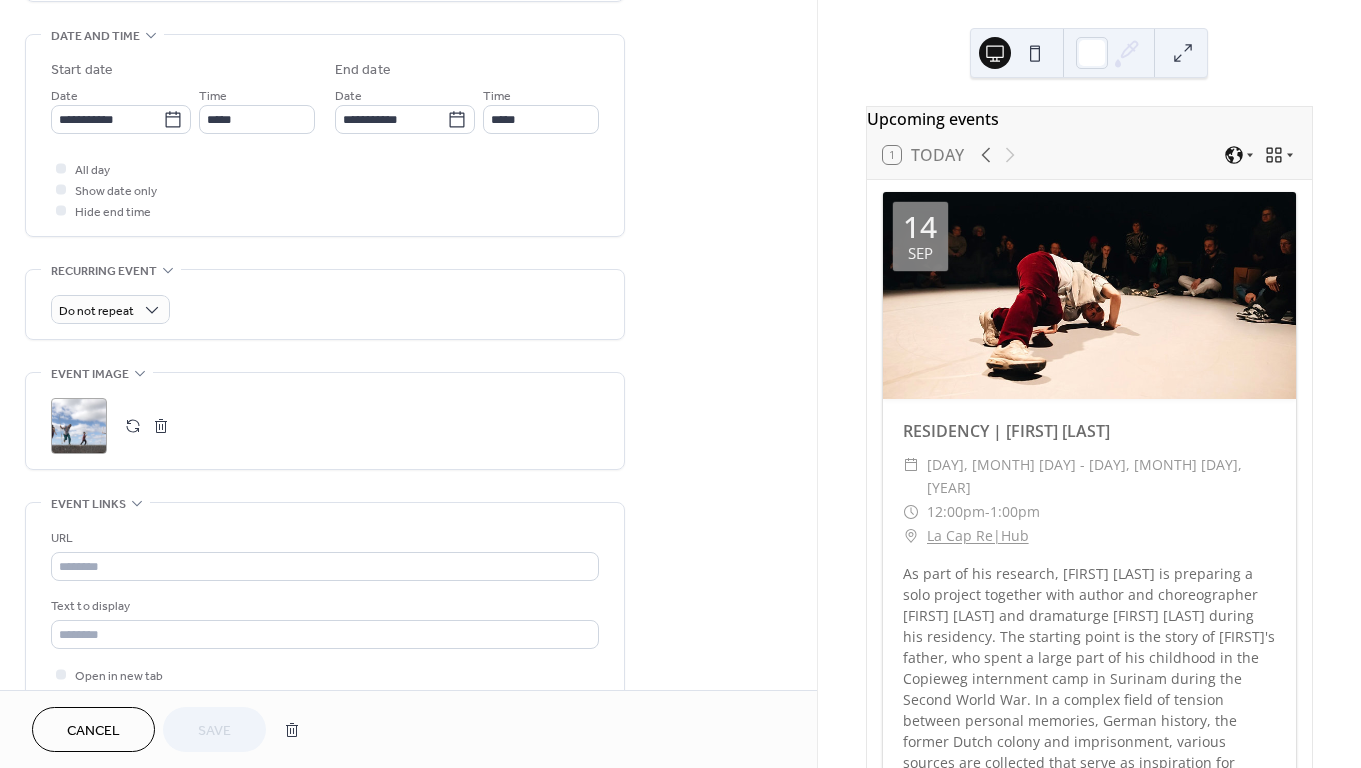 click on ";" at bounding box center [79, 426] 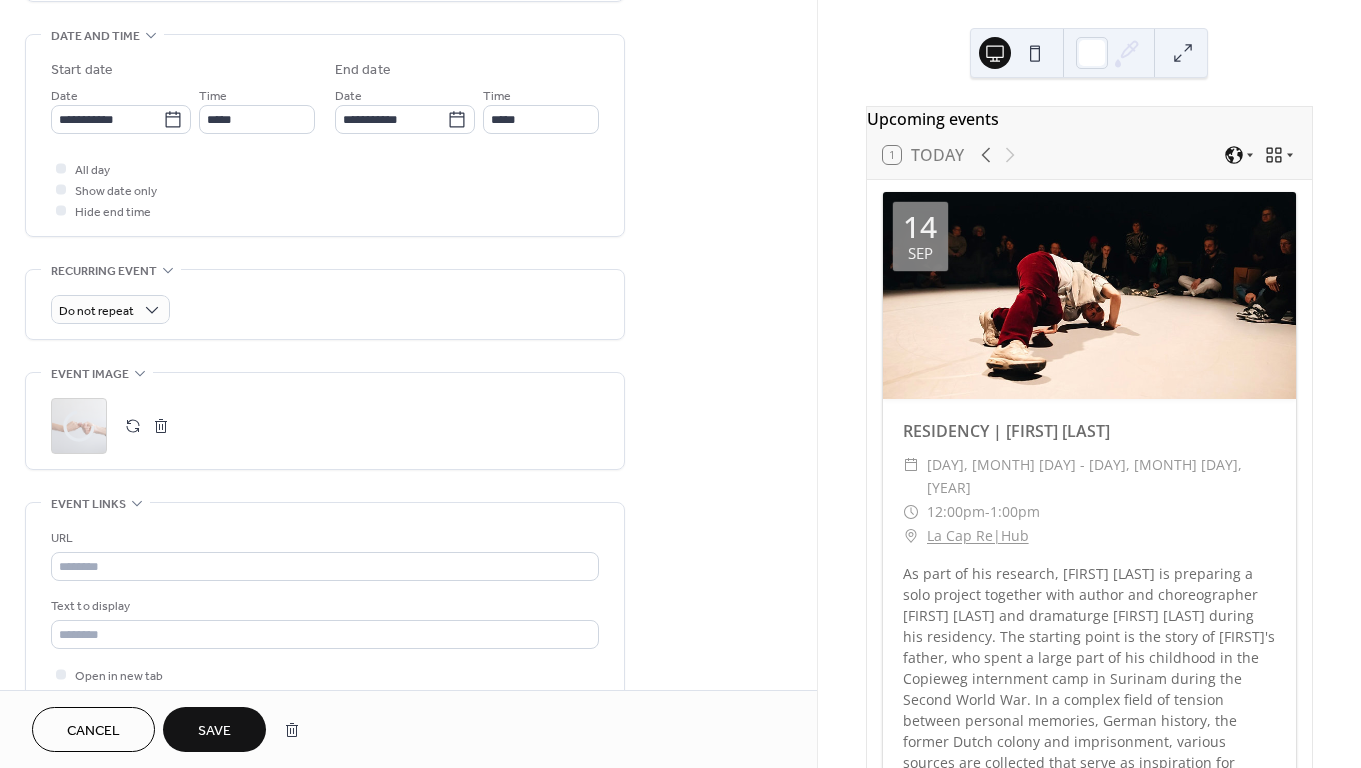 click on "Save" at bounding box center [214, 731] 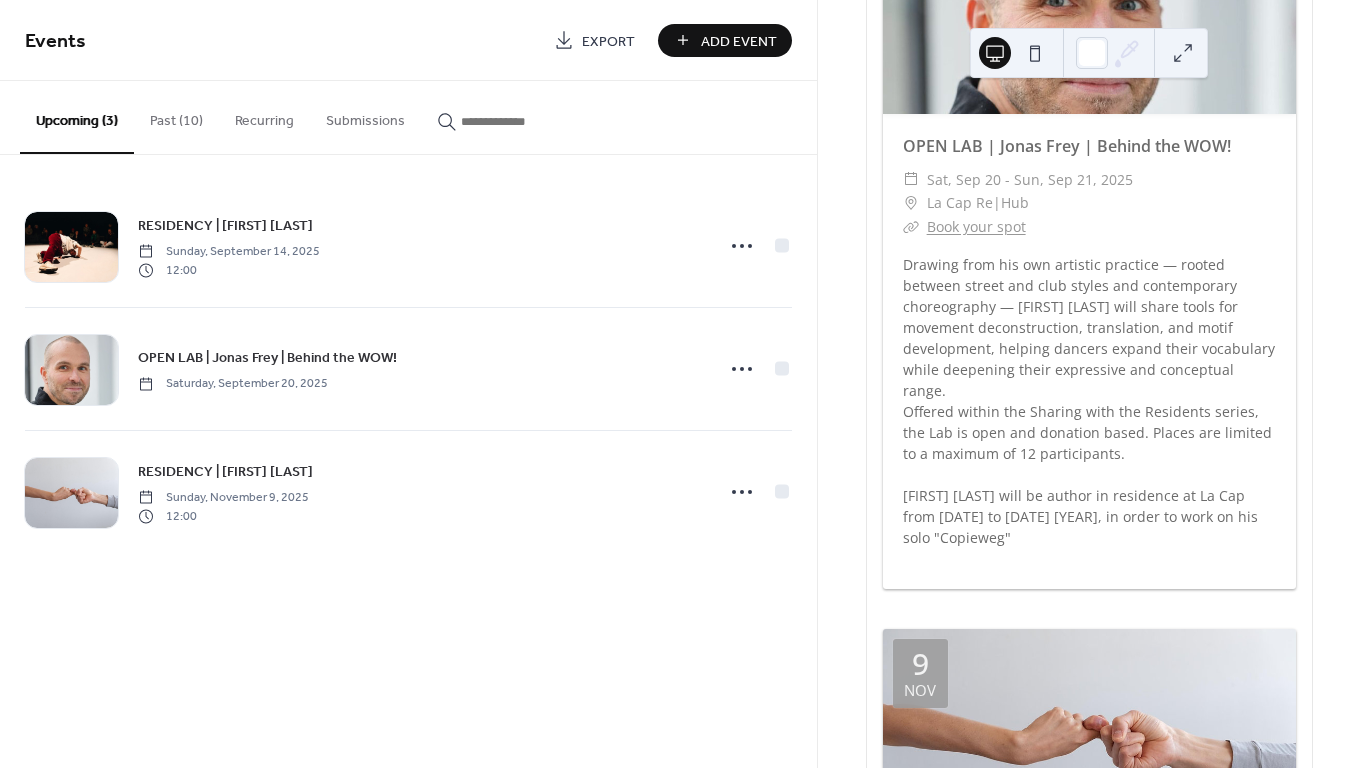 scroll, scrollTop: 963, scrollLeft: 0, axis: vertical 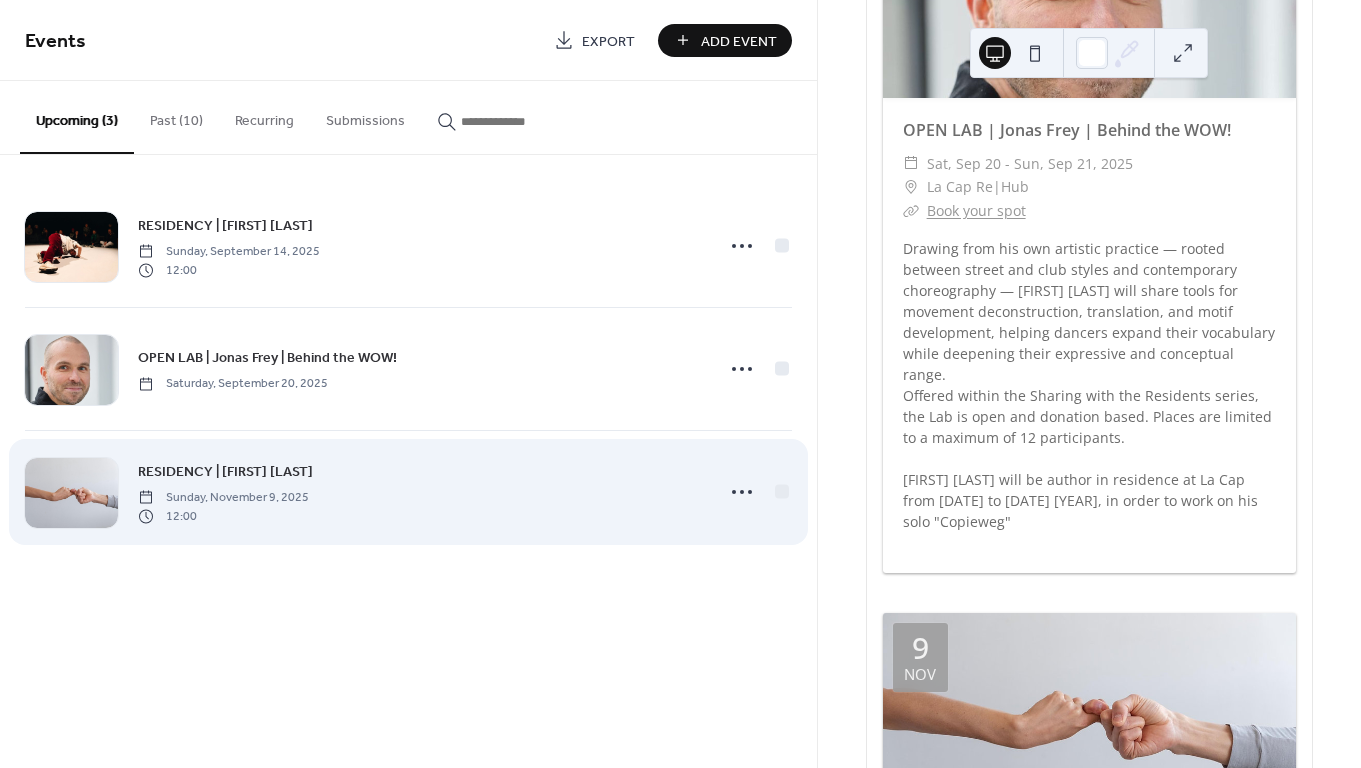 click on "Sunday, November 9, 2025" at bounding box center [223, 498] 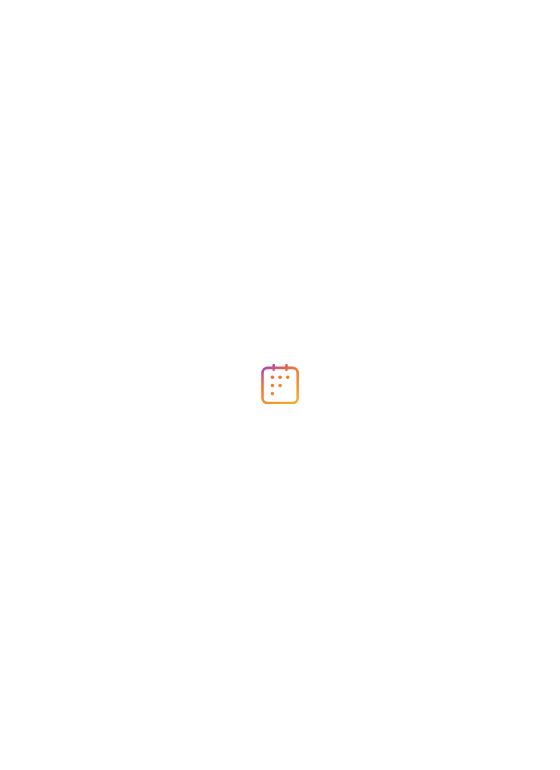 scroll, scrollTop: 0, scrollLeft: 0, axis: both 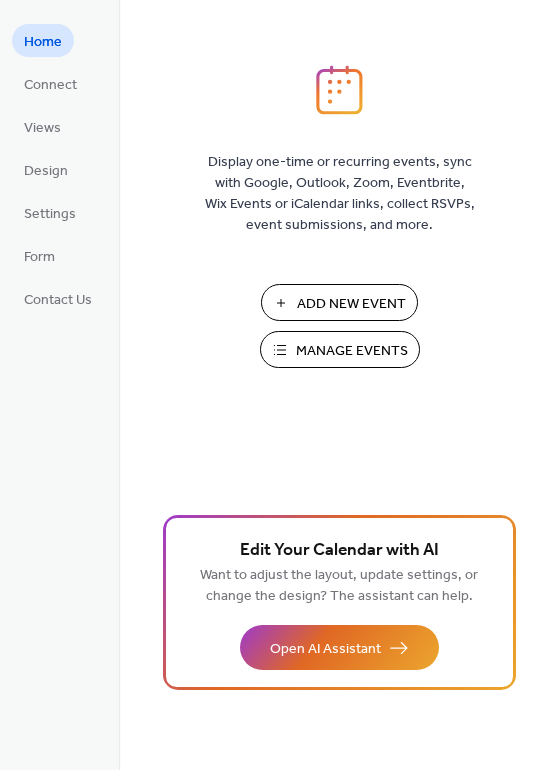 click on "Manage Events" at bounding box center (352, 351) 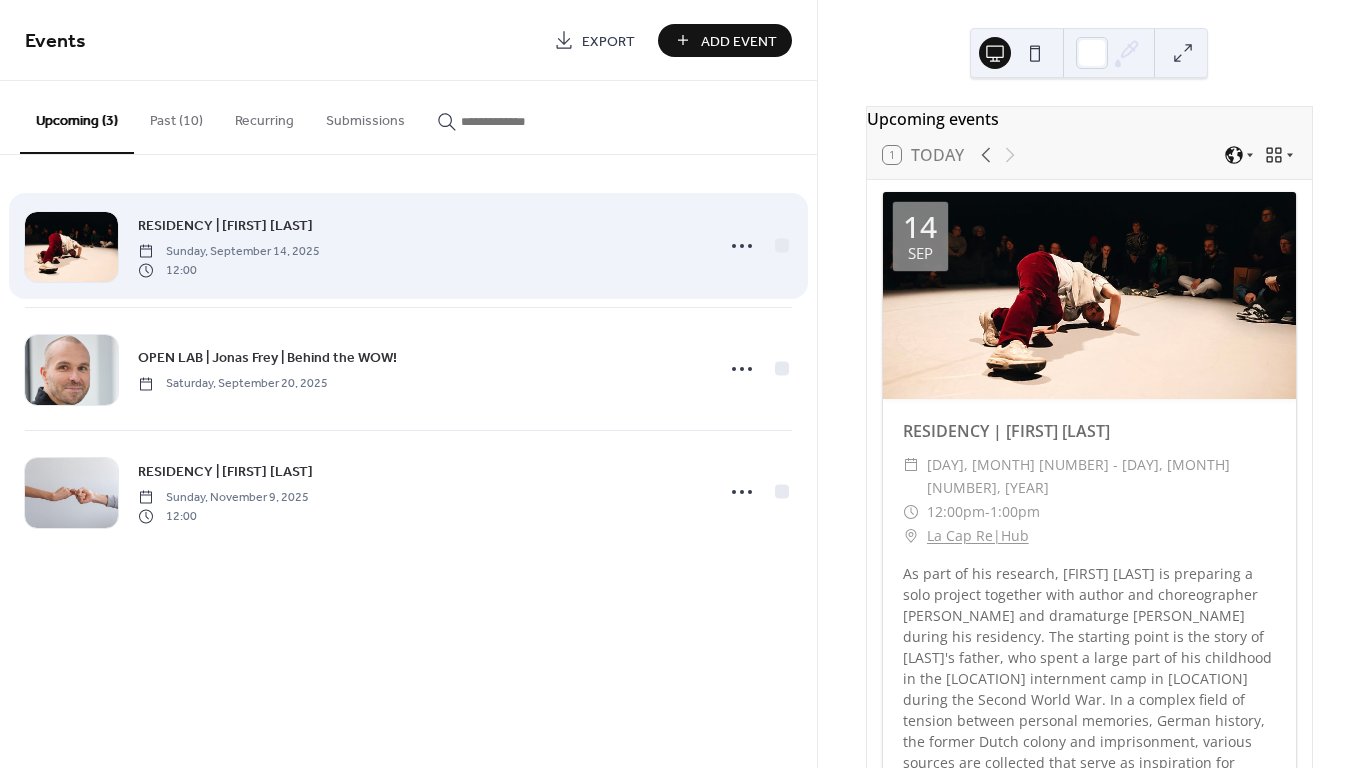 scroll, scrollTop: 0, scrollLeft: 0, axis: both 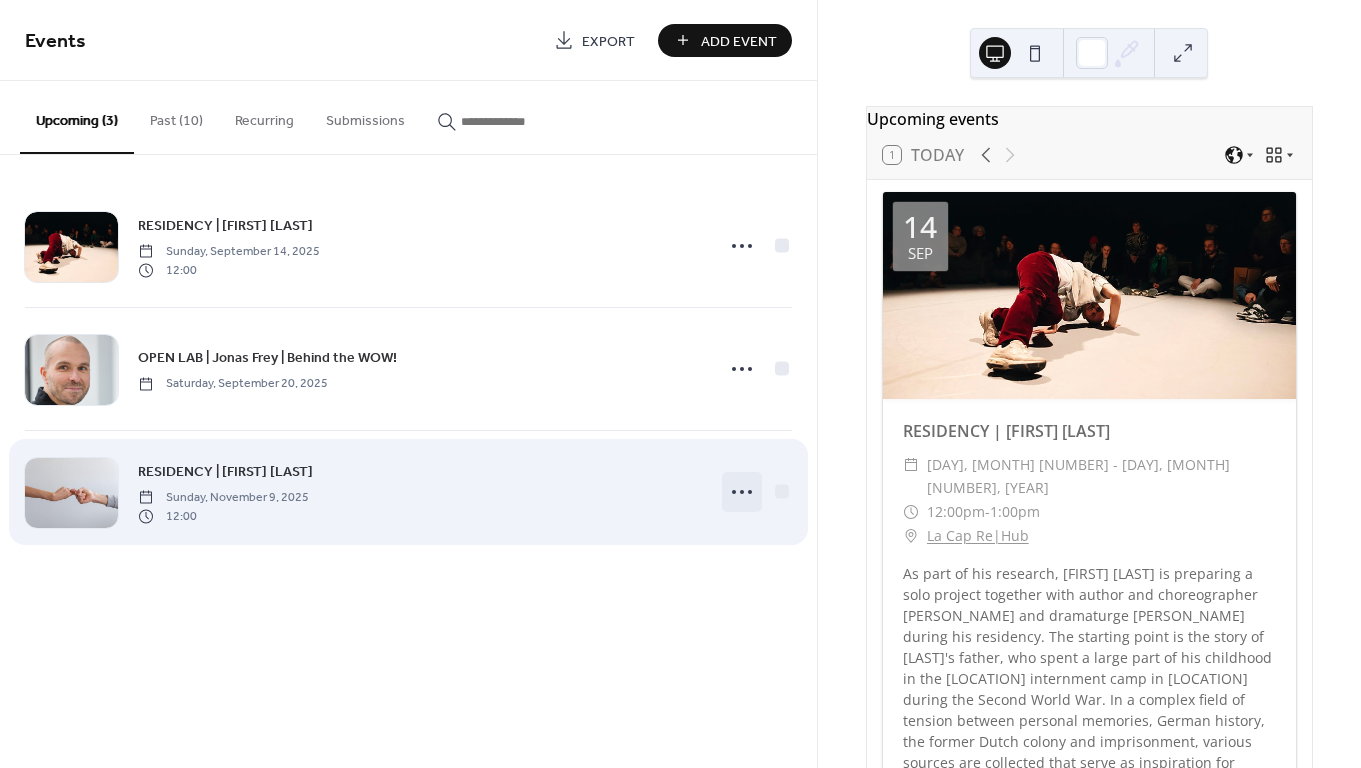 click 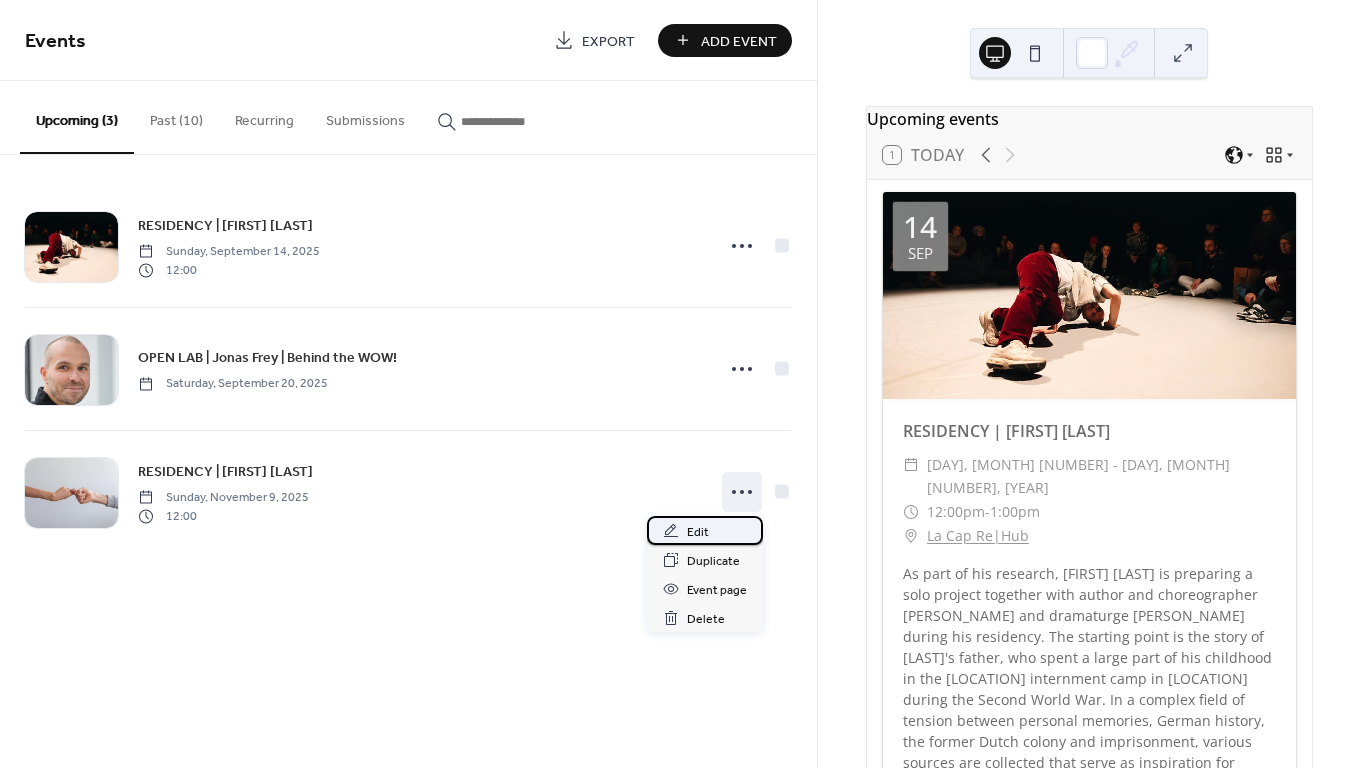 click on "Edit" at bounding box center [698, 532] 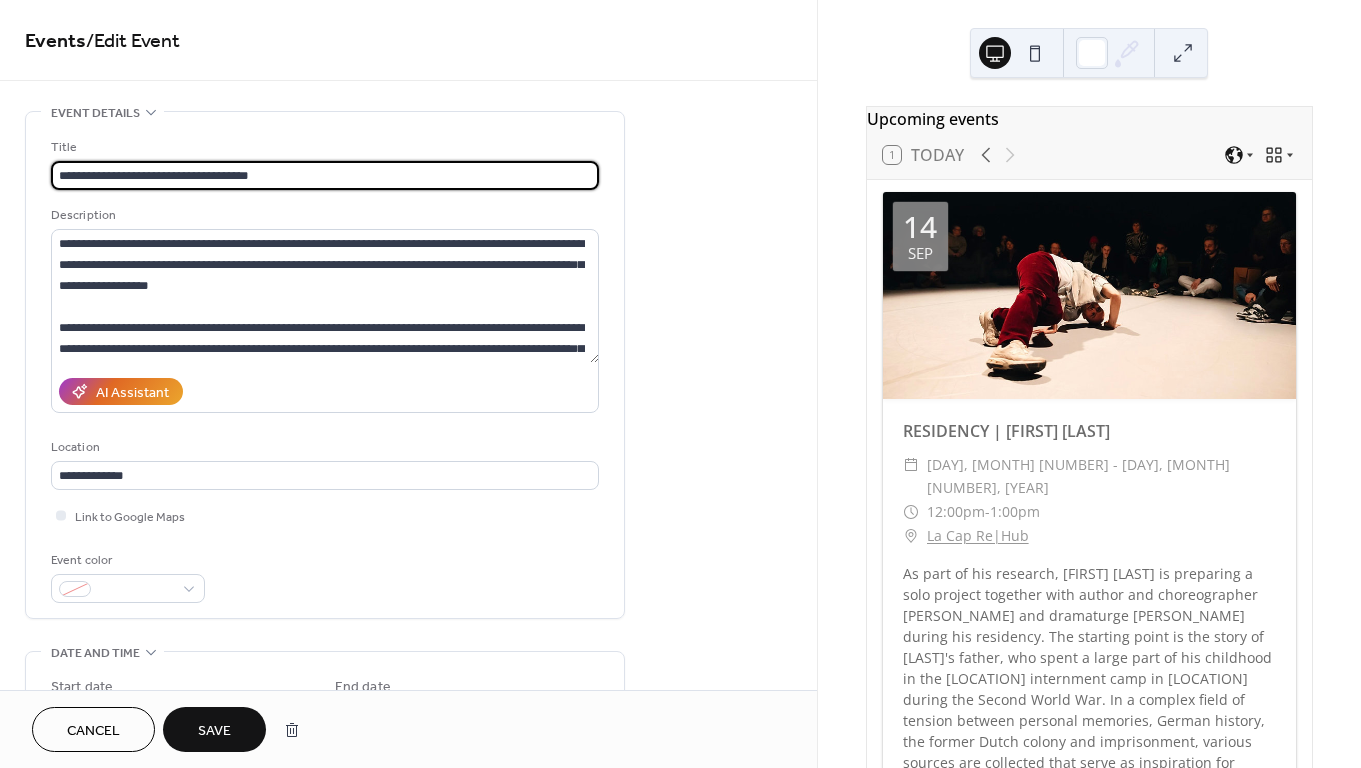 type on "**********" 